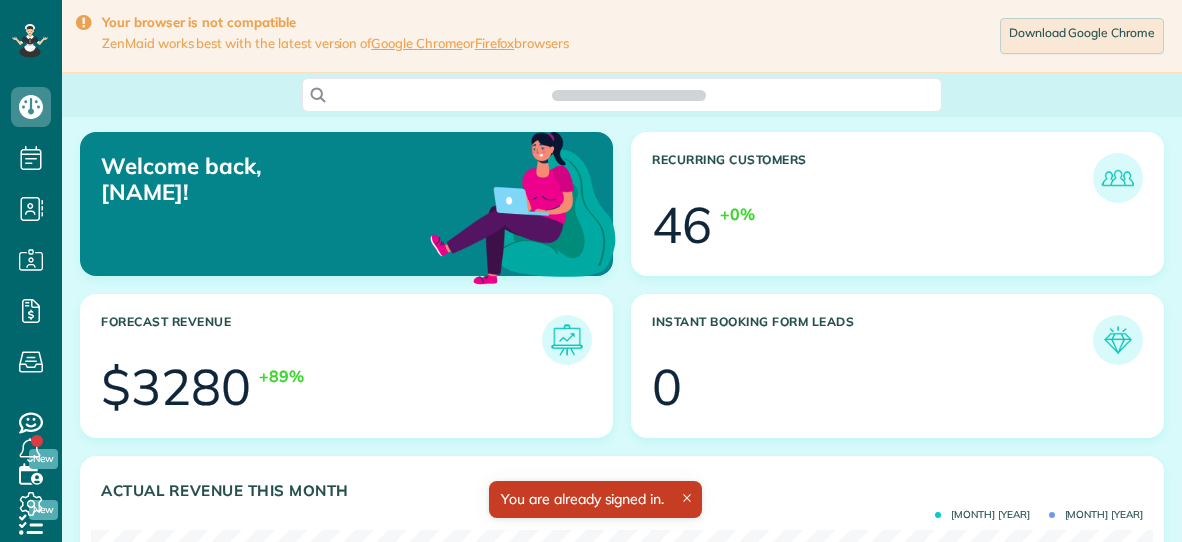 scroll, scrollTop: 0, scrollLeft: 0, axis: both 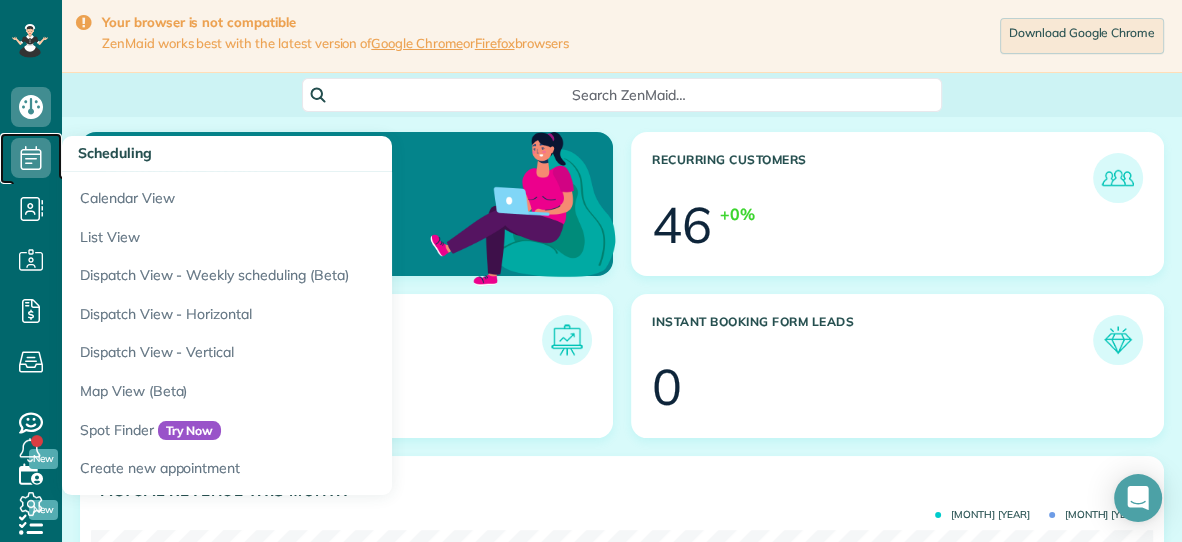 click 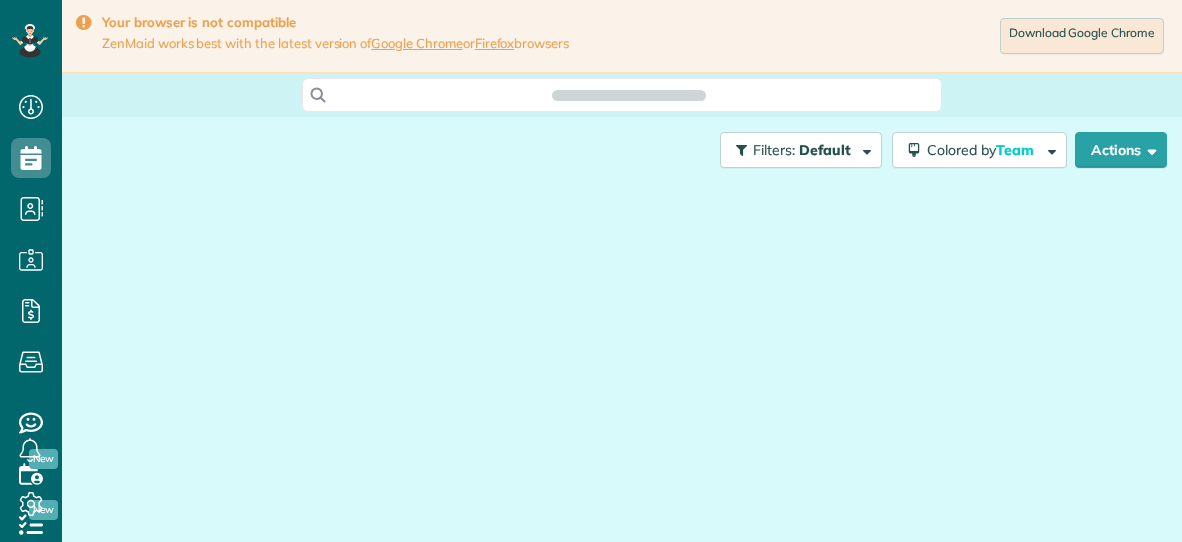 scroll, scrollTop: 0, scrollLeft: 0, axis: both 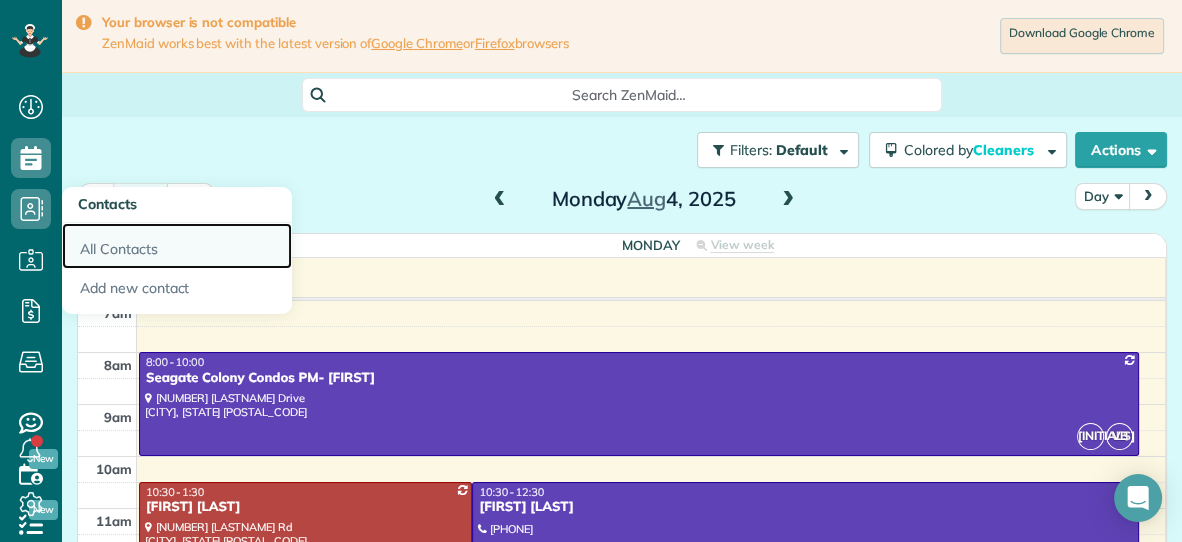 click on "All Contacts" at bounding box center [177, 246] 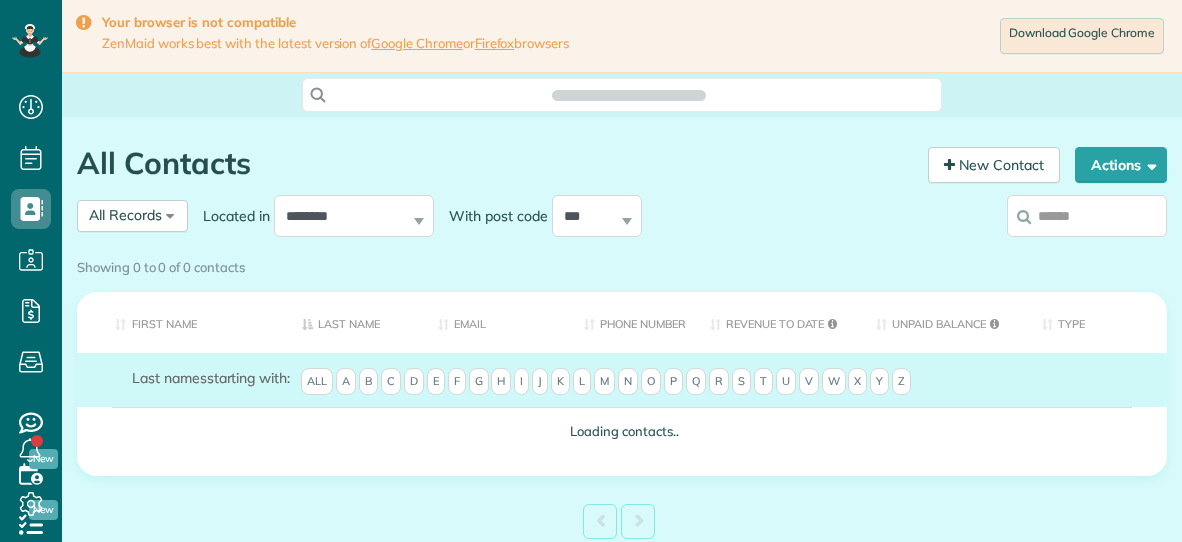 scroll, scrollTop: 0, scrollLeft: 0, axis: both 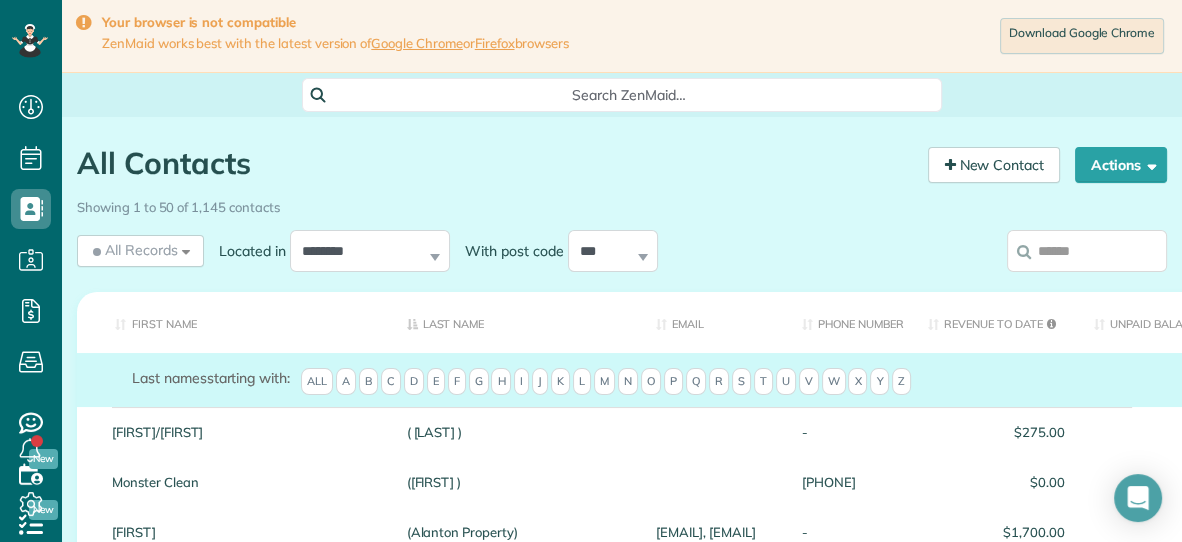 click at bounding box center [1087, 251] 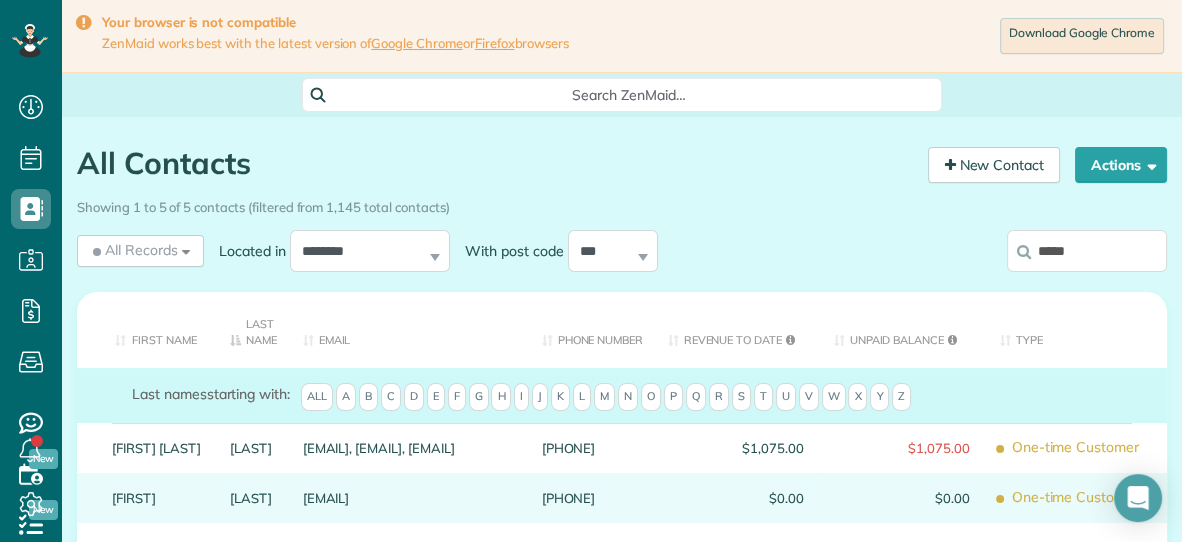 type on "*****" 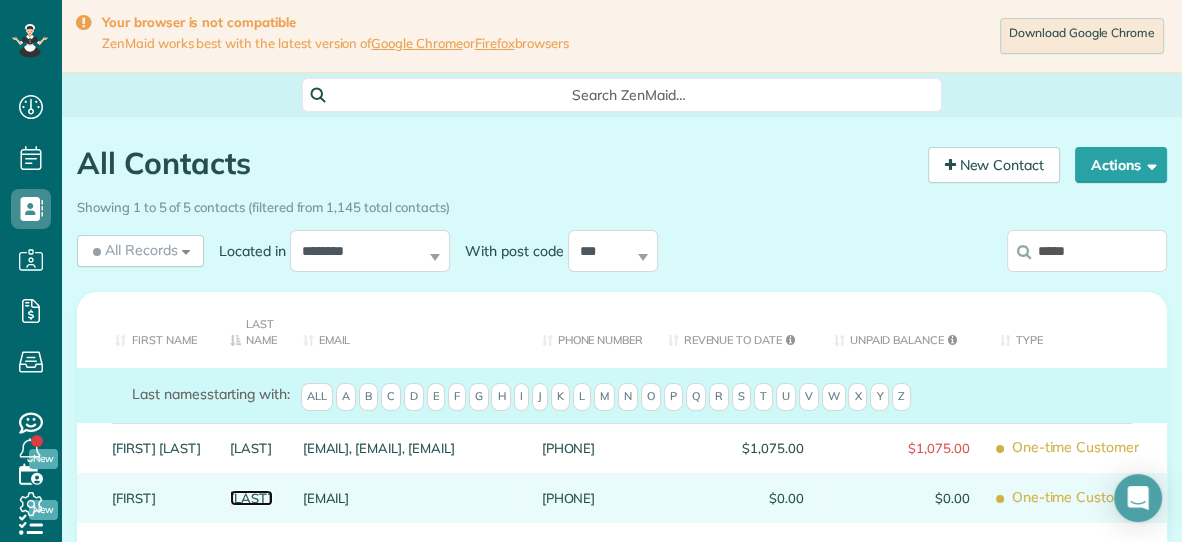 click on "Fisher" at bounding box center (251, 498) 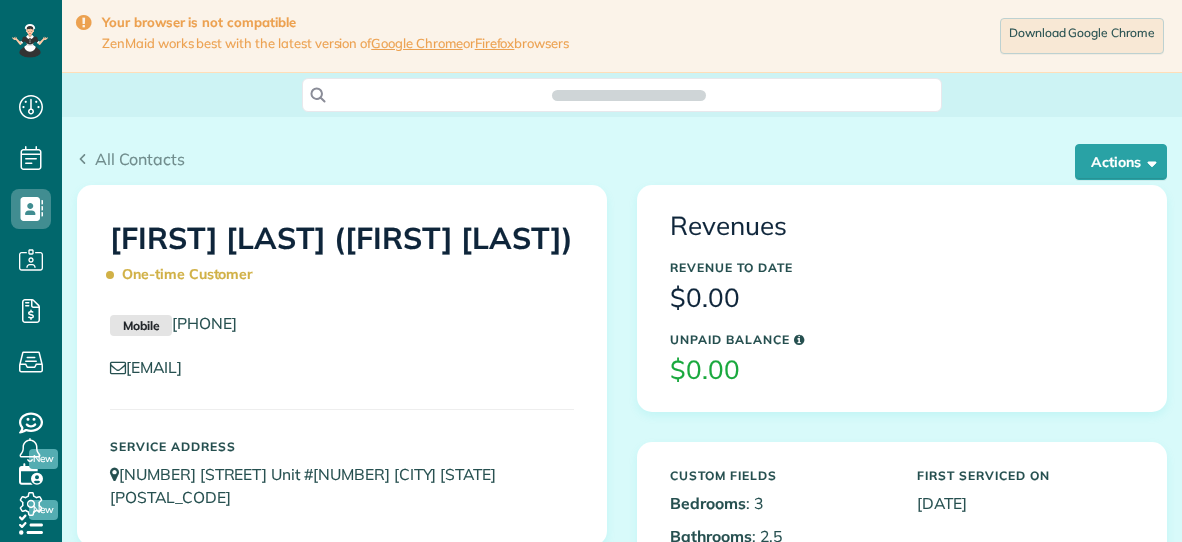 scroll, scrollTop: 0, scrollLeft: 0, axis: both 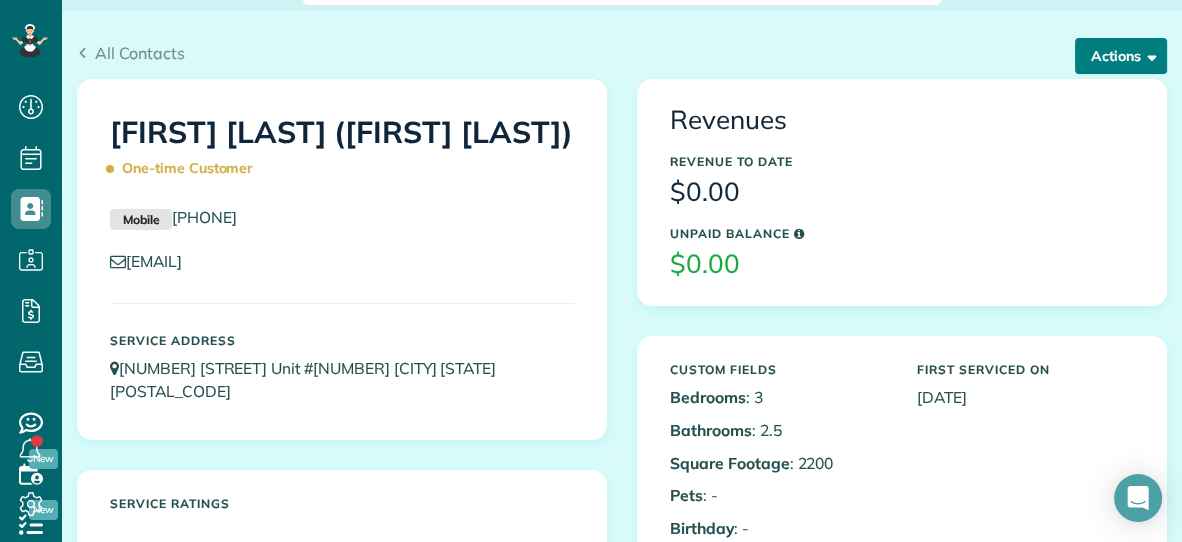 click on "Actions" at bounding box center (1121, 56) 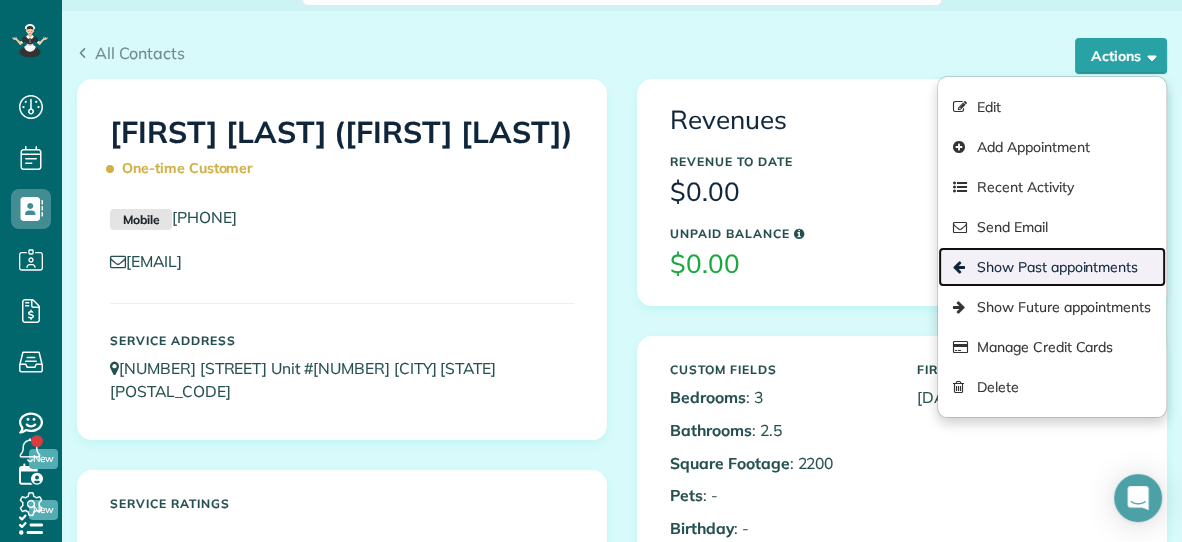 click on "Show Past appointments" at bounding box center [1052, 267] 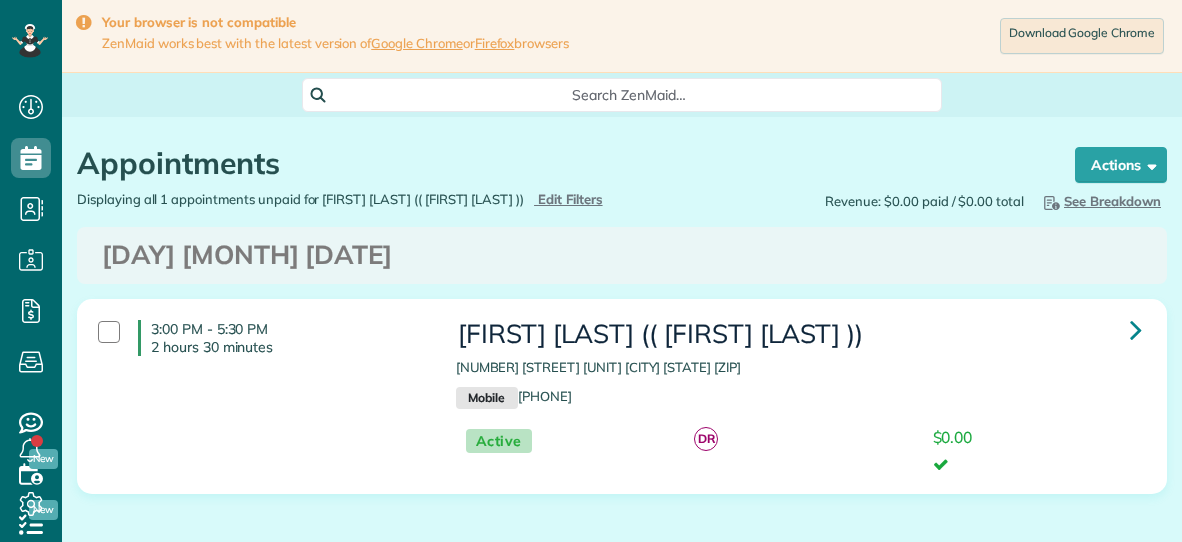 scroll, scrollTop: 0, scrollLeft: 0, axis: both 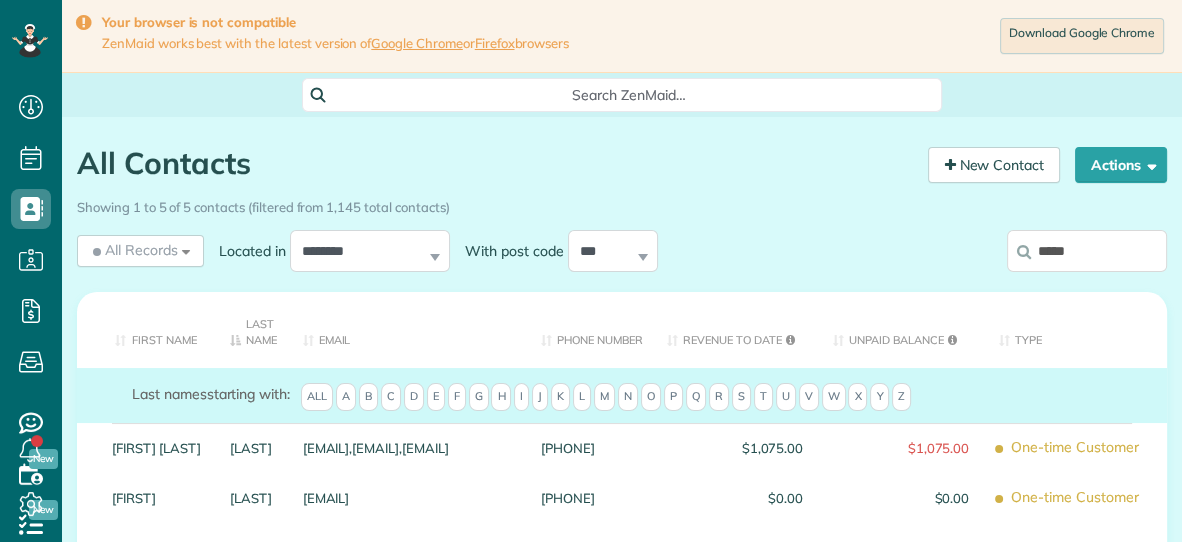 click on "Showing 1 to 5 of 5 contacts (filtered from 1,145 total contacts)" at bounding box center (622, 203) 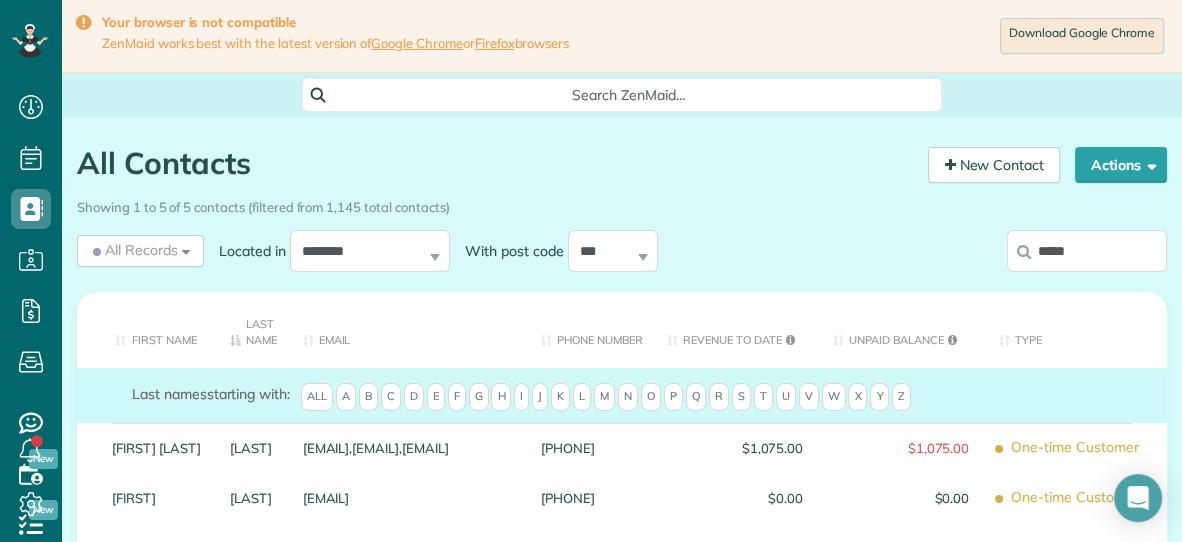 click on "*****" at bounding box center (1087, 251) 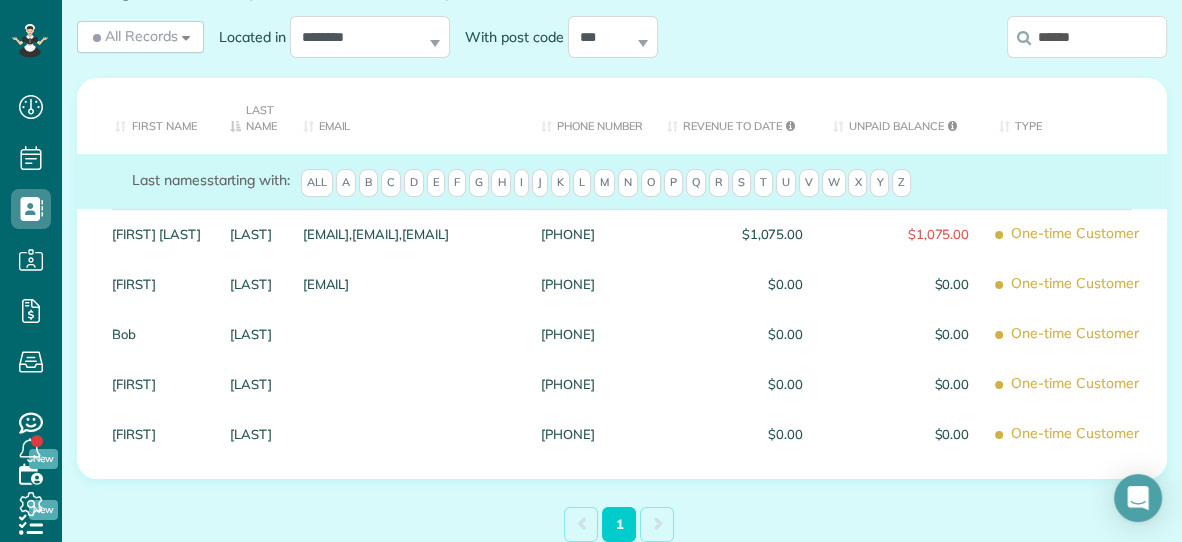 scroll, scrollTop: 219, scrollLeft: 0, axis: vertical 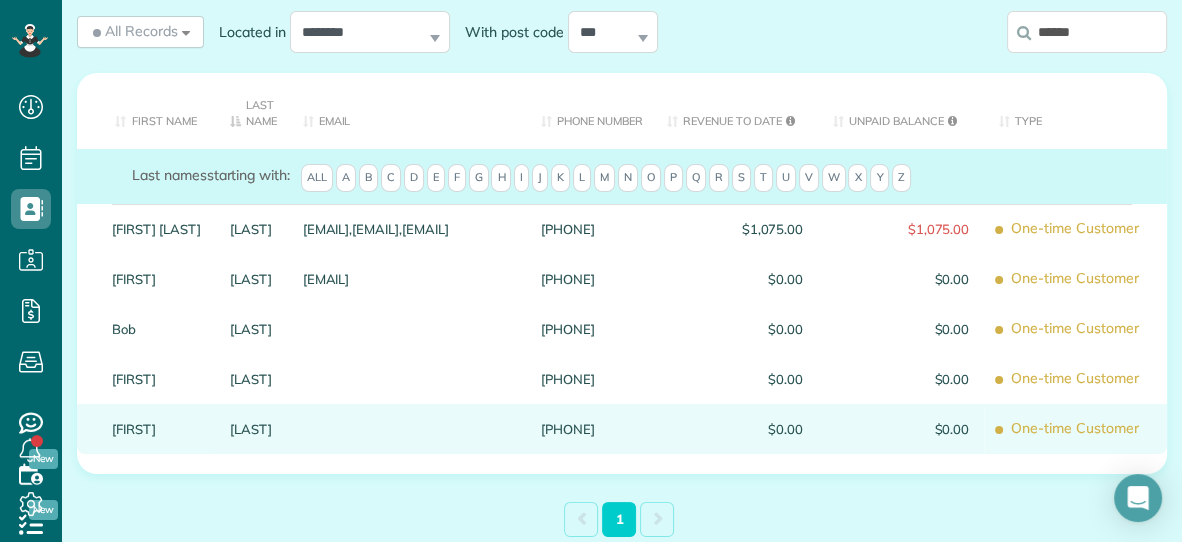 type on "*****" 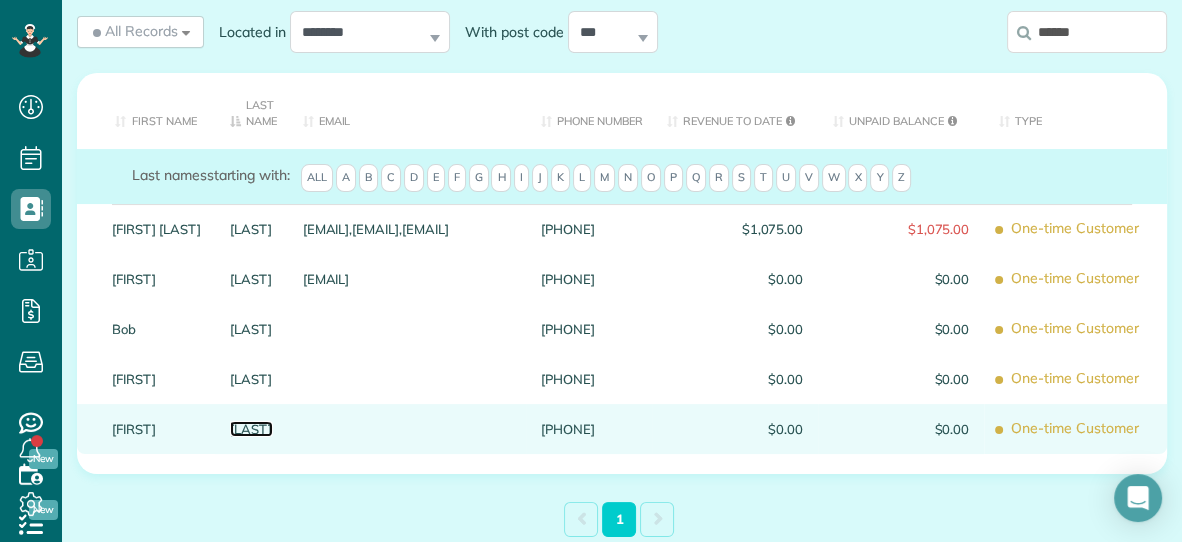 click on "Welch" at bounding box center [251, 429] 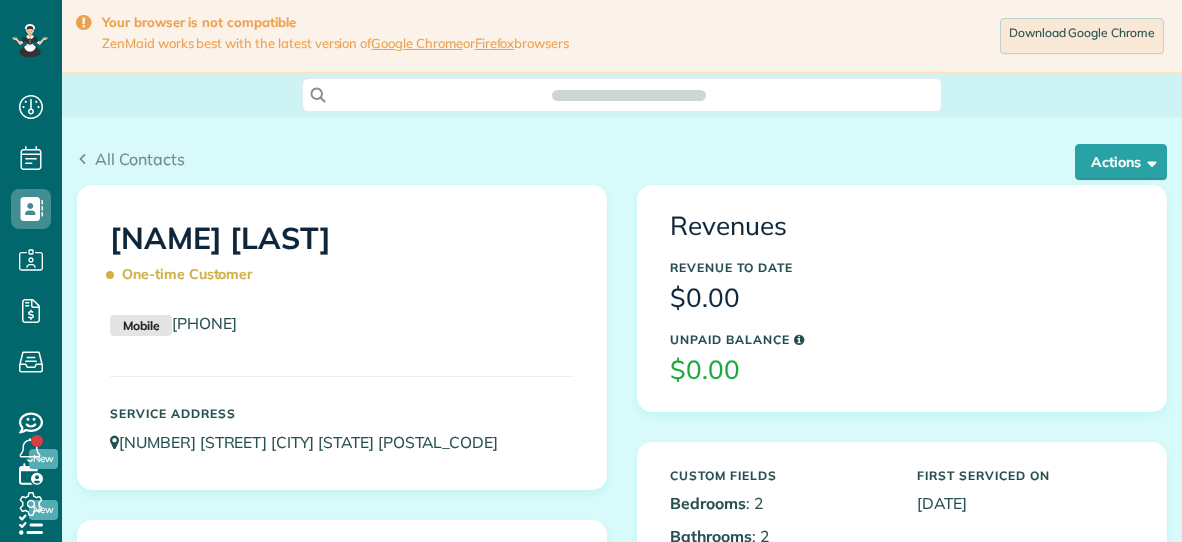 scroll, scrollTop: 0, scrollLeft: 0, axis: both 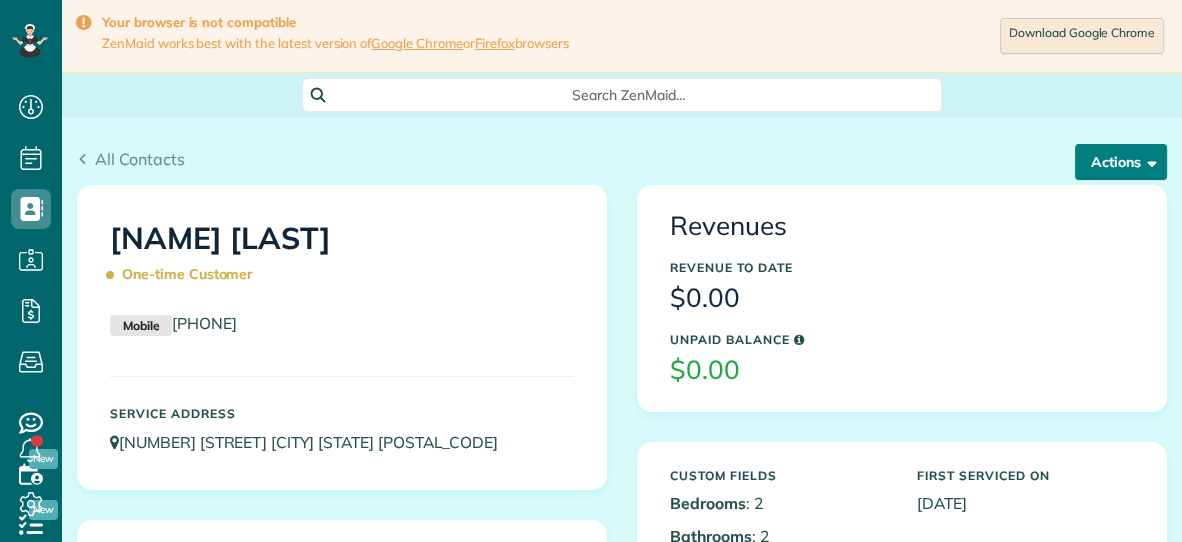 click on "Actions" at bounding box center [1121, 162] 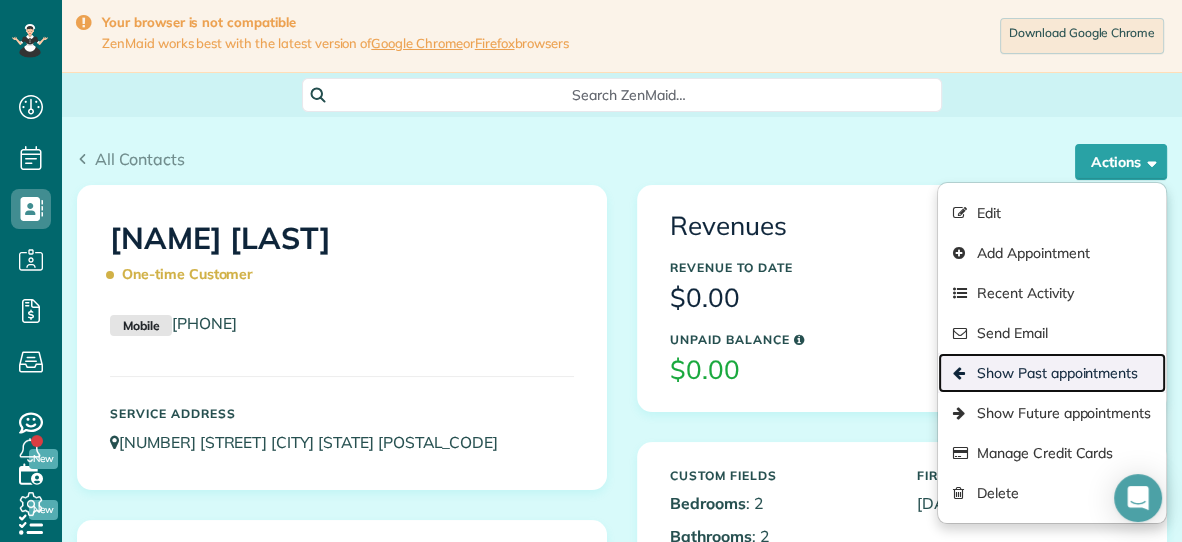 click on "Show Past appointments" at bounding box center [1052, 373] 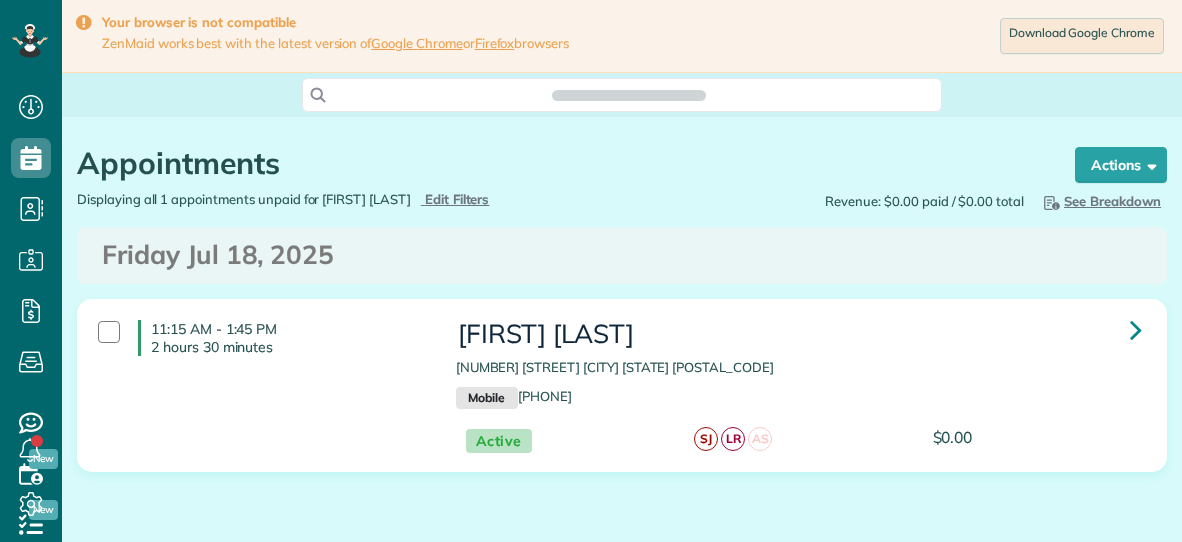 scroll, scrollTop: 0, scrollLeft: 0, axis: both 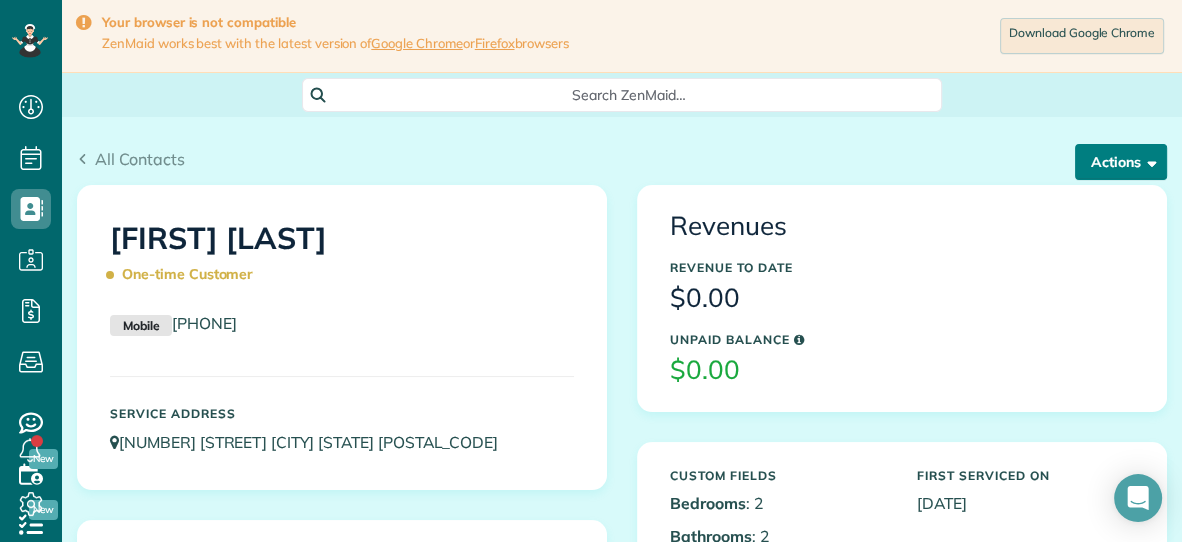 click on "Actions" at bounding box center [1121, 162] 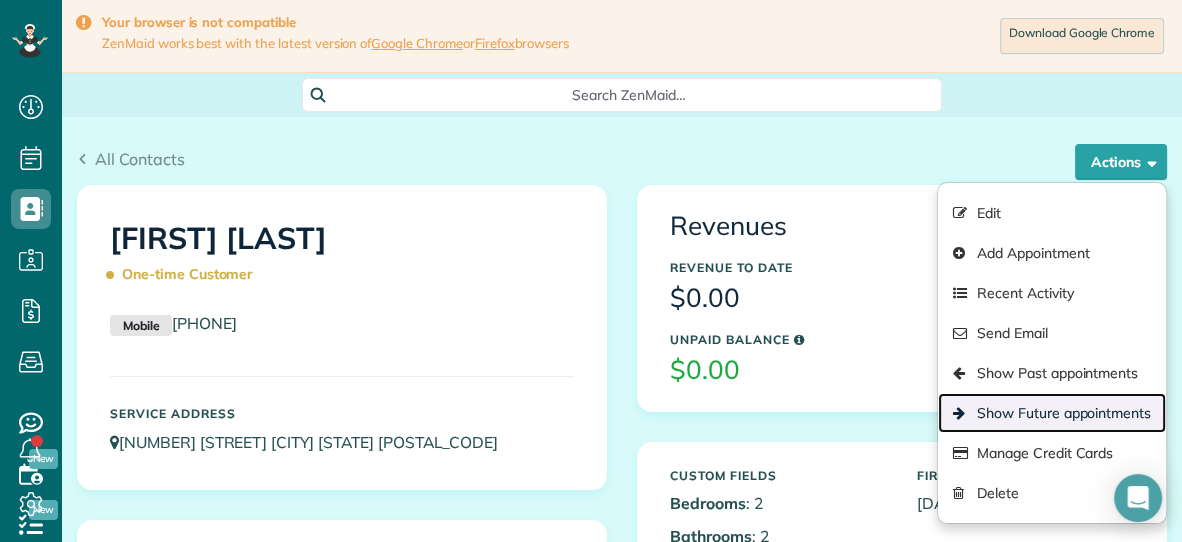 click on "Show Future appointments" at bounding box center (1052, 413) 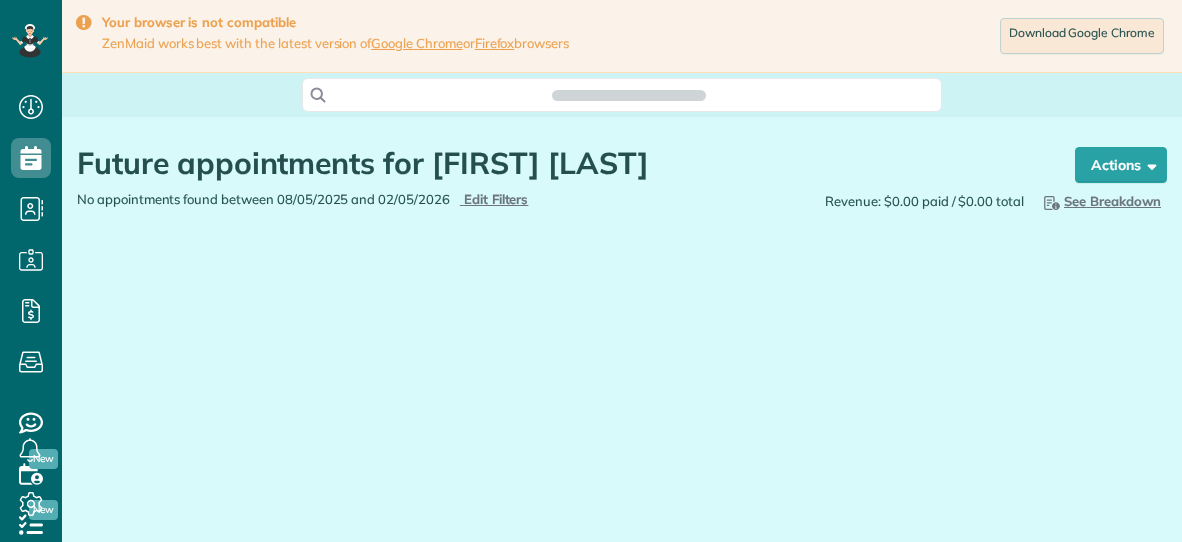 scroll, scrollTop: 0, scrollLeft: 0, axis: both 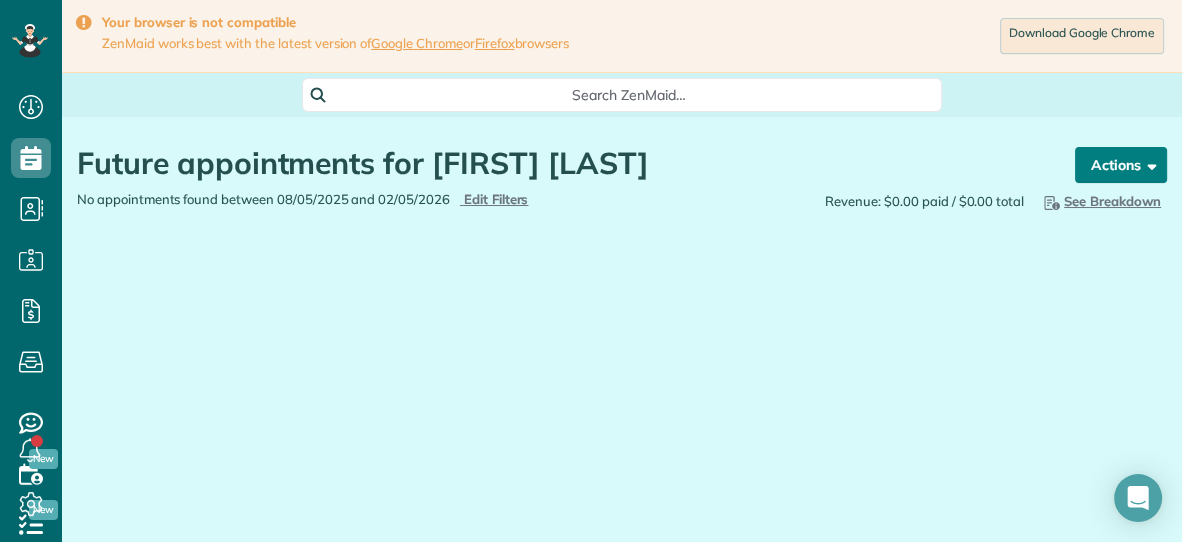 click on "Actions" at bounding box center (1121, 165) 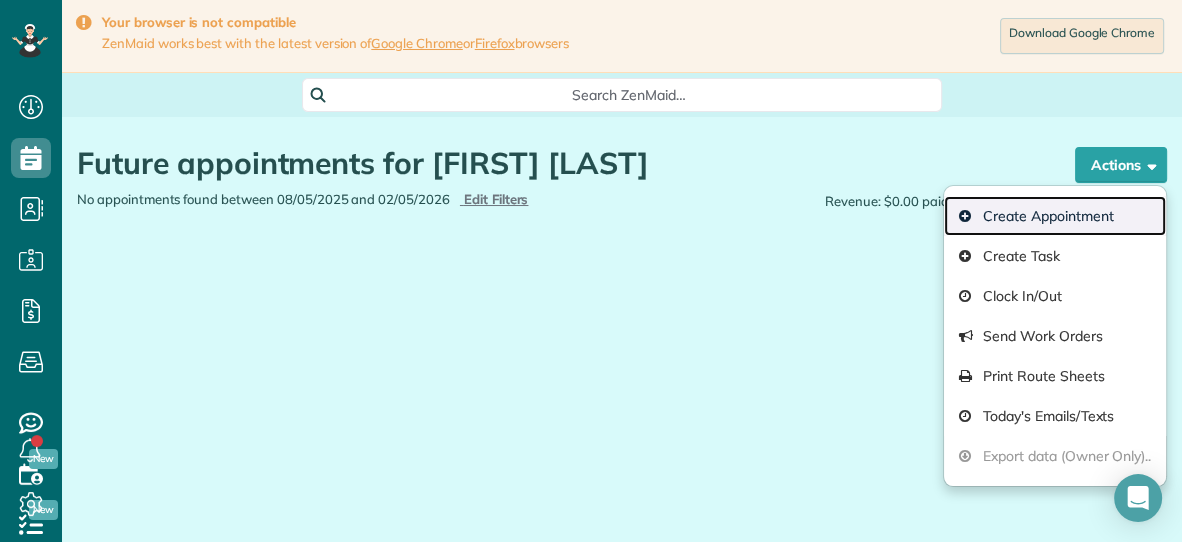 click on "Create Appointment" at bounding box center [1055, 216] 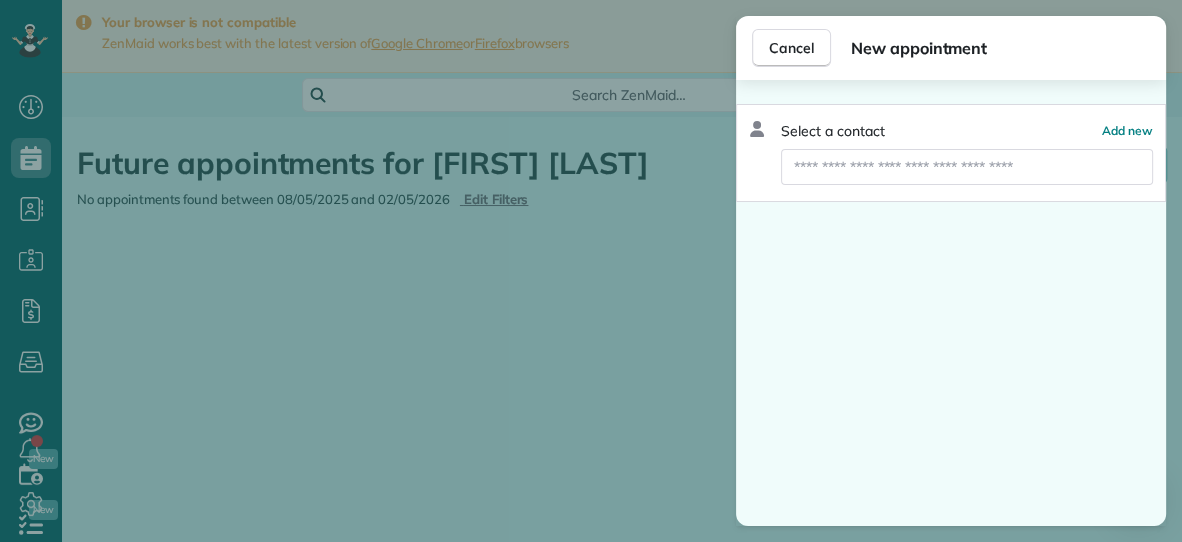 click at bounding box center (967, 167) 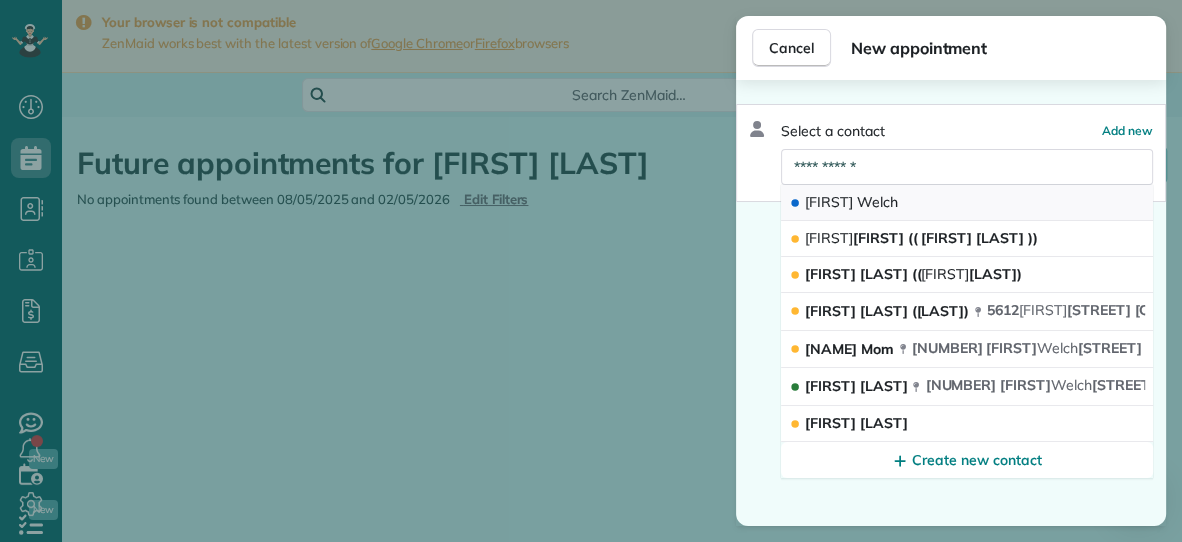 type on "**********" 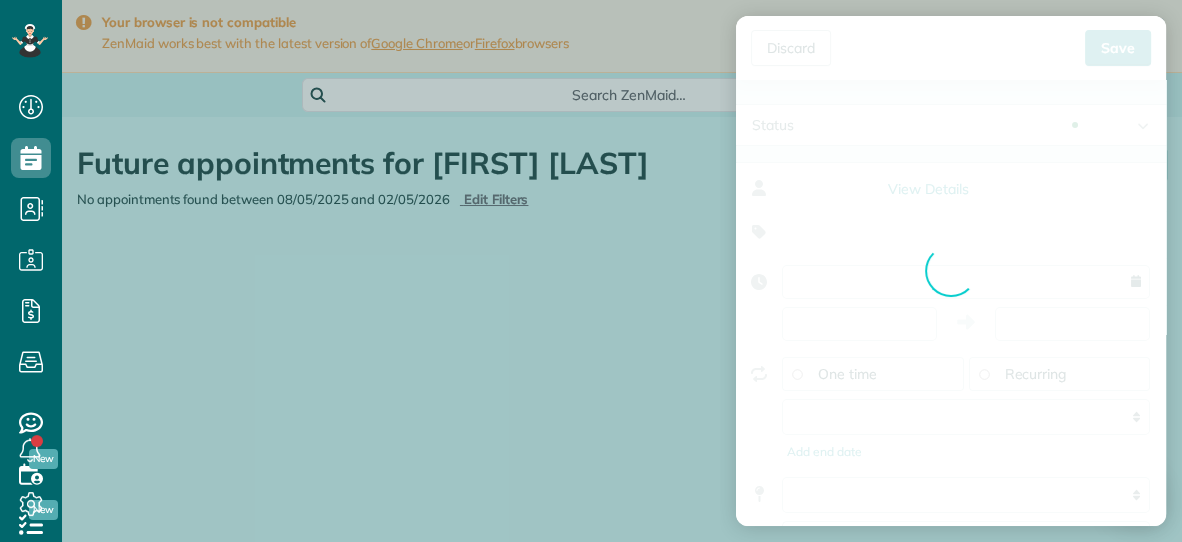 type on "**********" 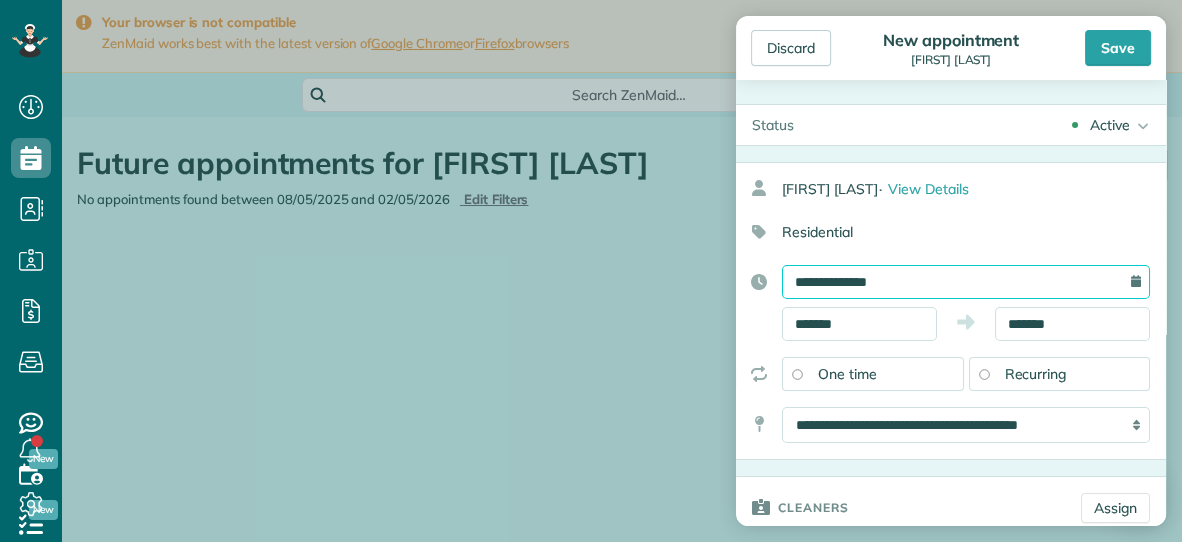 click on "**********" at bounding box center [966, 282] 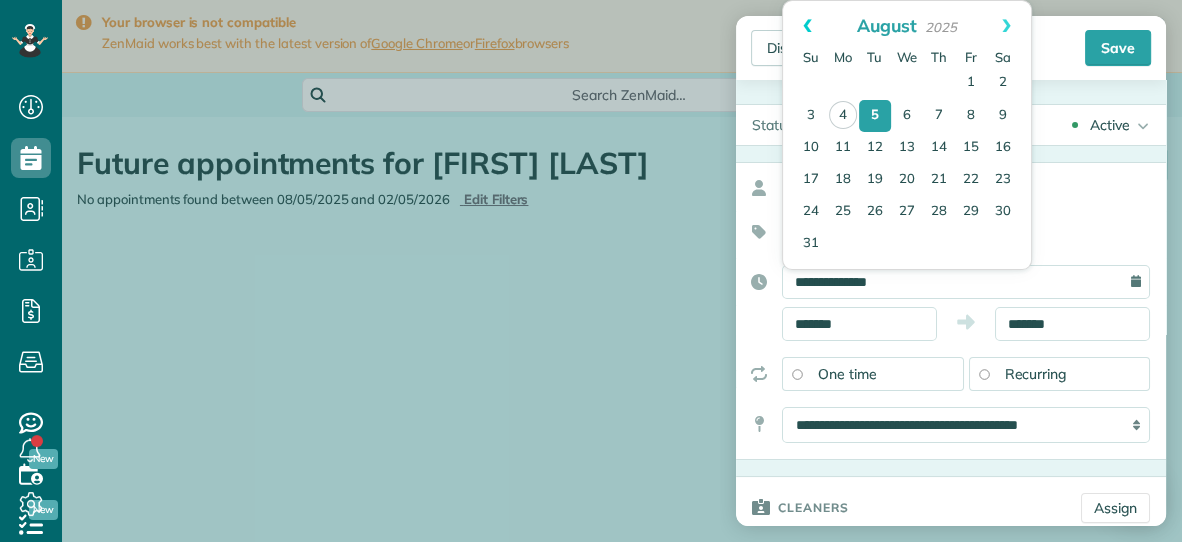 click on "Prev" at bounding box center (807, 26) 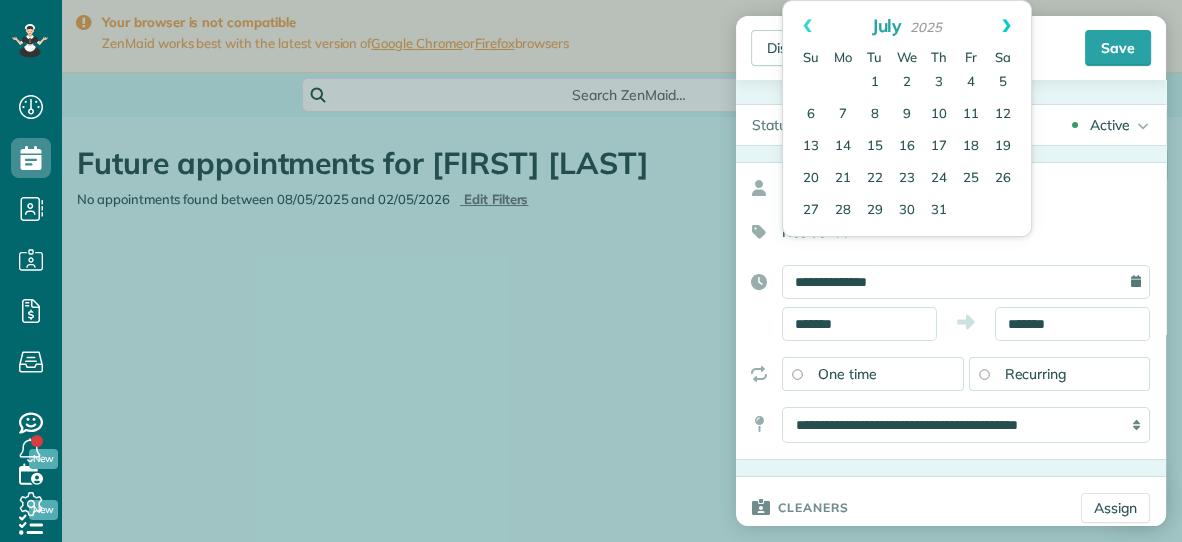 click on "Next" at bounding box center (1006, 26) 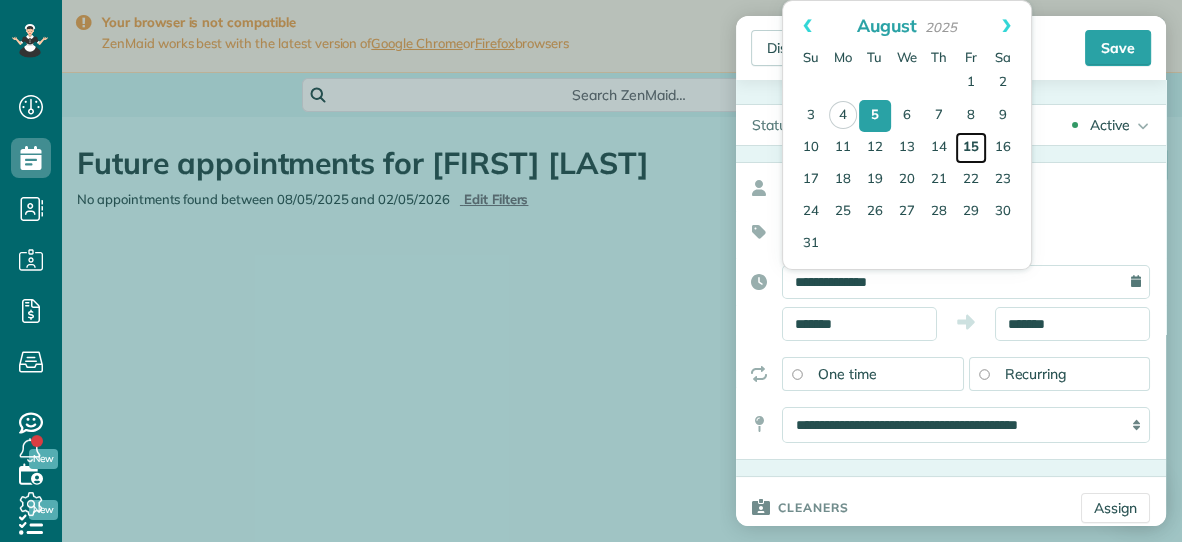 click on "15" at bounding box center [971, 148] 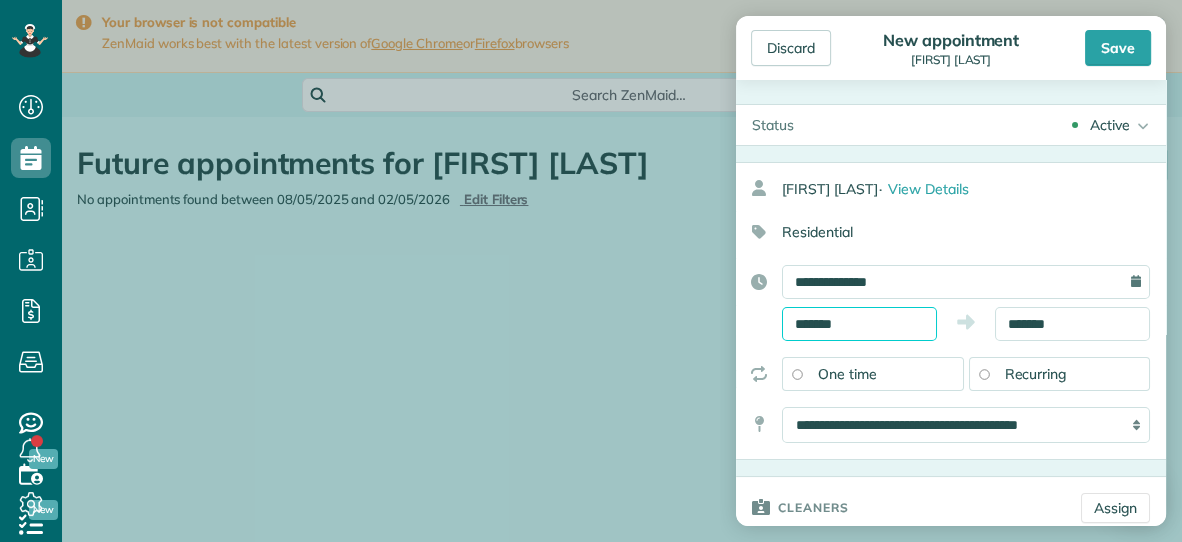 click on "*******" at bounding box center [859, 324] 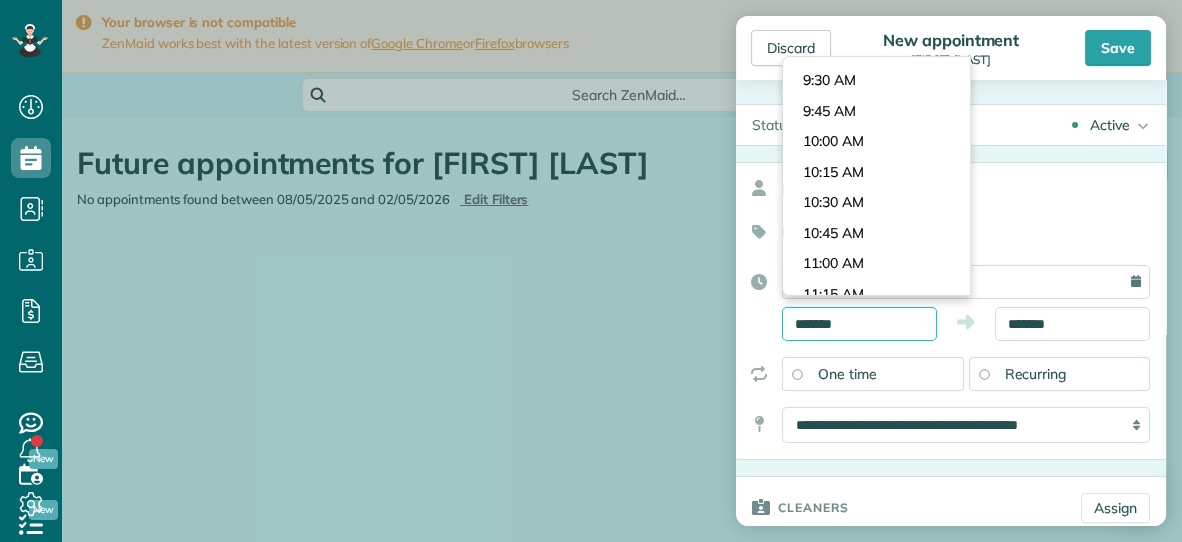 scroll, scrollTop: 1119, scrollLeft: 0, axis: vertical 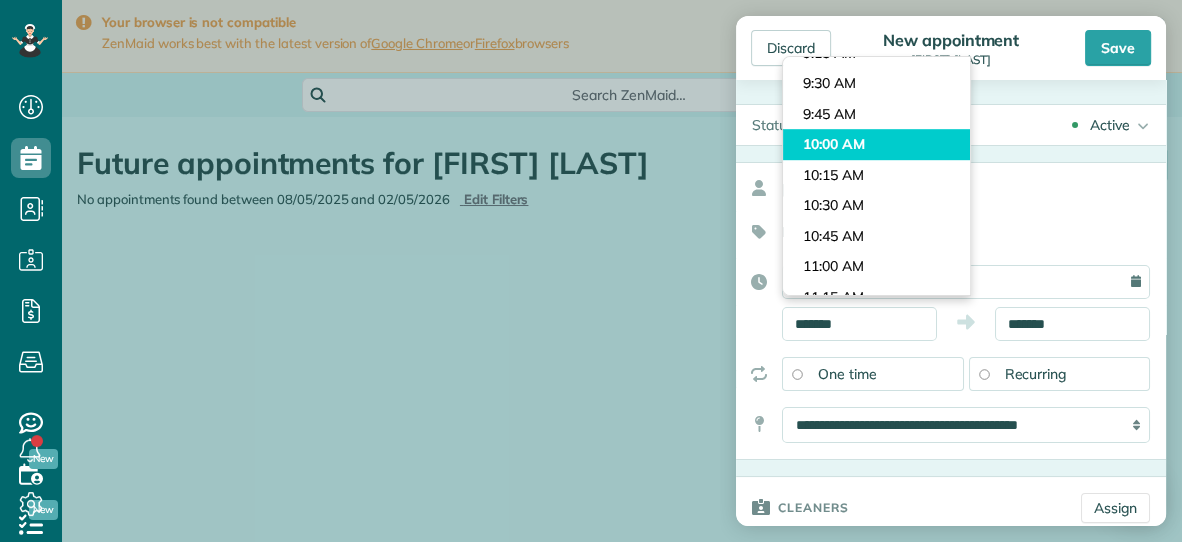 click on "Dashboard
Scheduling
Calendar View
List View
Dispatch View - Weekly scheduling (Beta)" at bounding box center [591, 271] 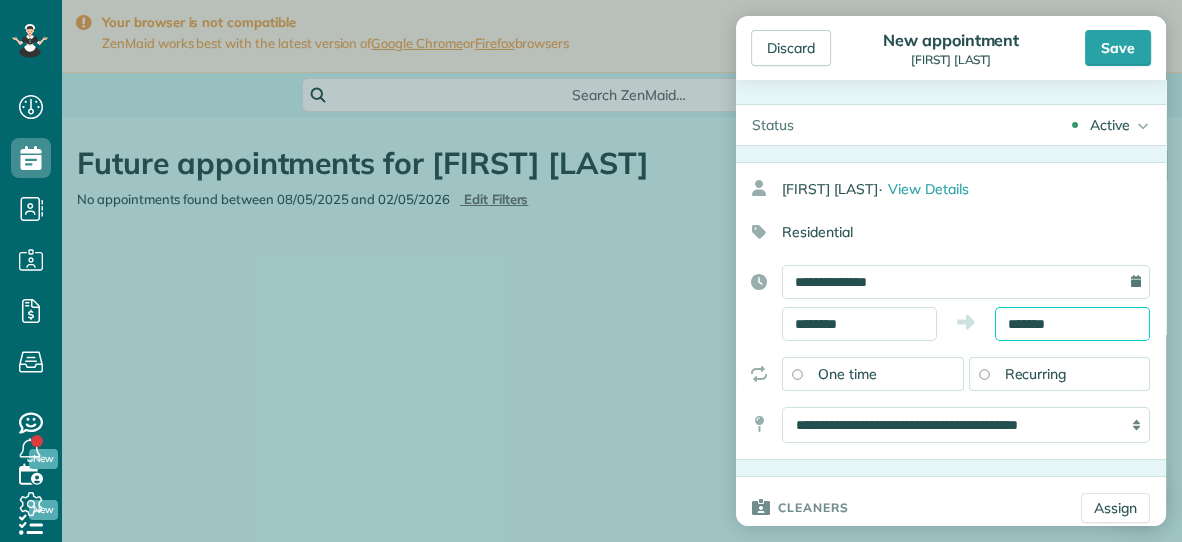 click on "*******" at bounding box center [1072, 324] 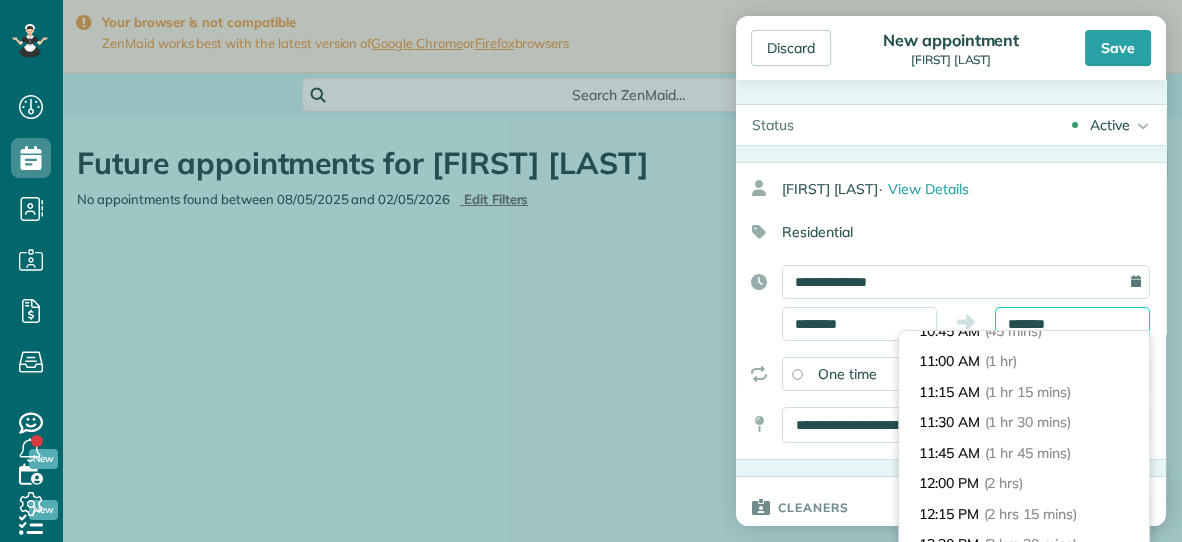 scroll, scrollTop: 99, scrollLeft: 0, axis: vertical 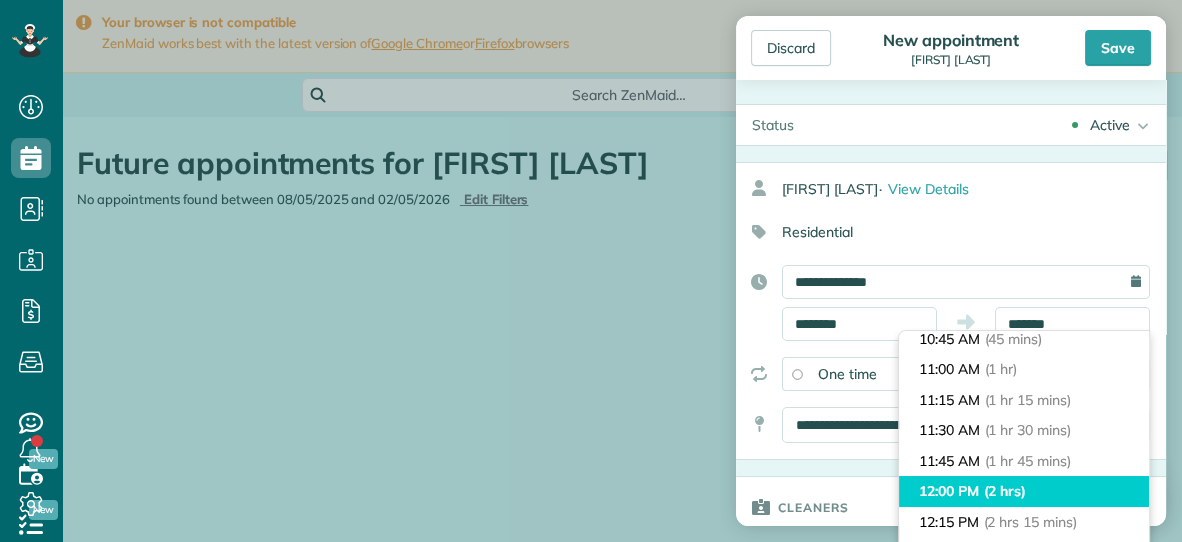 click on "12:00 PM  (2 hrs)" at bounding box center (1024, 491) 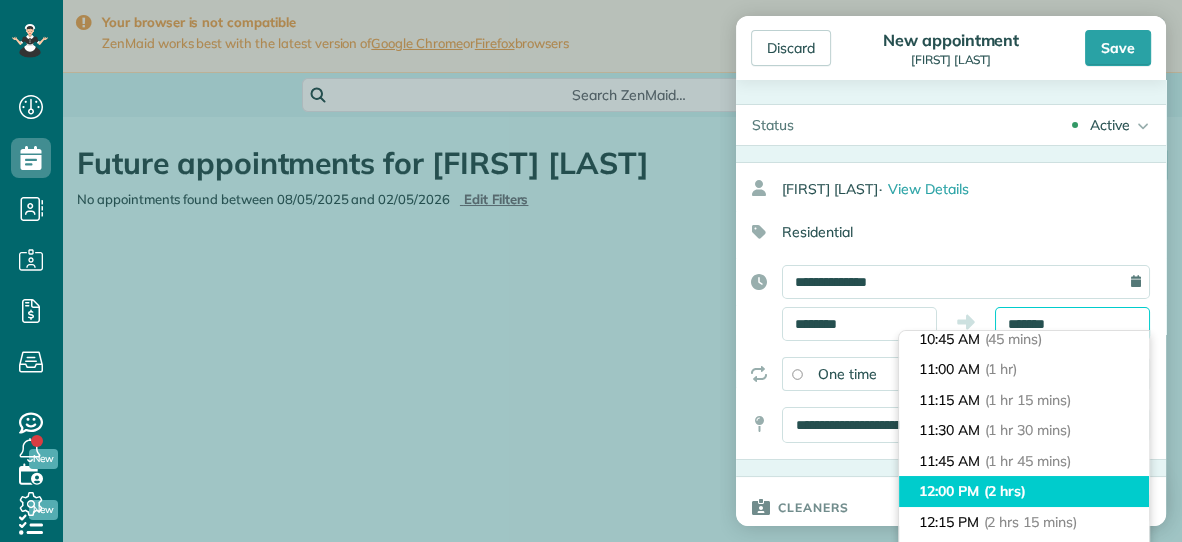 type on "********" 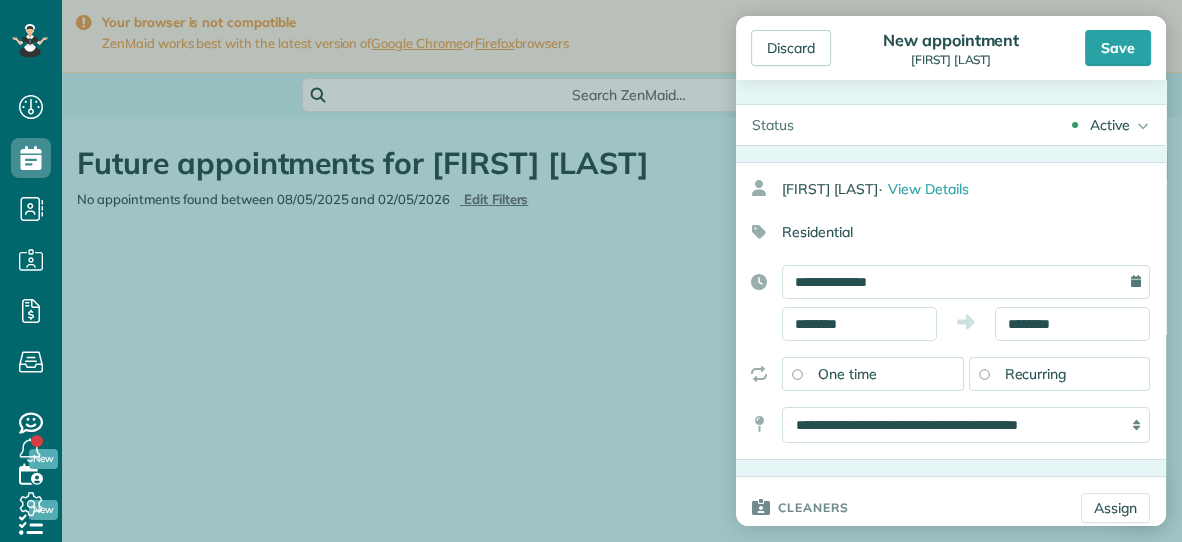 click on "Recurring" at bounding box center [1060, 374] 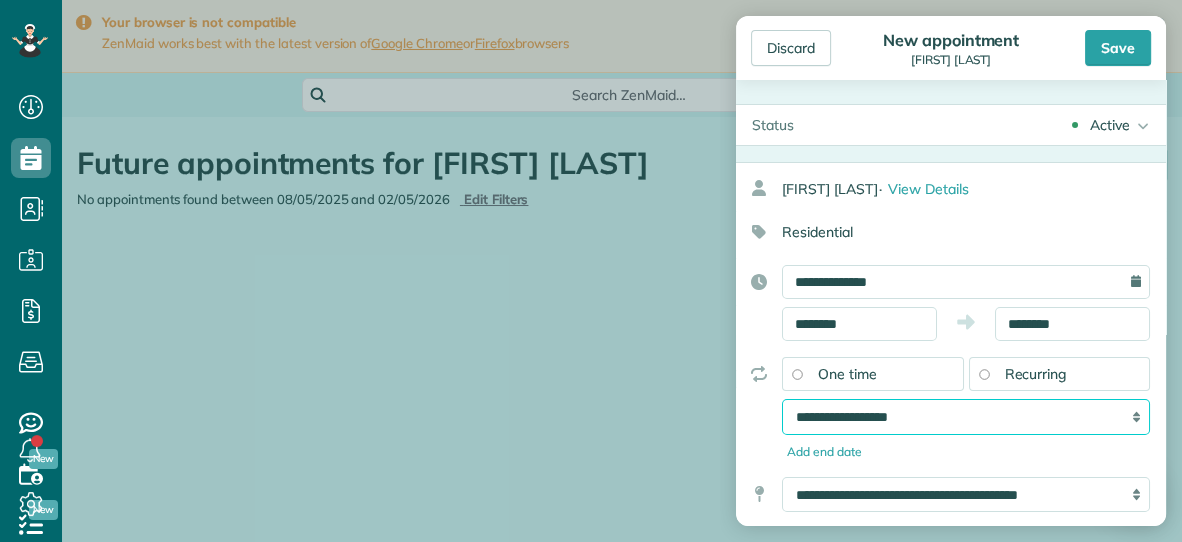 click on "**********" at bounding box center (966, 417) 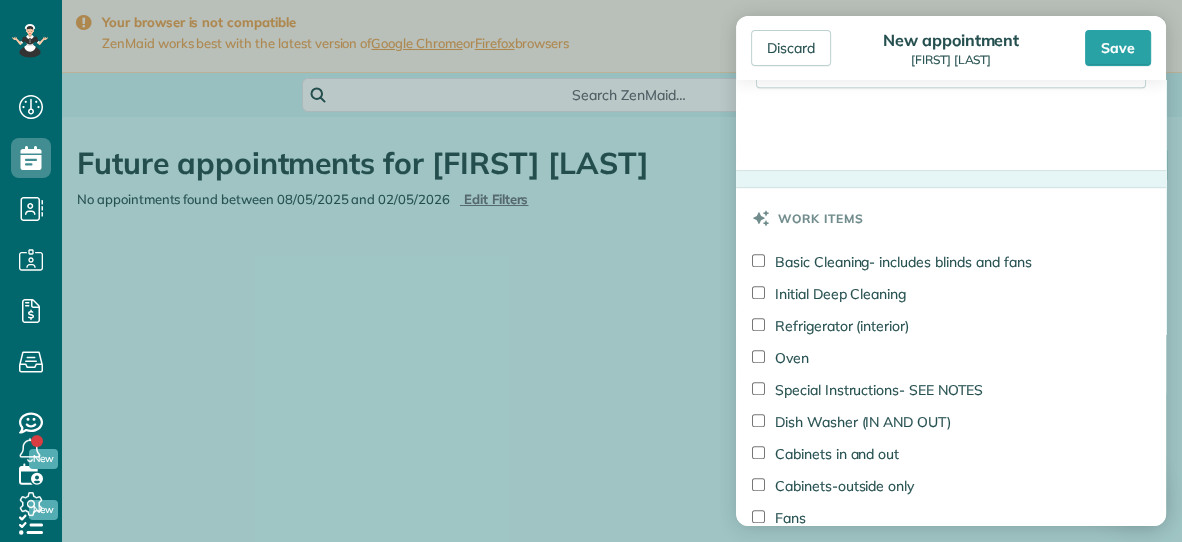 scroll, scrollTop: 961, scrollLeft: 0, axis: vertical 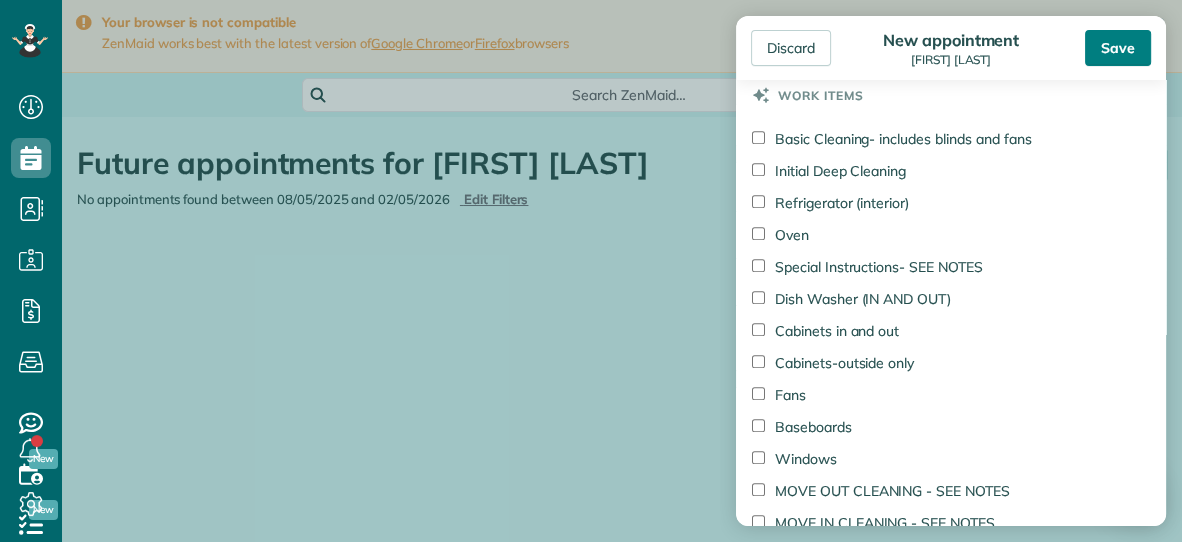 click on "Save" at bounding box center (1118, 48) 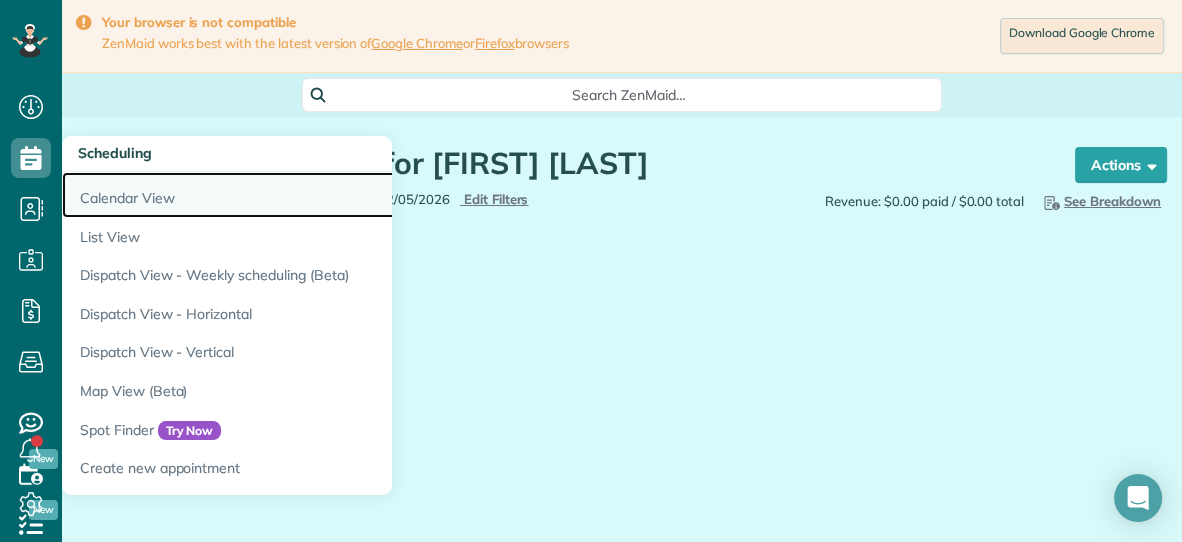 click on "Calendar View" at bounding box center [312, 195] 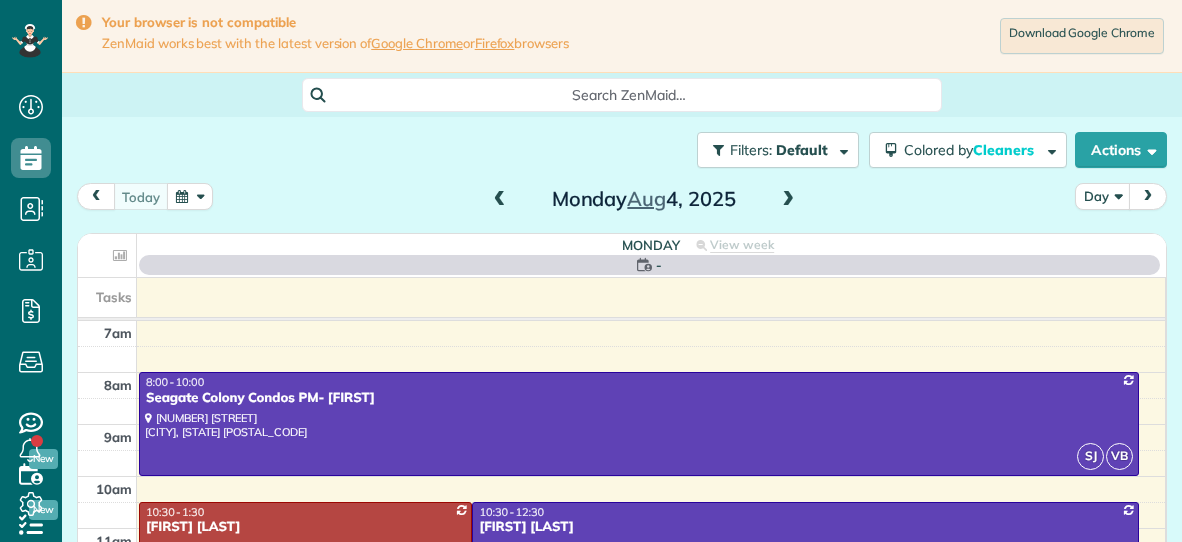 scroll, scrollTop: 0, scrollLeft: 0, axis: both 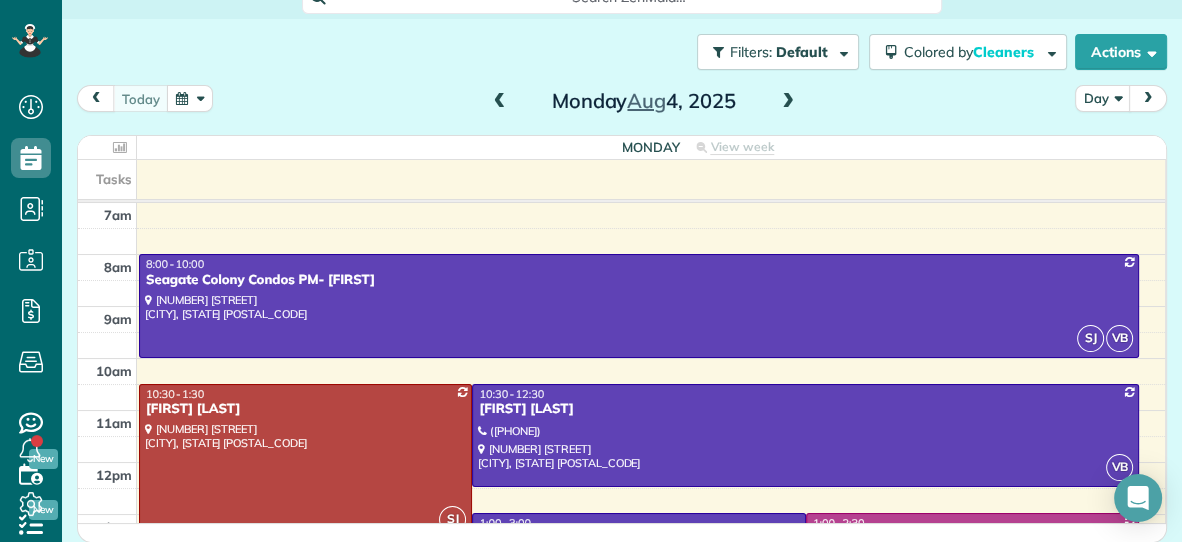 click at bounding box center (788, 102) 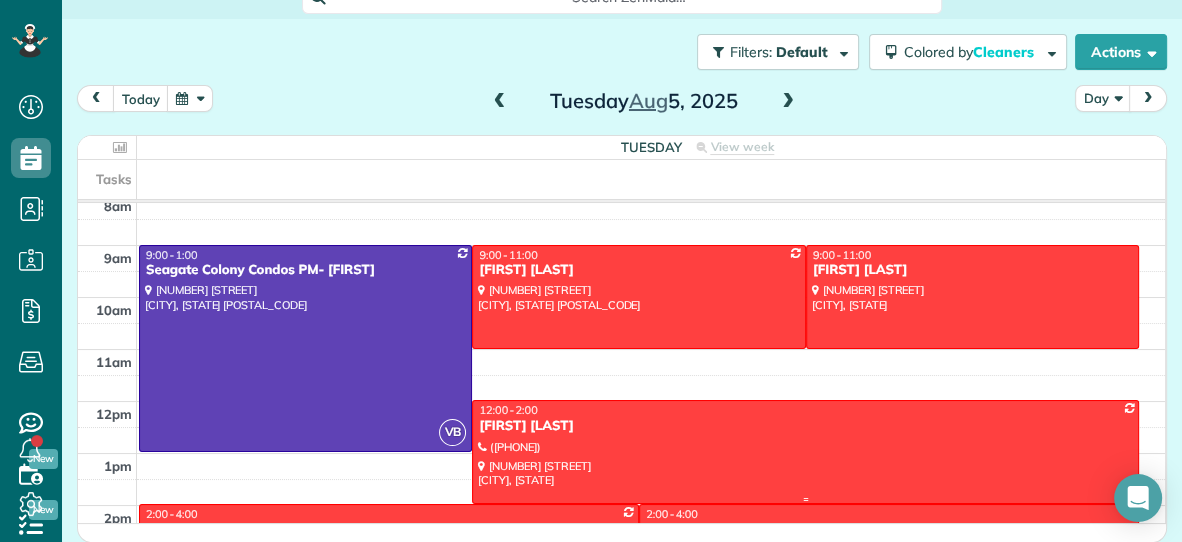 scroll, scrollTop: 52, scrollLeft: 0, axis: vertical 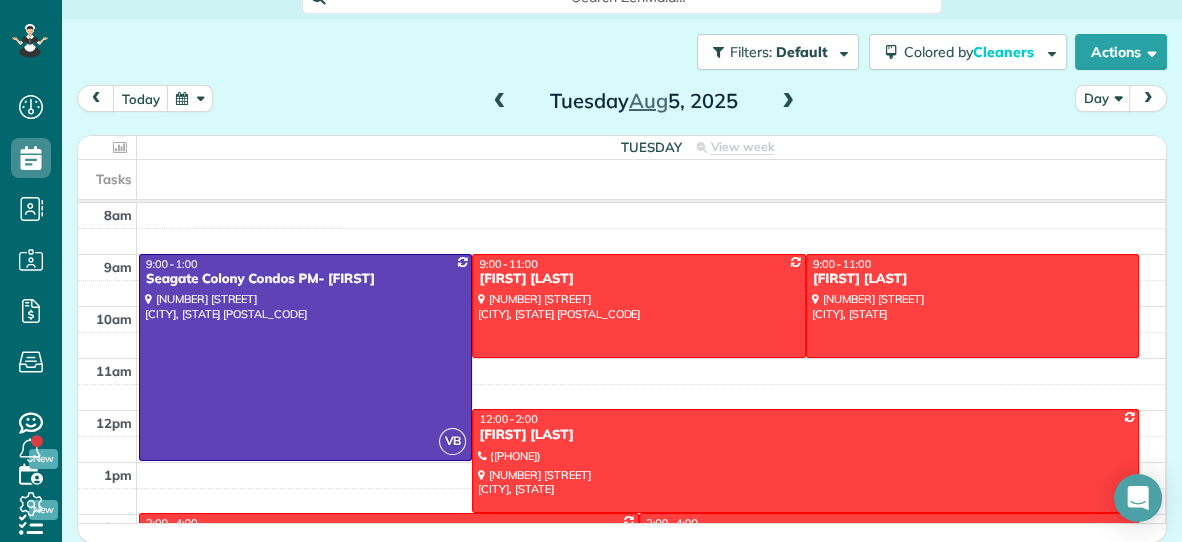 click at bounding box center (788, 102) 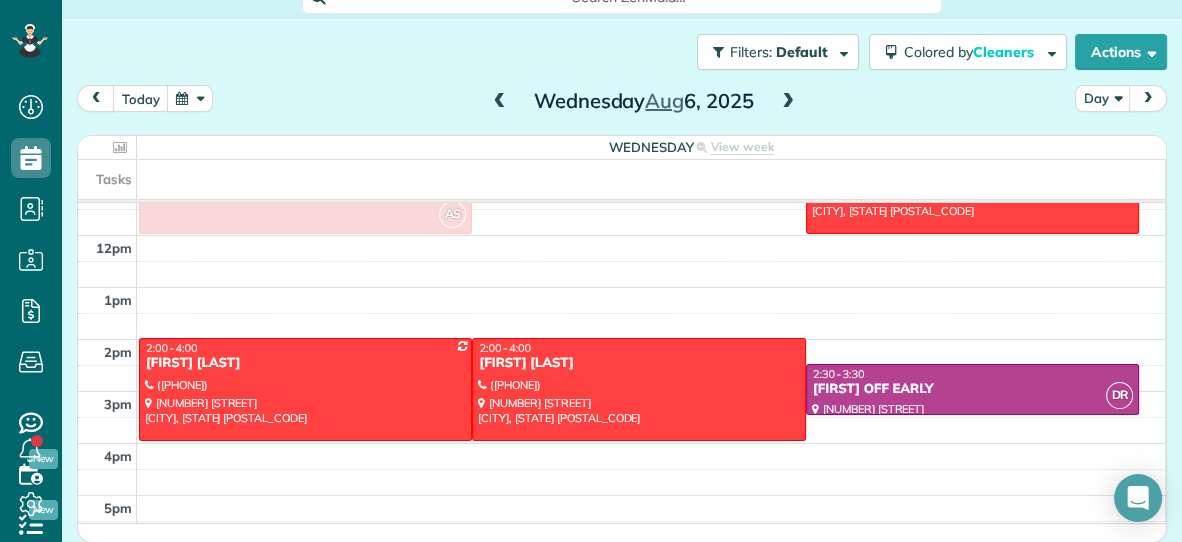 scroll, scrollTop: 238, scrollLeft: 0, axis: vertical 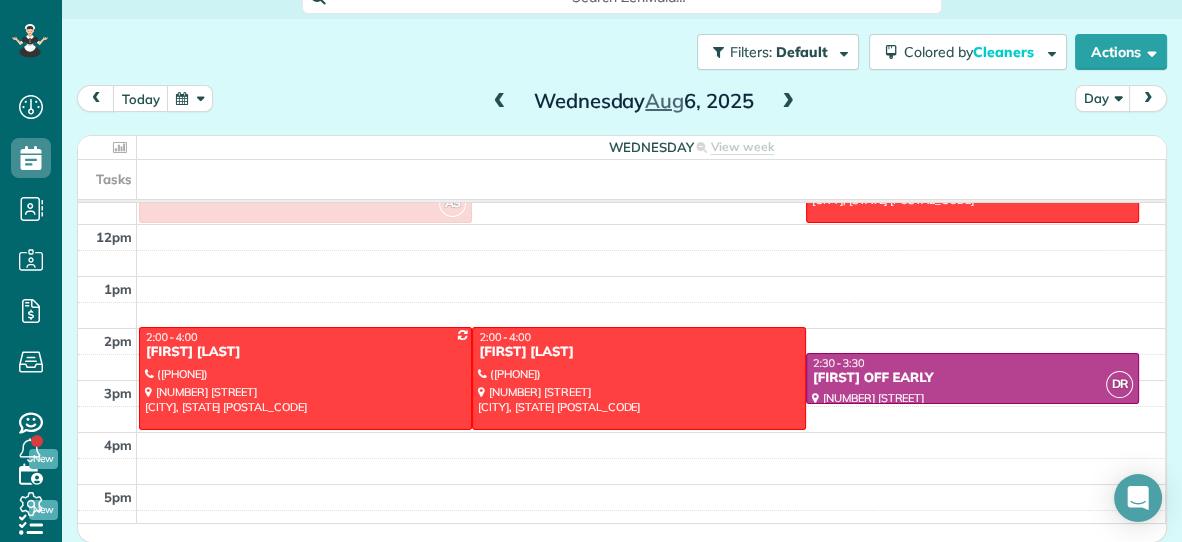 click at bounding box center [500, 102] 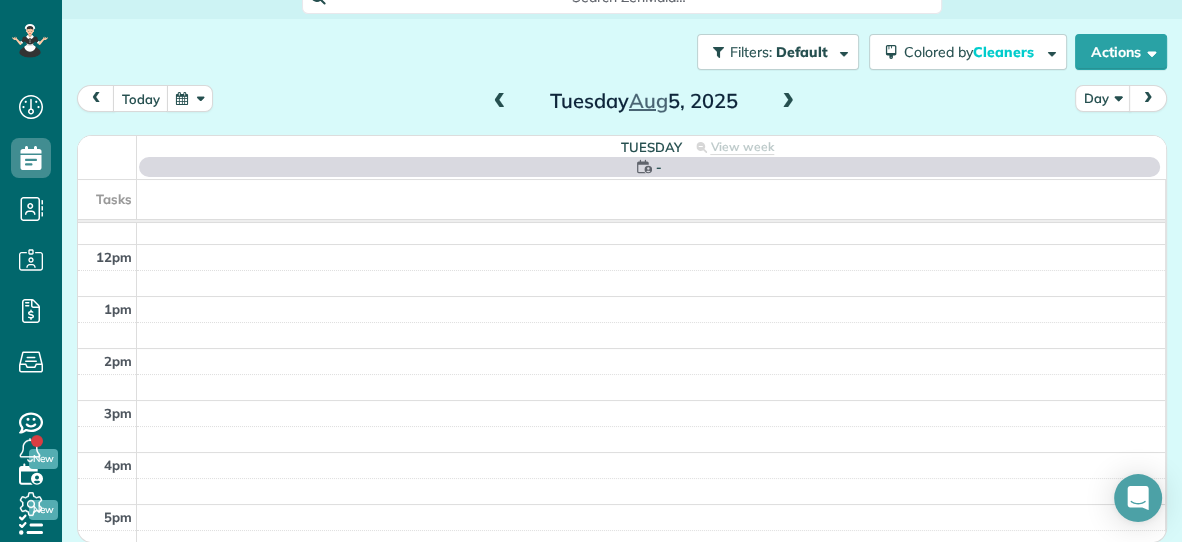 scroll, scrollTop: 0, scrollLeft: 0, axis: both 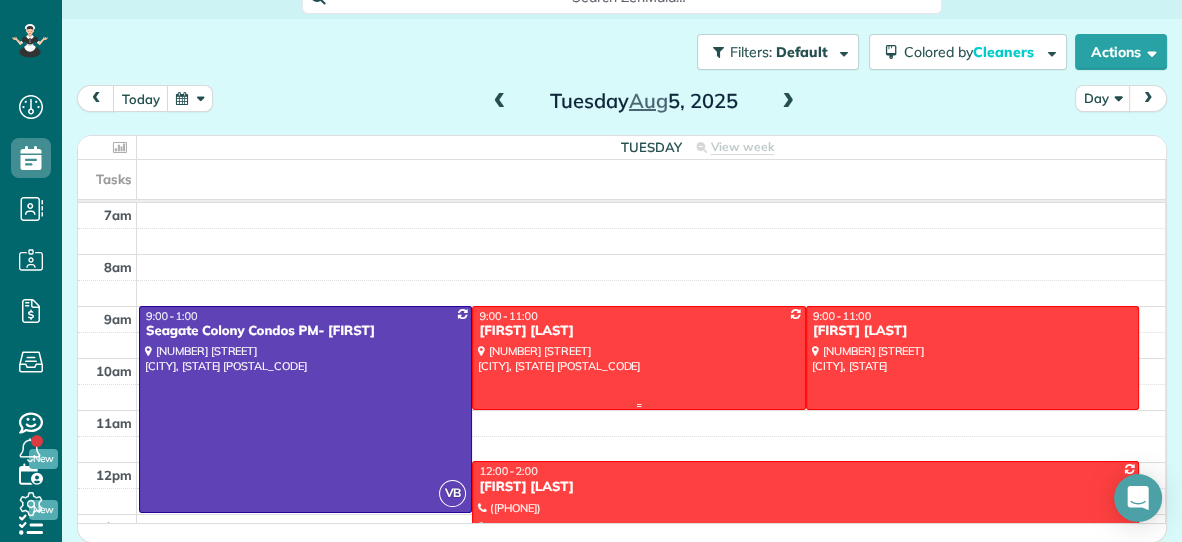 click at bounding box center (638, 357) 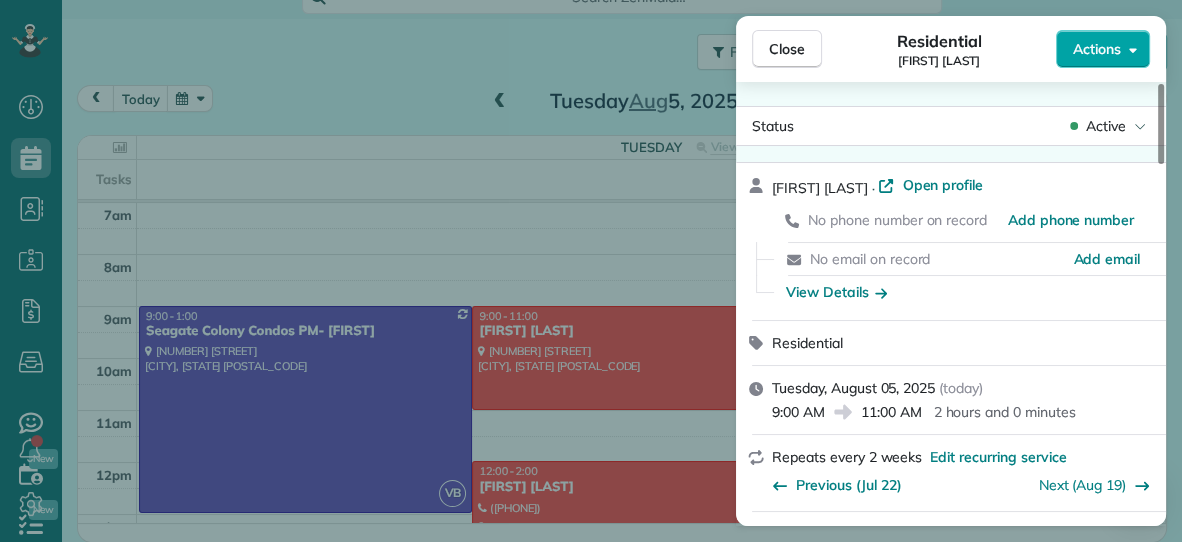 click on "Actions" at bounding box center (1103, 49) 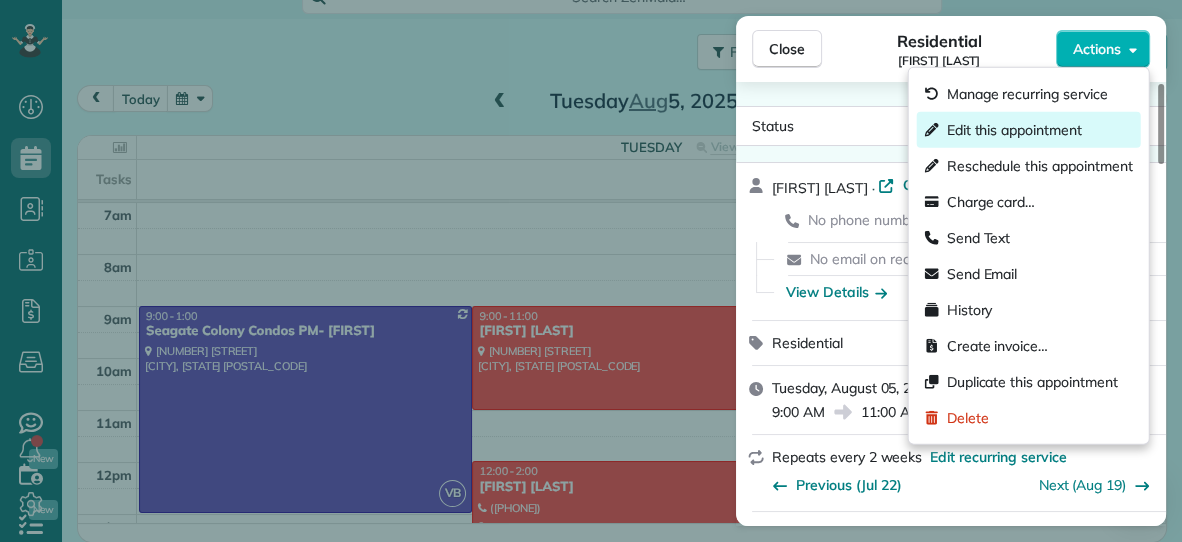 click on "Edit this appointment" at bounding box center (1014, 130) 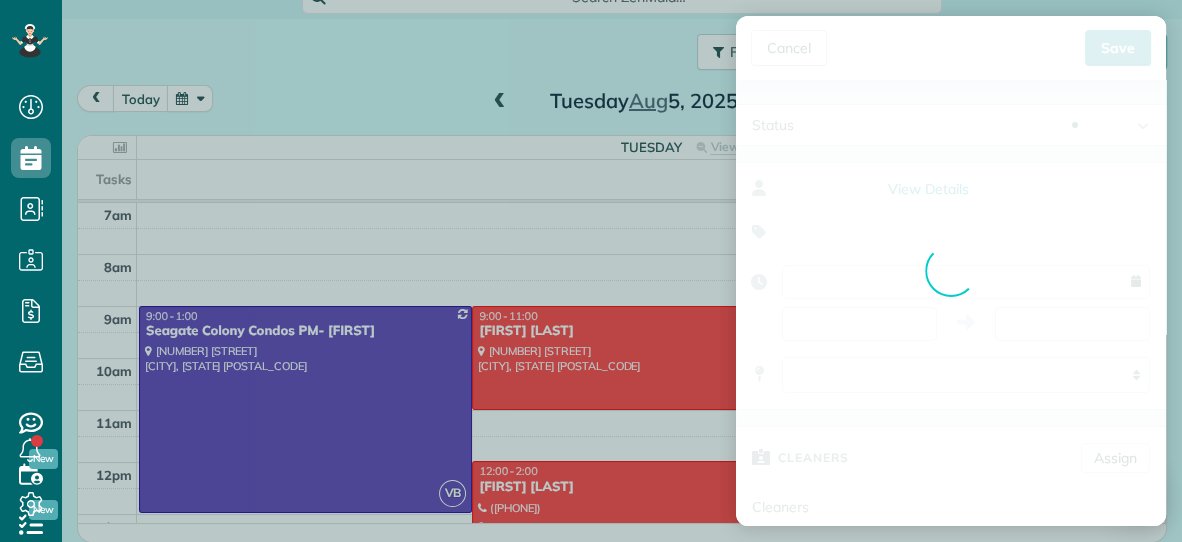 type on "**********" 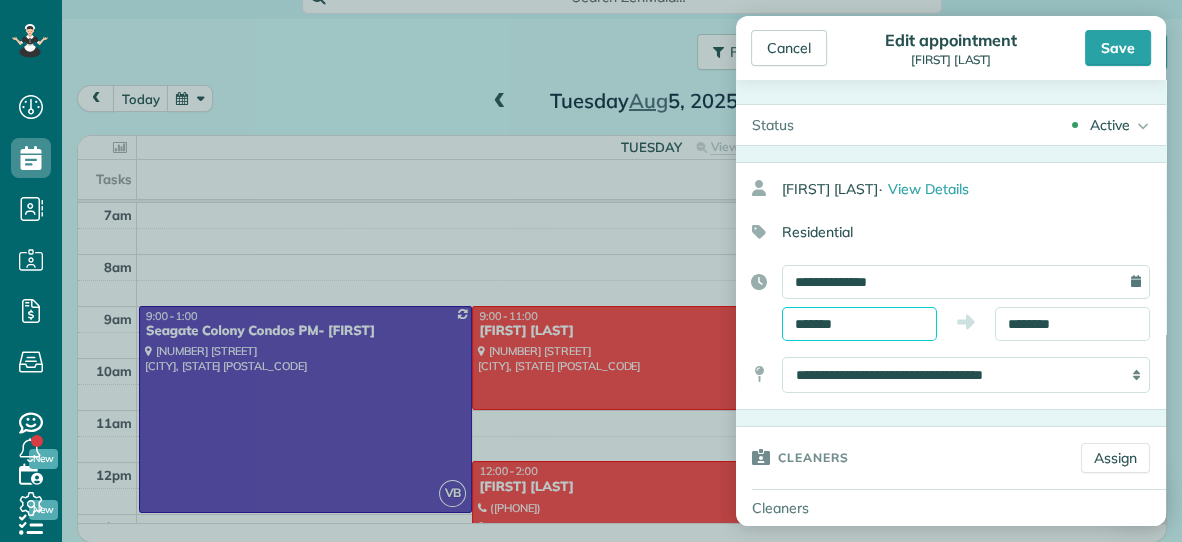 click on "*******" at bounding box center [859, 324] 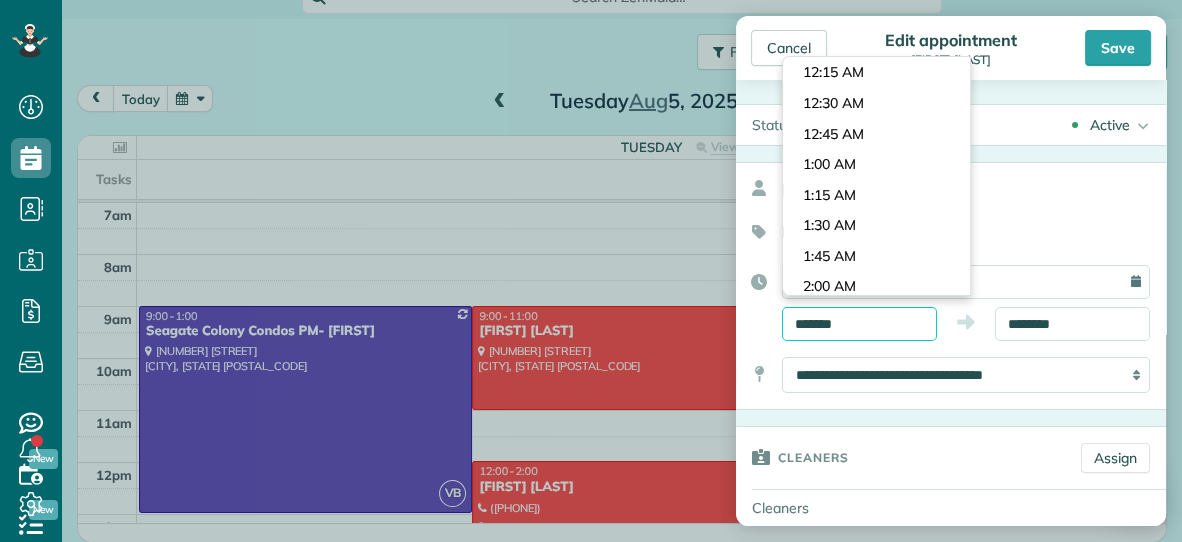 scroll, scrollTop: 1037, scrollLeft: 0, axis: vertical 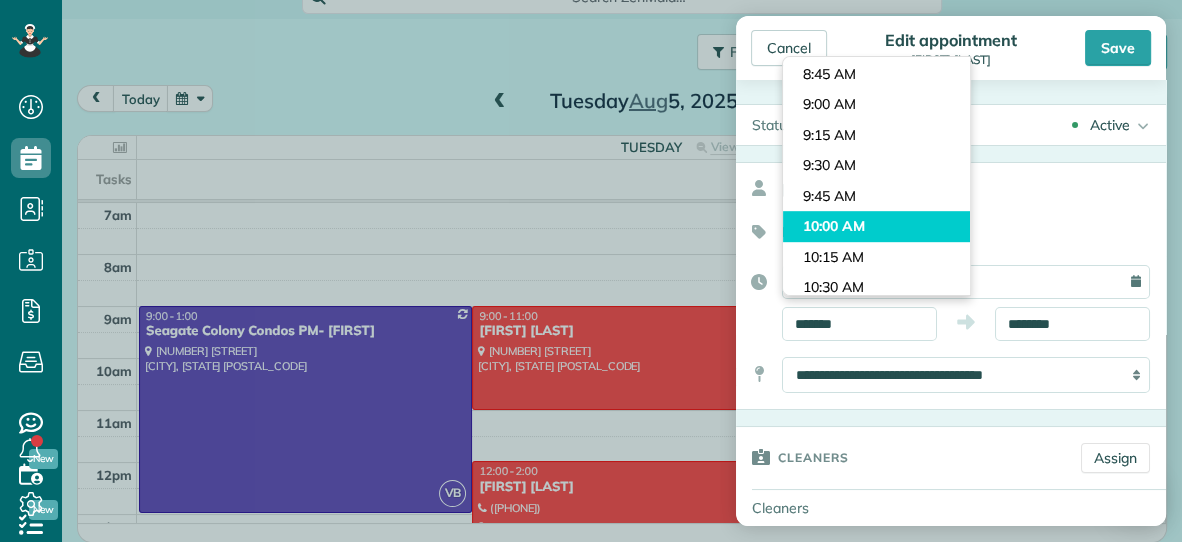 click on "Dashboard
Scheduling
Calendar View
List View
Dispatch View - Weekly scheduling (Beta)" at bounding box center [591, 271] 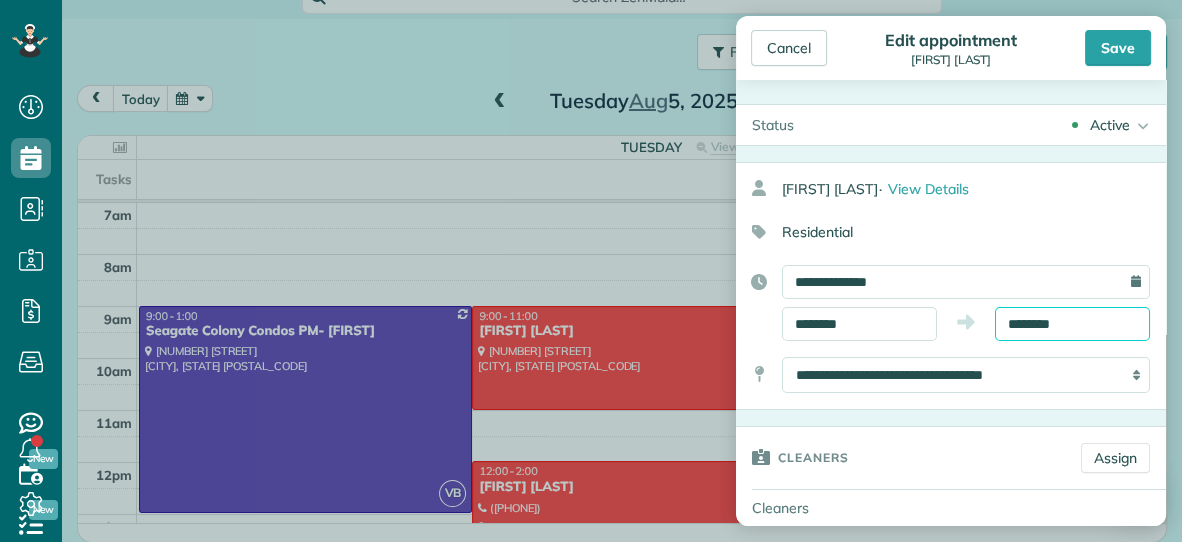 click on "********" at bounding box center [1072, 324] 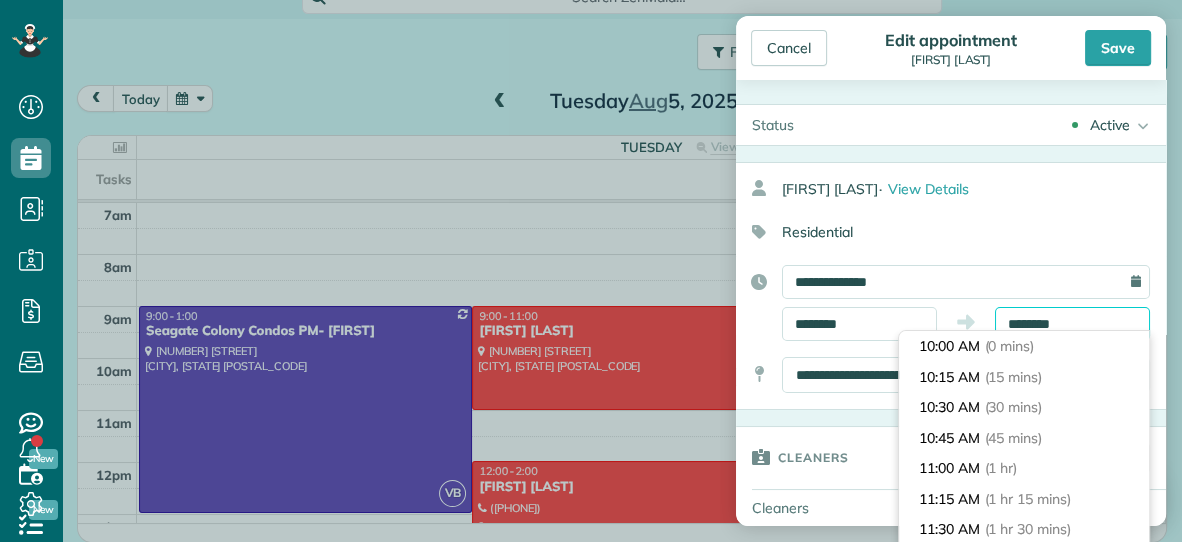 scroll, scrollTop: 90, scrollLeft: 0, axis: vertical 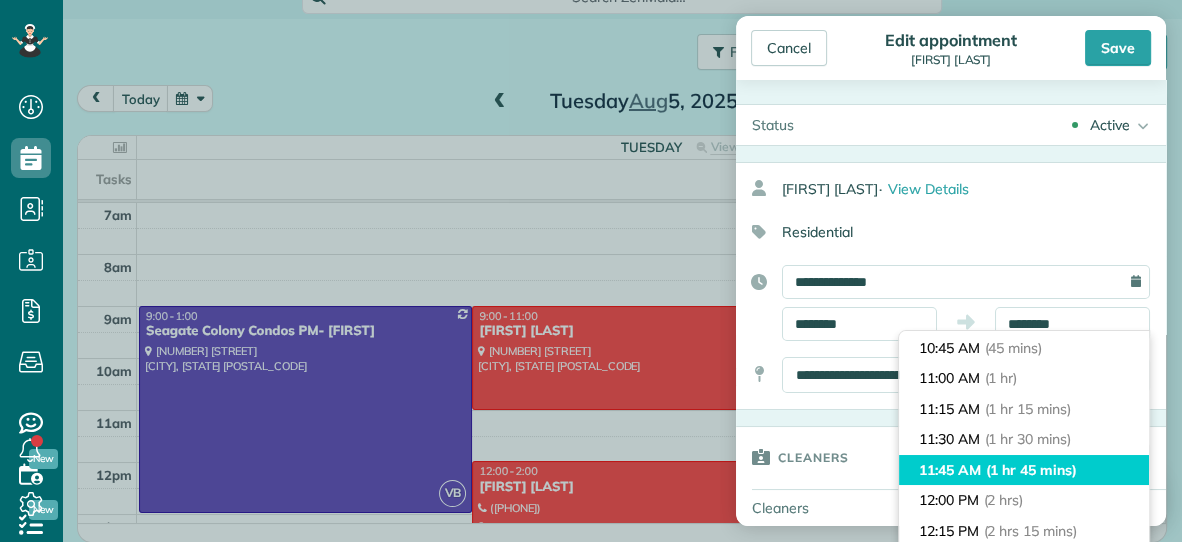click on "(1 hr 45 mins)" at bounding box center [1031, 470] 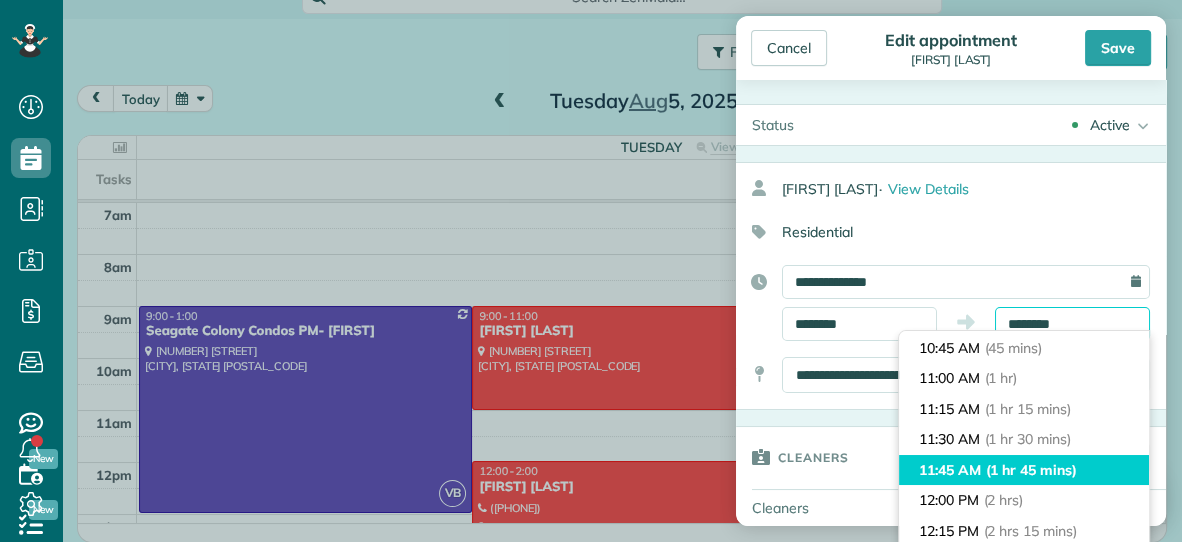 type on "********" 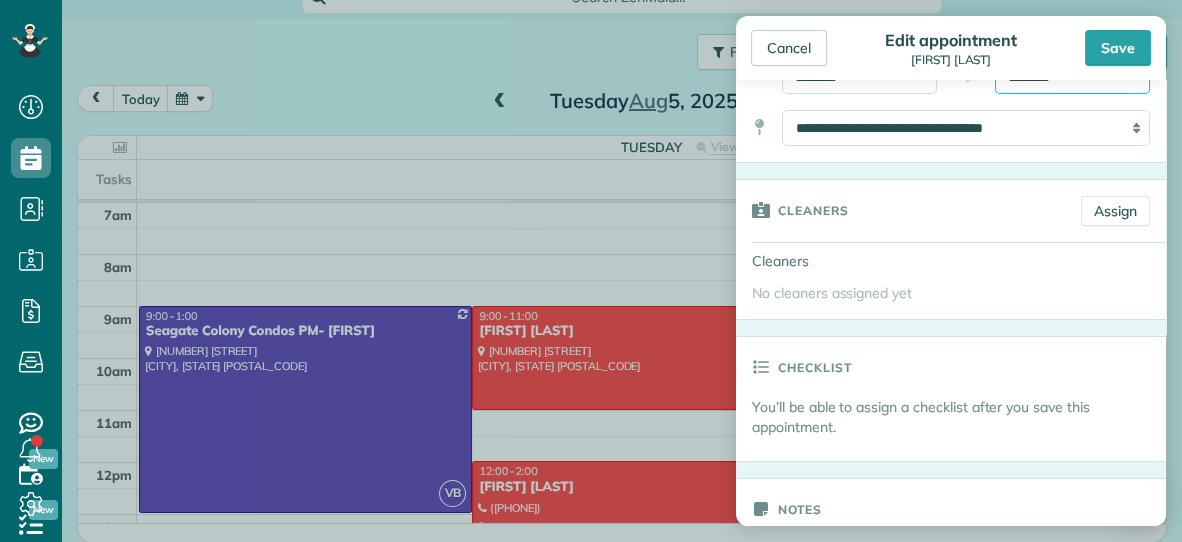 scroll, scrollTop: 256, scrollLeft: 0, axis: vertical 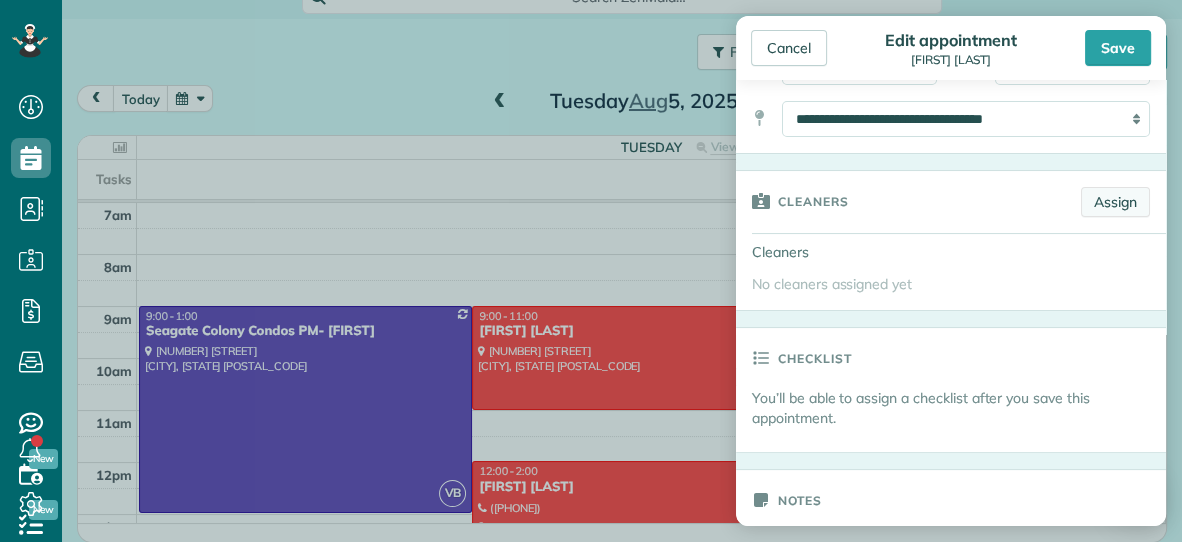click on "Assign" at bounding box center [1115, 202] 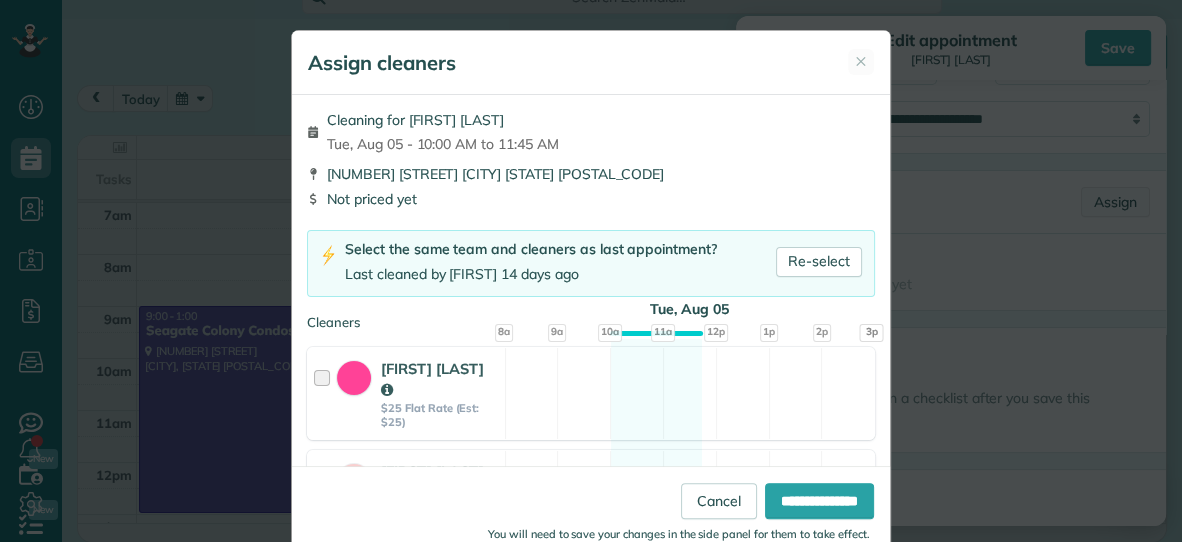 scroll, scrollTop: 503, scrollLeft: 0, axis: vertical 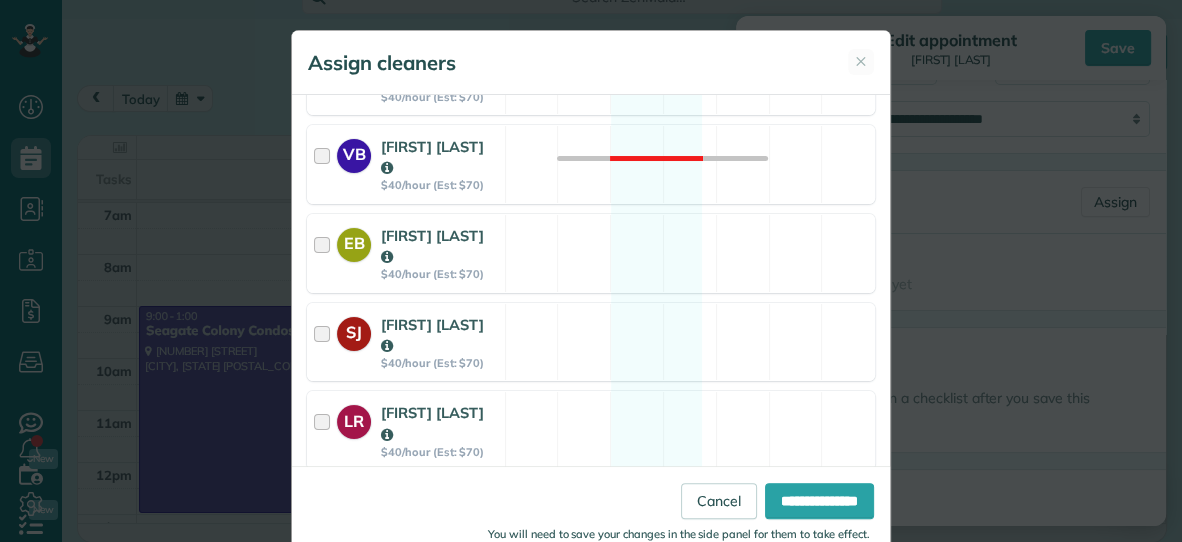 click on "**********" at bounding box center [591, 511] 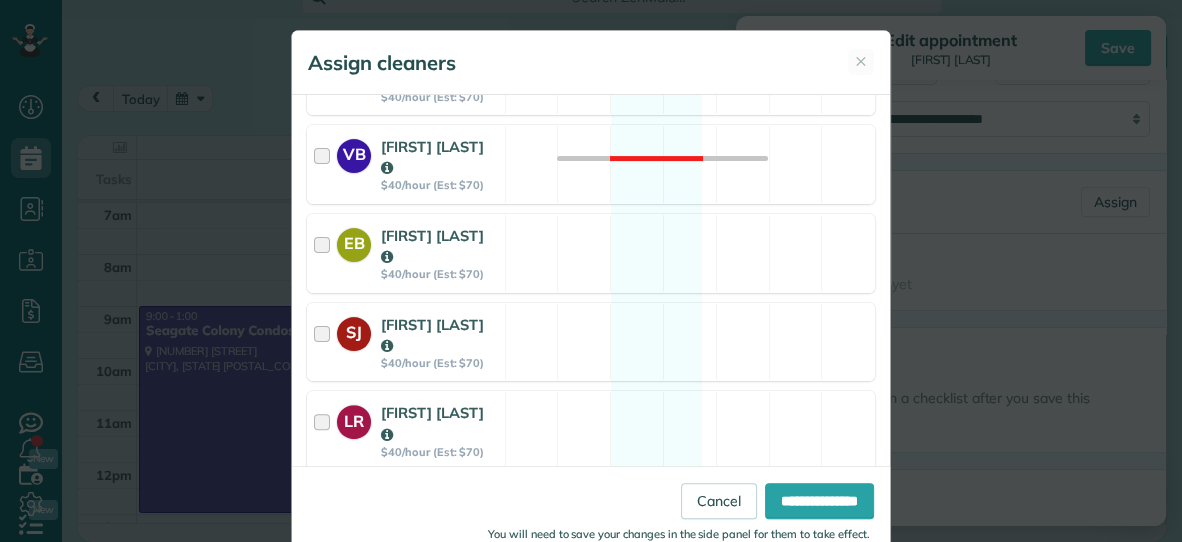click on "DR
[FIRST] [LAST]
$40/hour (Est: $70)
Available" at bounding box center [591, 519] 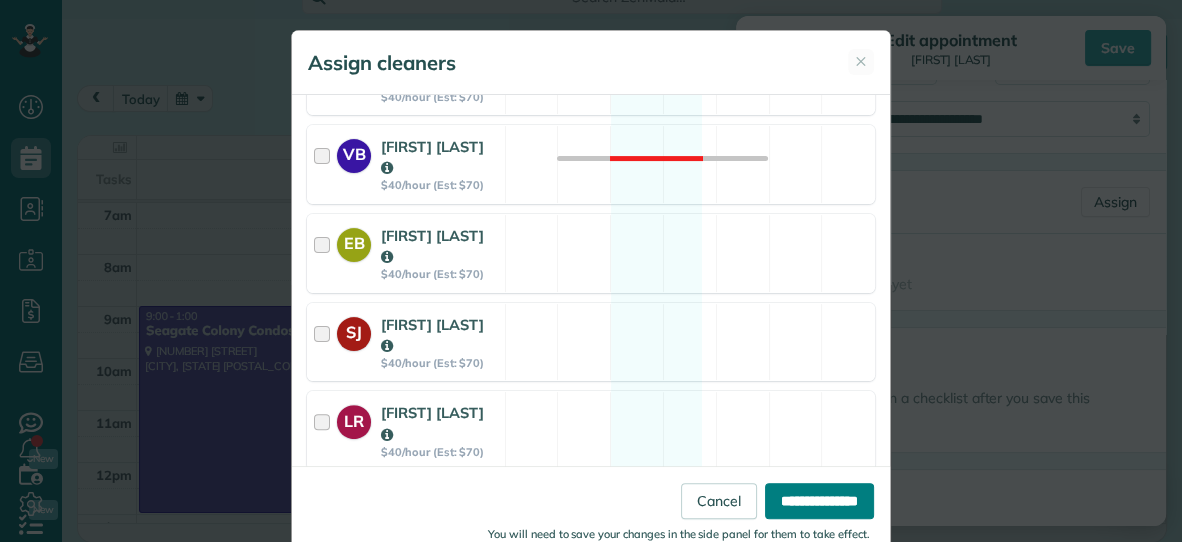 click on "**********" at bounding box center (819, 501) 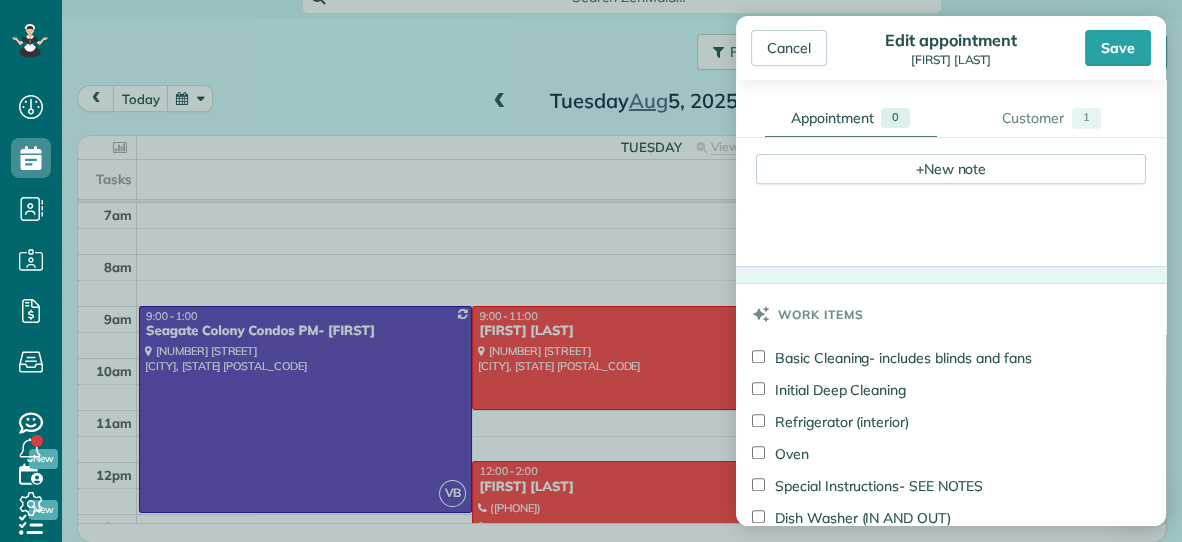 scroll, scrollTop: 700, scrollLeft: 0, axis: vertical 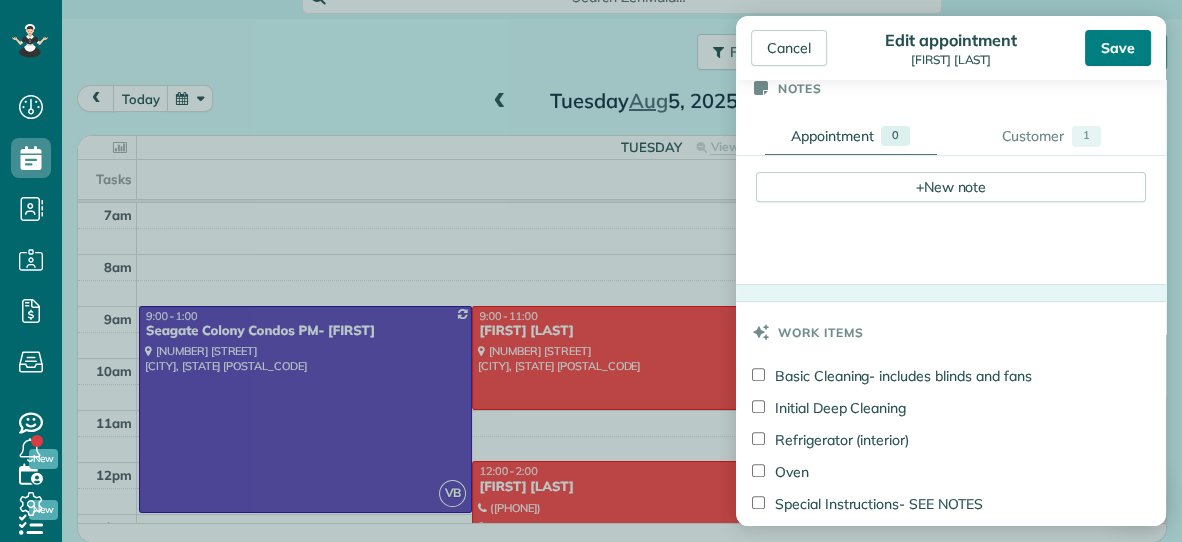 click on "Save" at bounding box center (1118, 48) 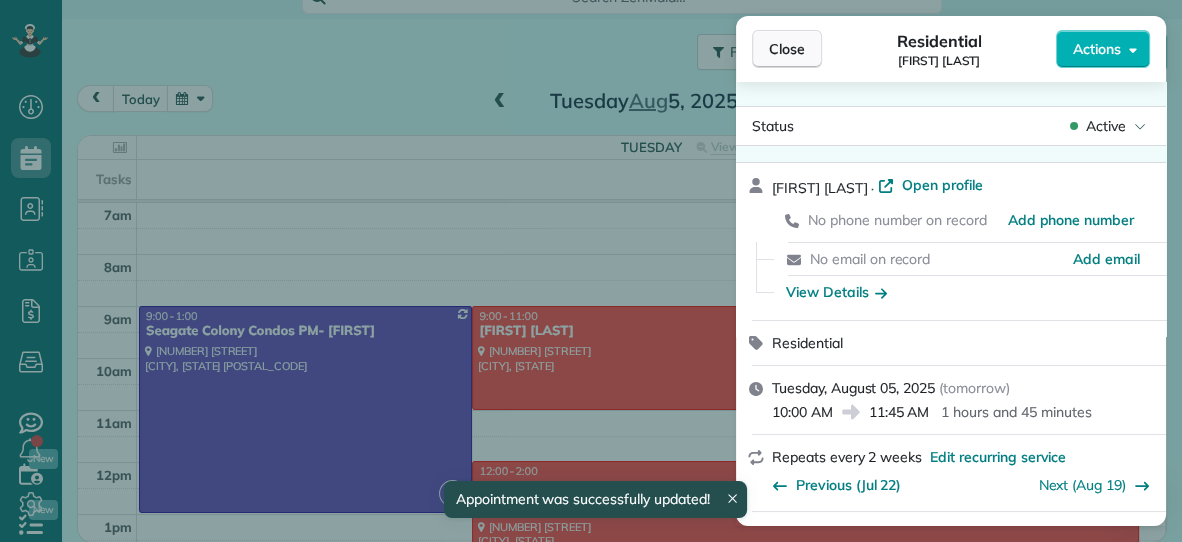 click on "Close" at bounding box center [787, 49] 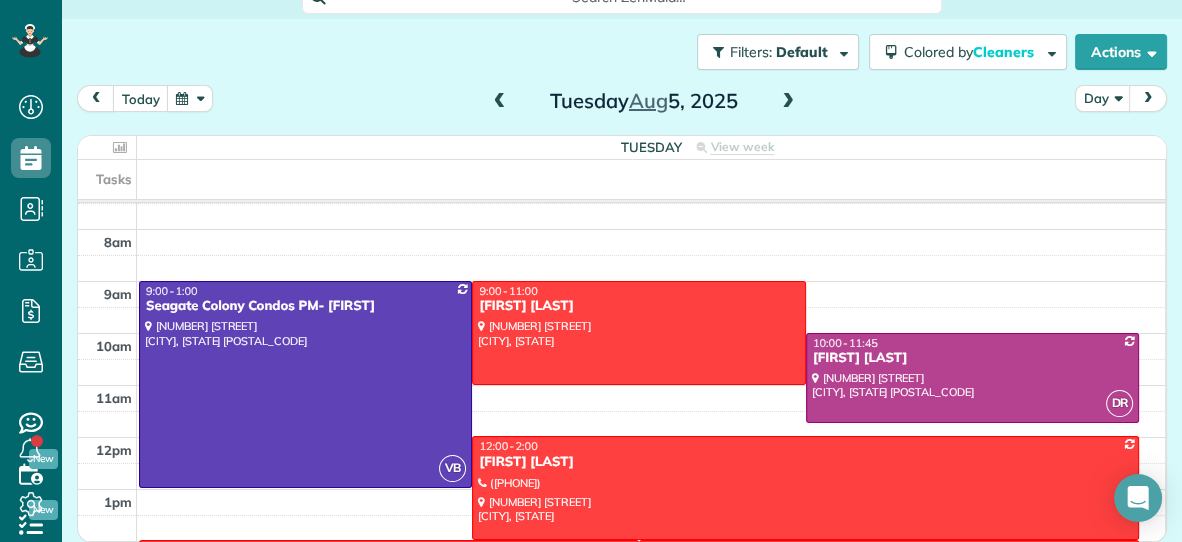 scroll, scrollTop: 24, scrollLeft: 0, axis: vertical 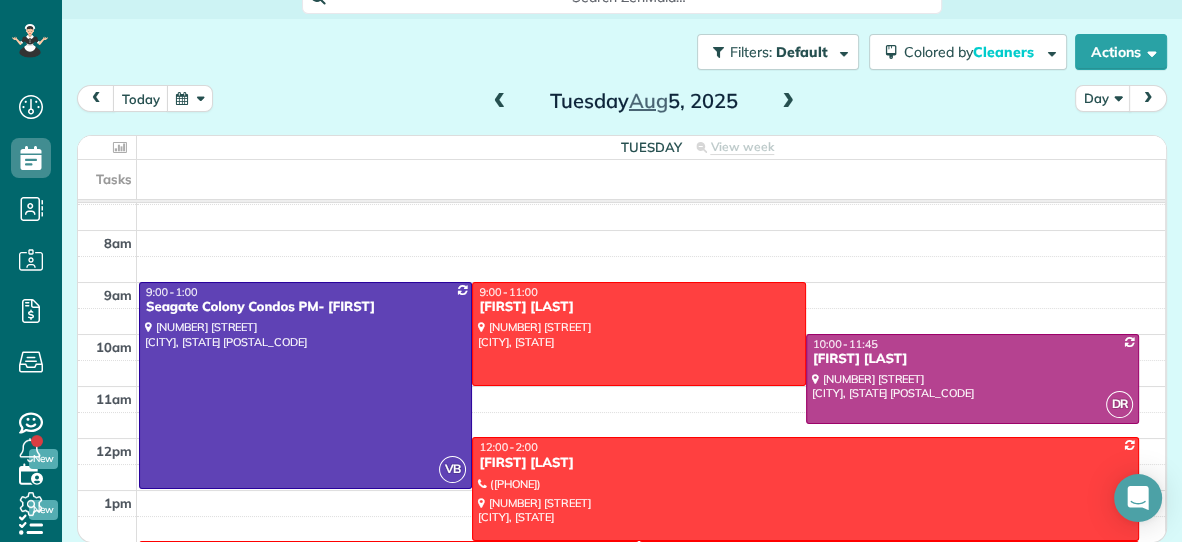 click at bounding box center [788, 102] 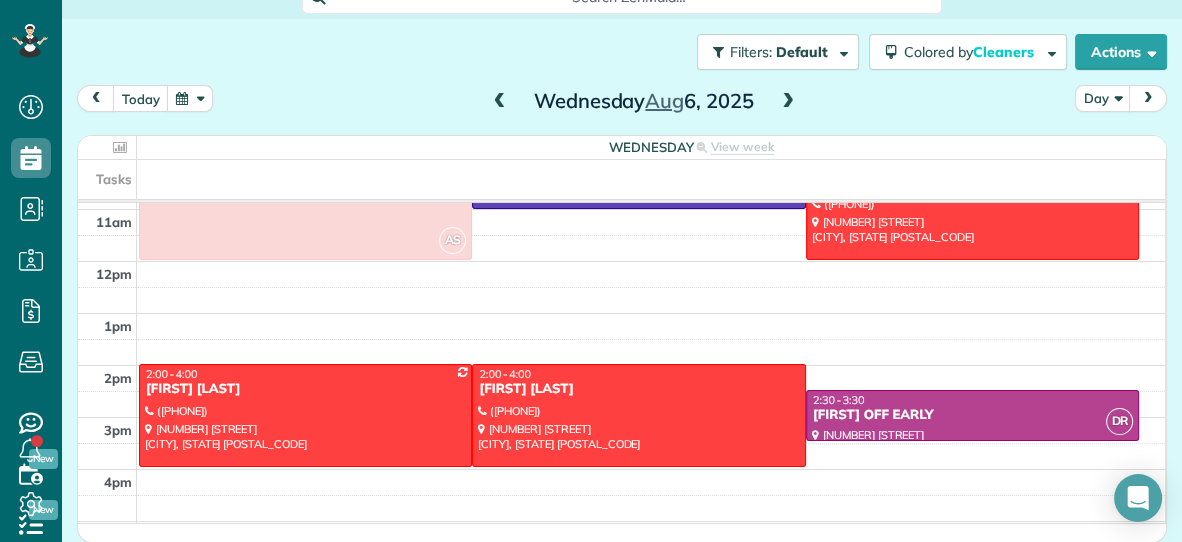 scroll, scrollTop: 202, scrollLeft: 0, axis: vertical 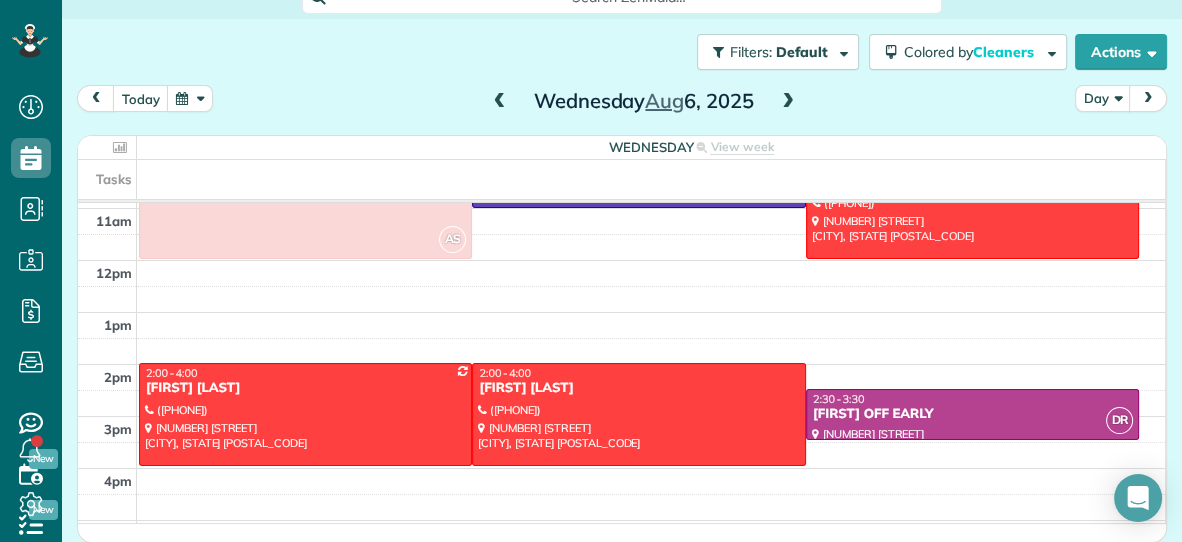 click at bounding box center [788, 102] 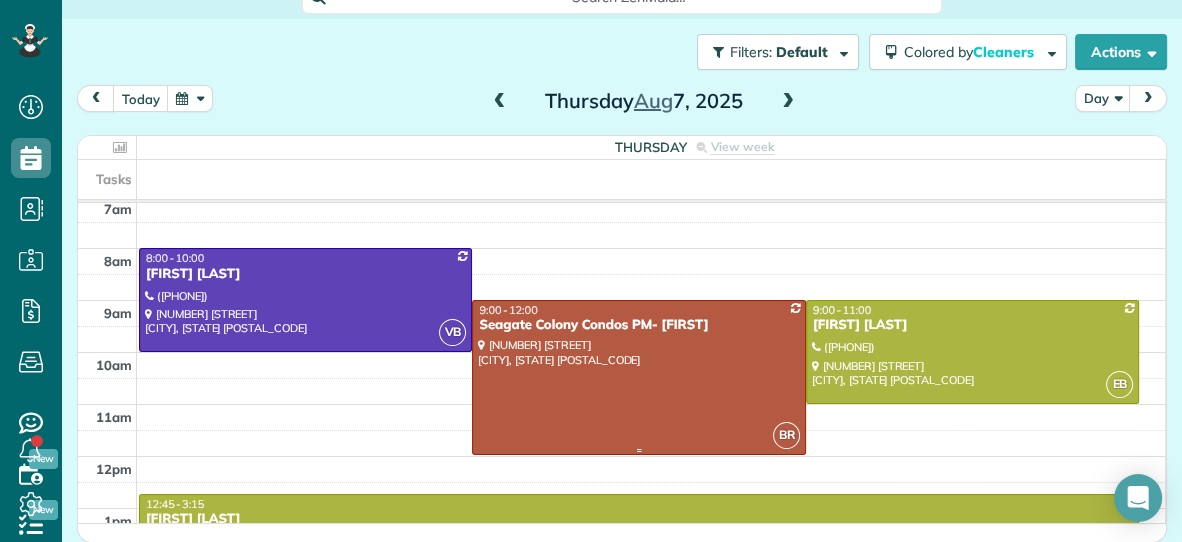 scroll, scrollTop: 0, scrollLeft: 0, axis: both 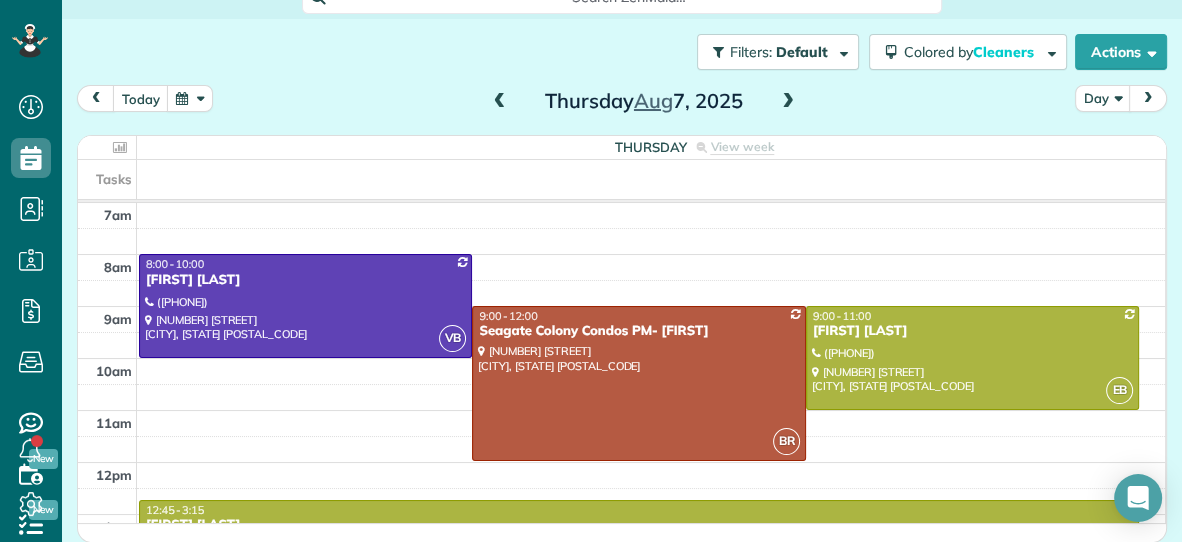 click at bounding box center (500, 102) 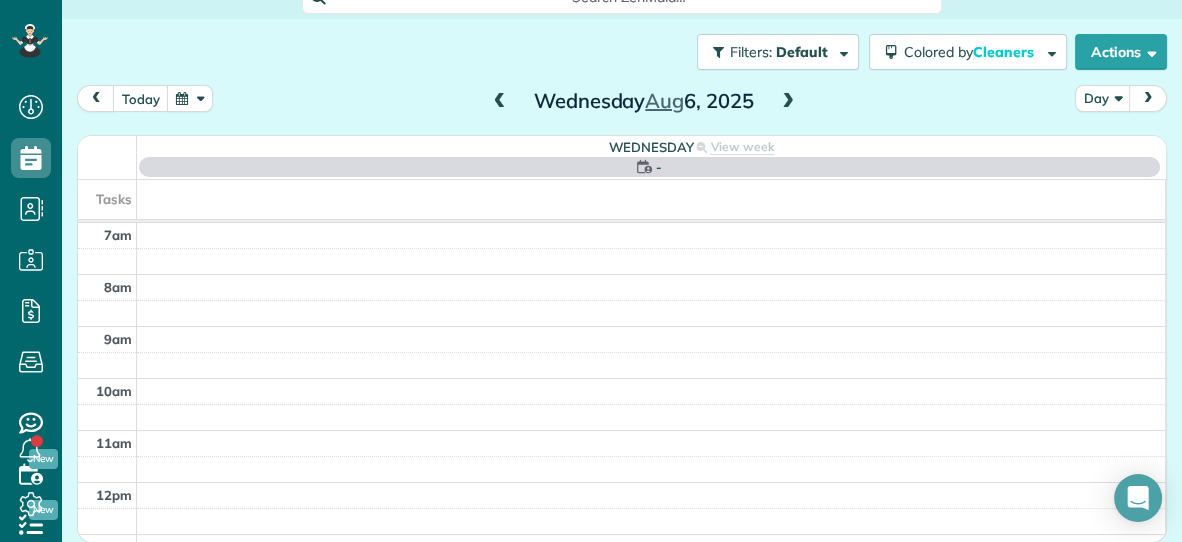 click at bounding box center [500, 102] 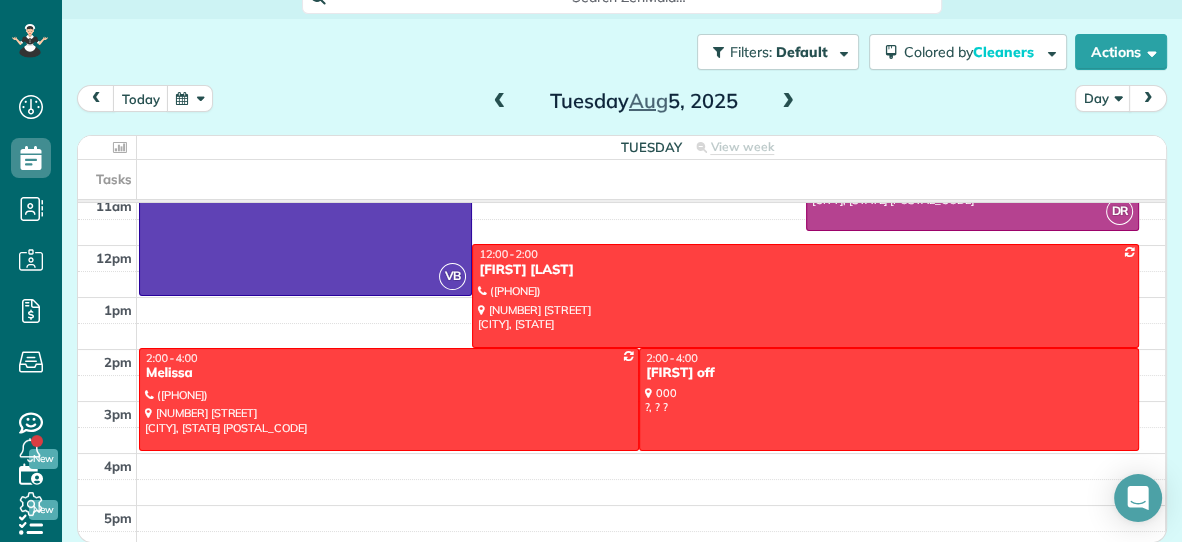 scroll, scrollTop: 239, scrollLeft: 0, axis: vertical 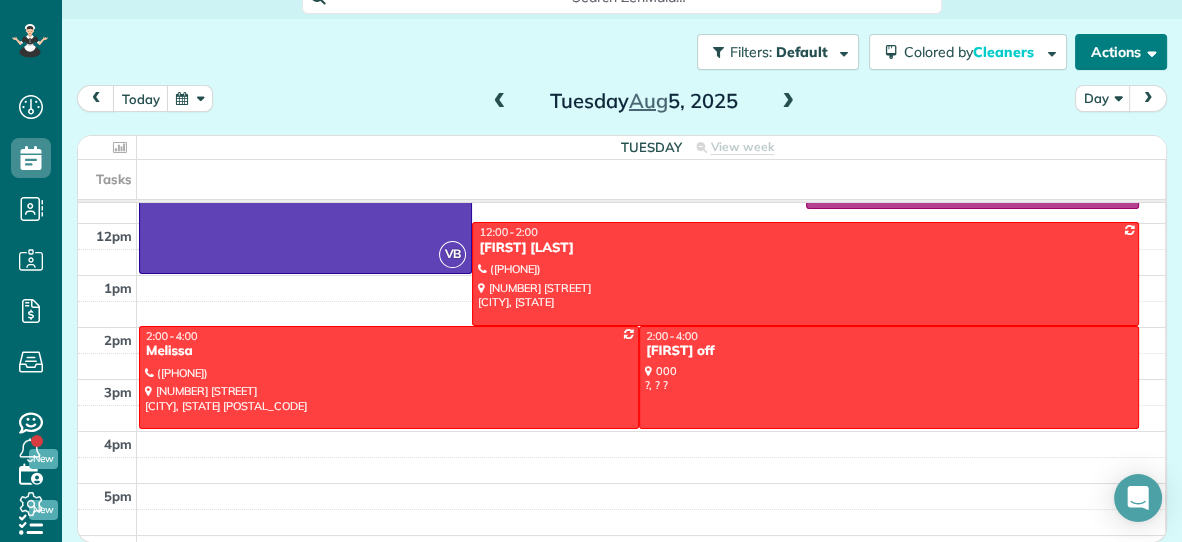 click on "Actions" at bounding box center (1121, 52) 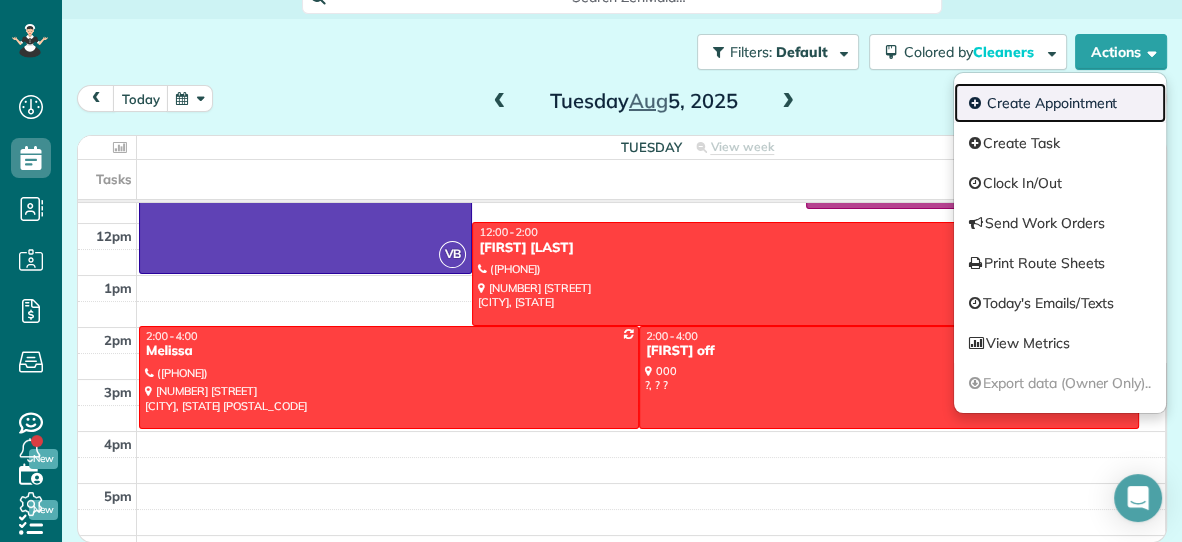 click on "Create Appointment" at bounding box center [1060, 103] 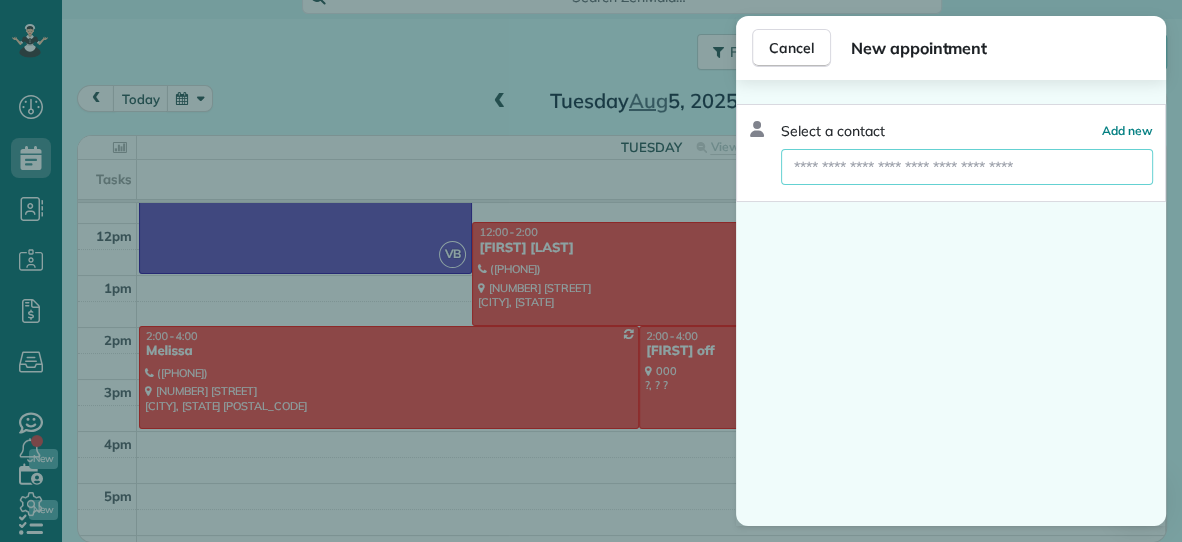click at bounding box center (967, 167) 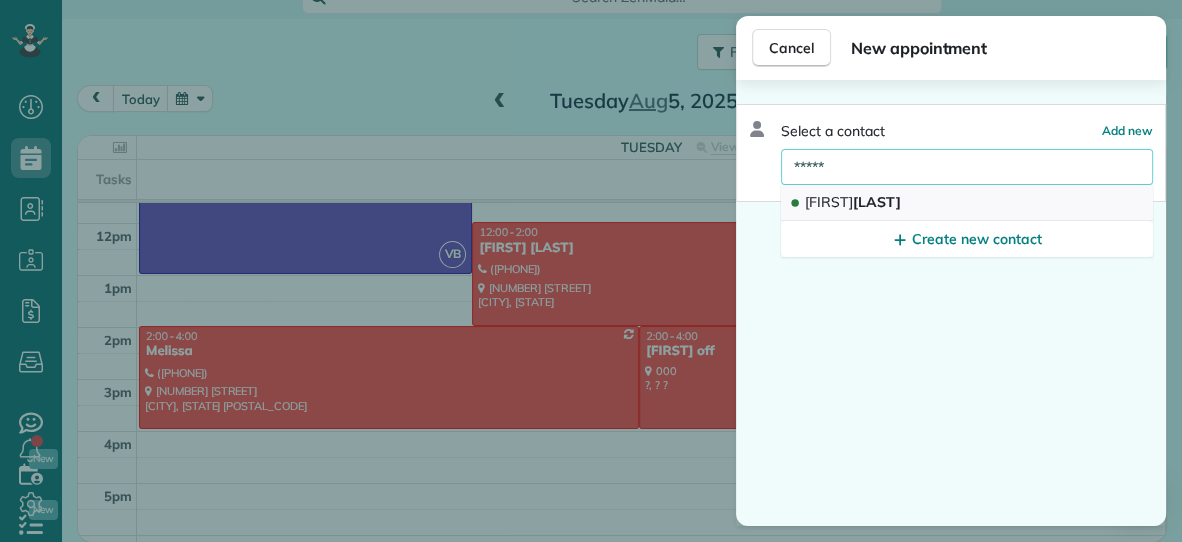 type on "*****" 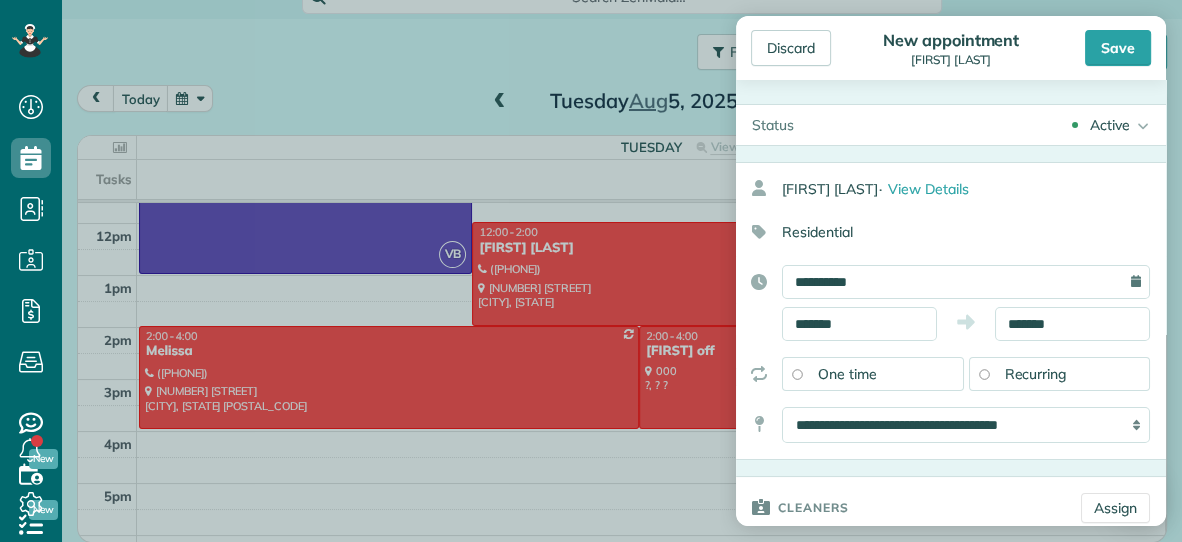 type on "**********" 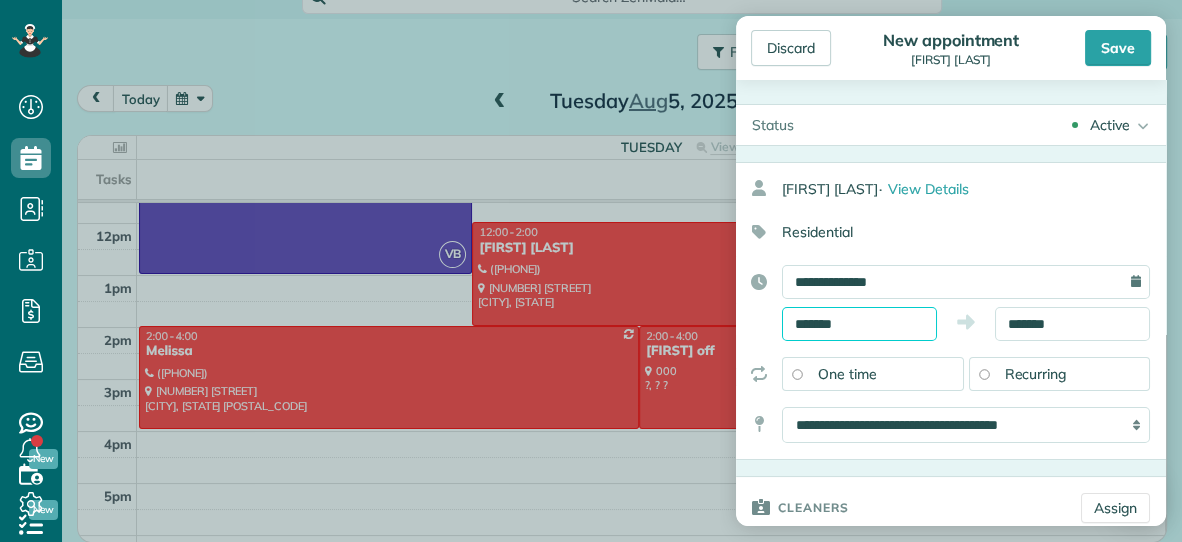 click on "*******" at bounding box center (859, 324) 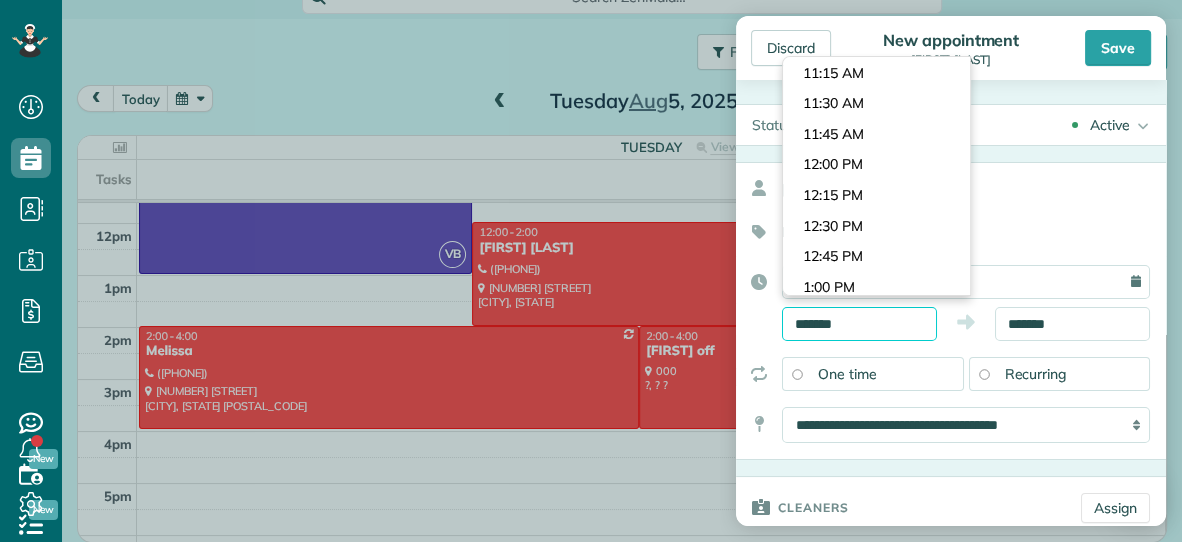 scroll, scrollTop: 1335, scrollLeft: 0, axis: vertical 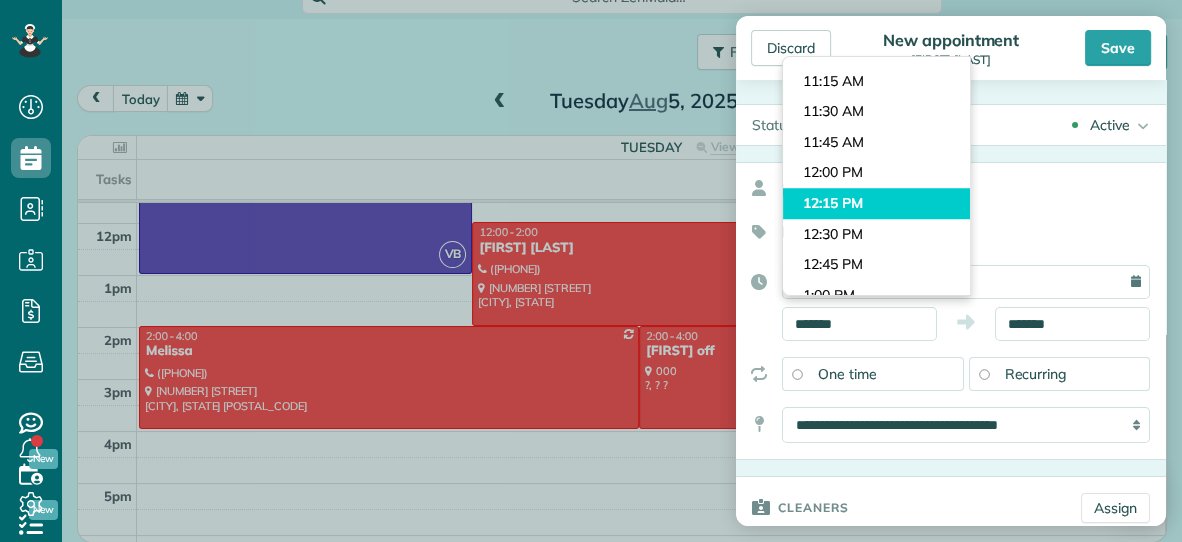 click on "Dashboard
Scheduling
Calendar View
List View
Dispatch View - Weekly scheduling (Beta)" at bounding box center [591, 271] 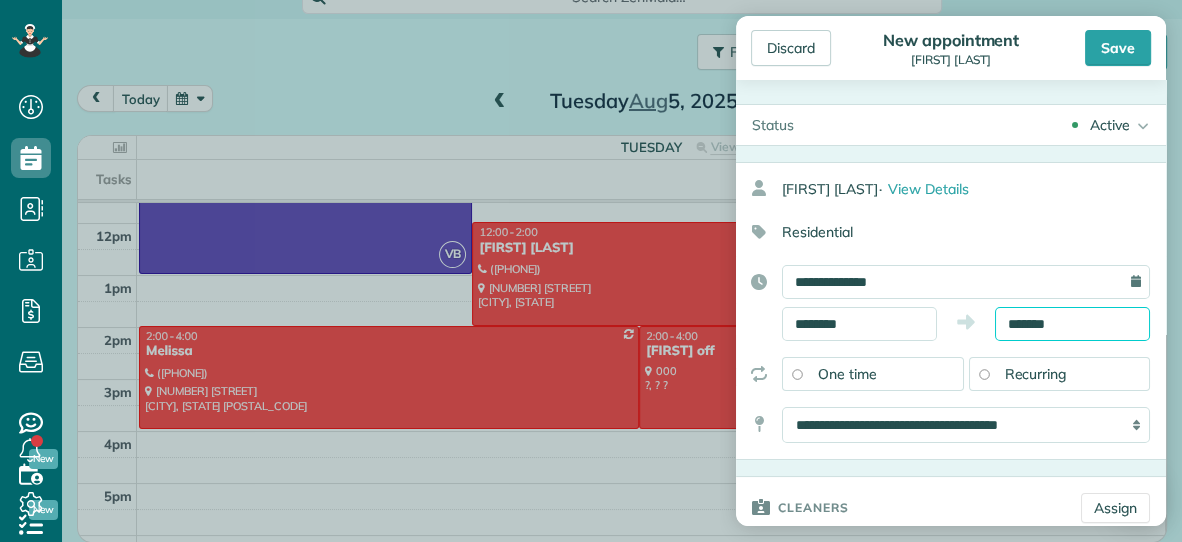 click on "*******" at bounding box center [1072, 324] 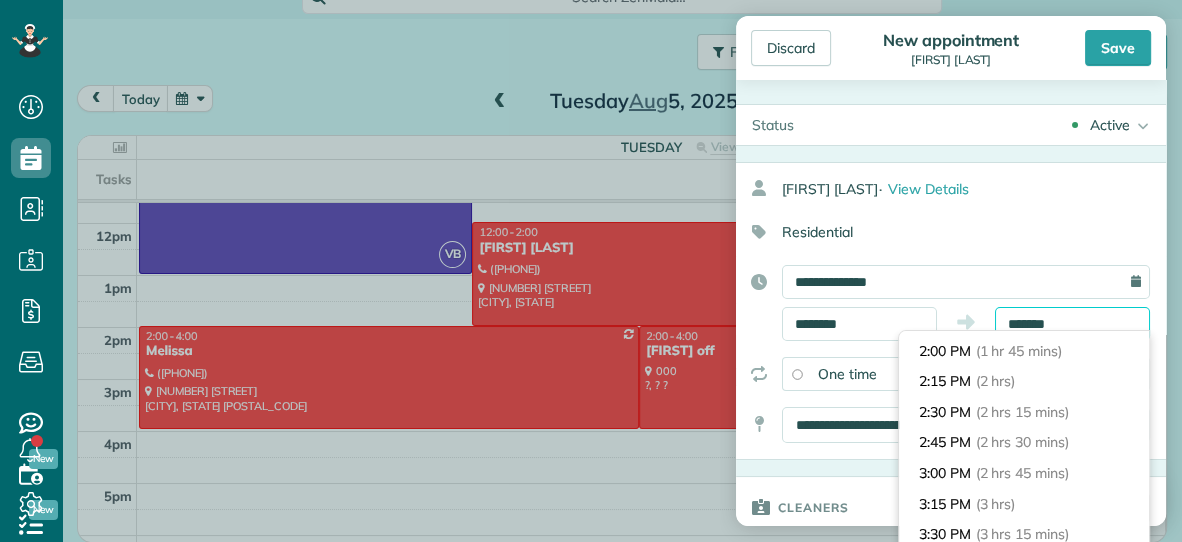 scroll, scrollTop: 213, scrollLeft: 0, axis: vertical 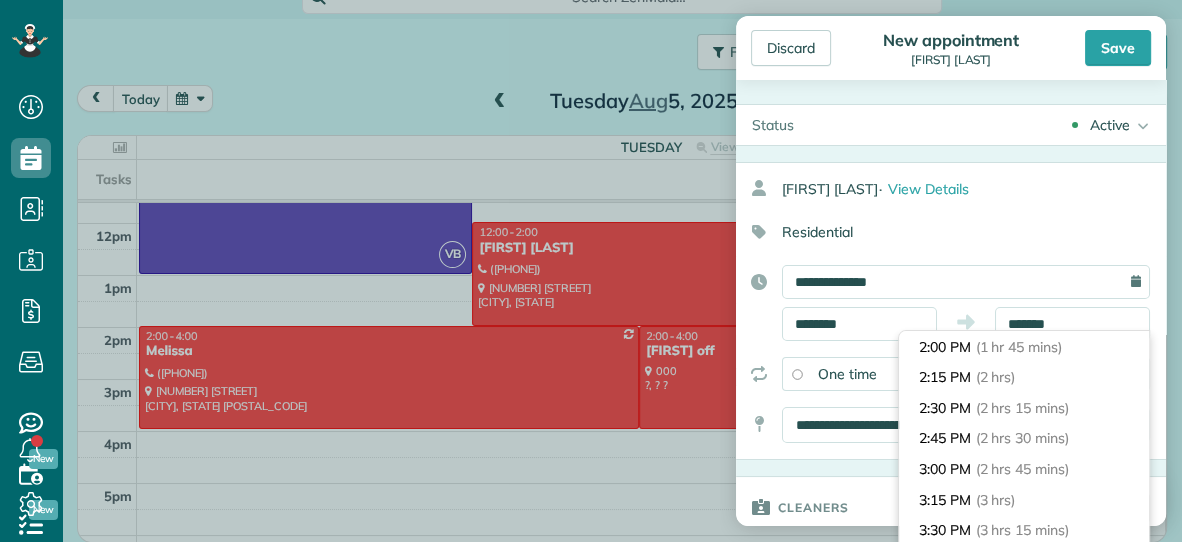 click on "2:15 PM (2 hrs)" at bounding box center [1024, 377] 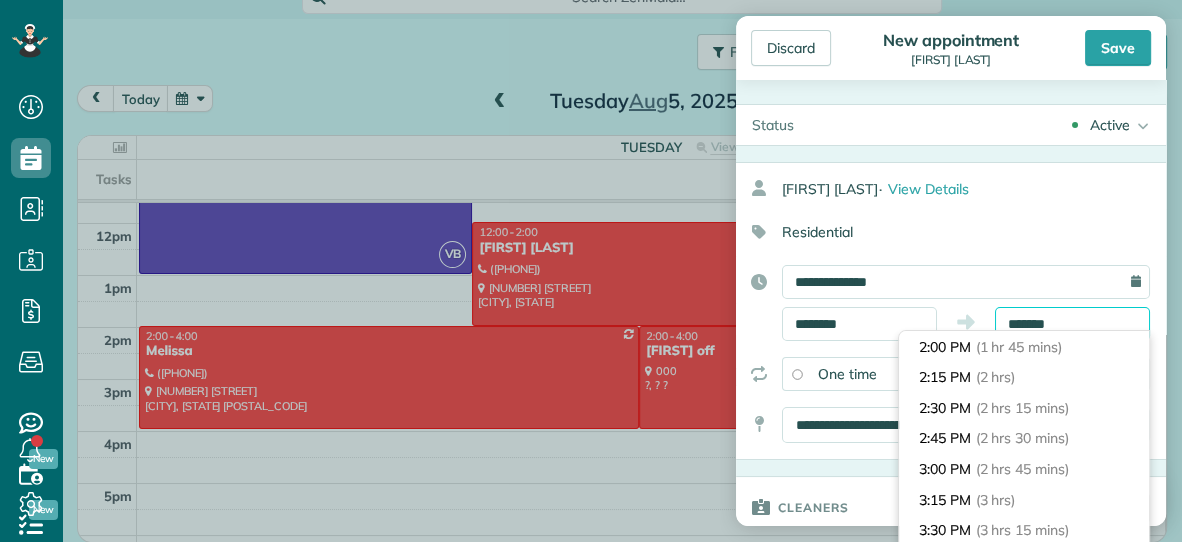 type on "*******" 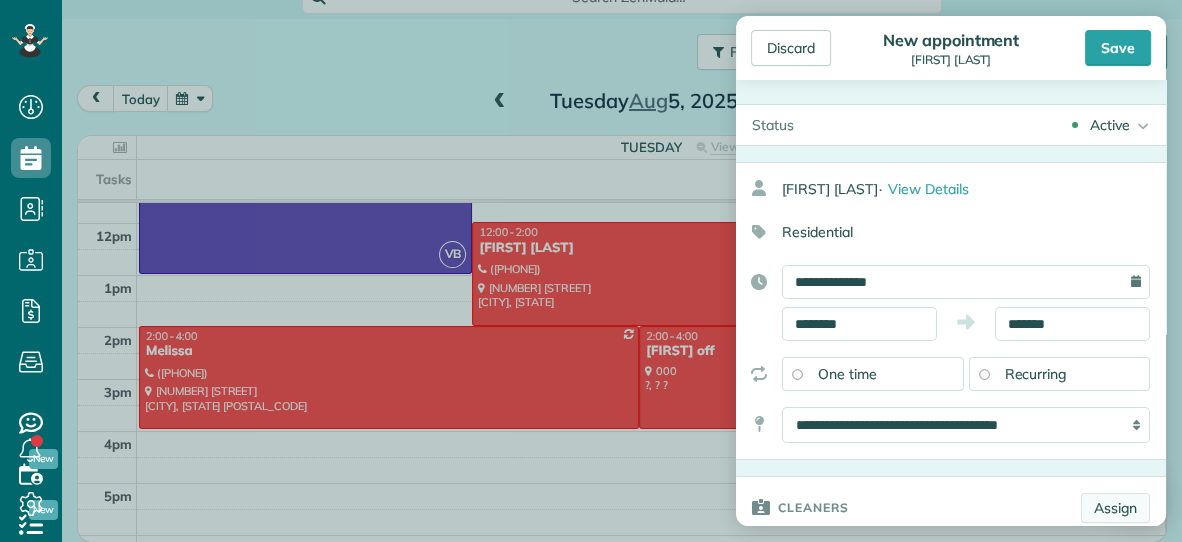 click on "Assign" at bounding box center [1115, 508] 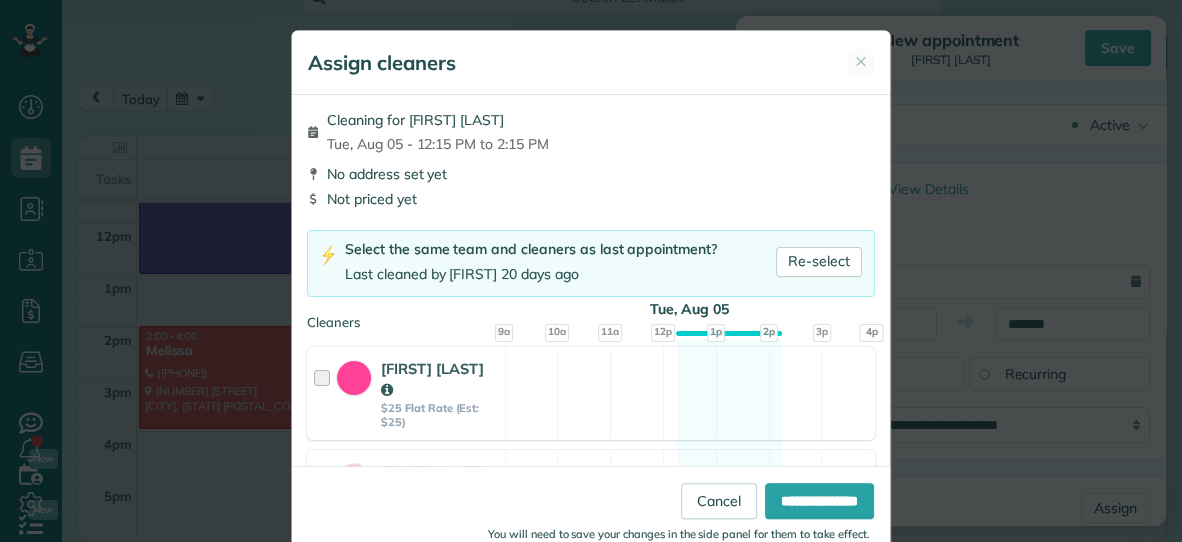 scroll, scrollTop: 44, scrollLeft: 0, axis: vertical 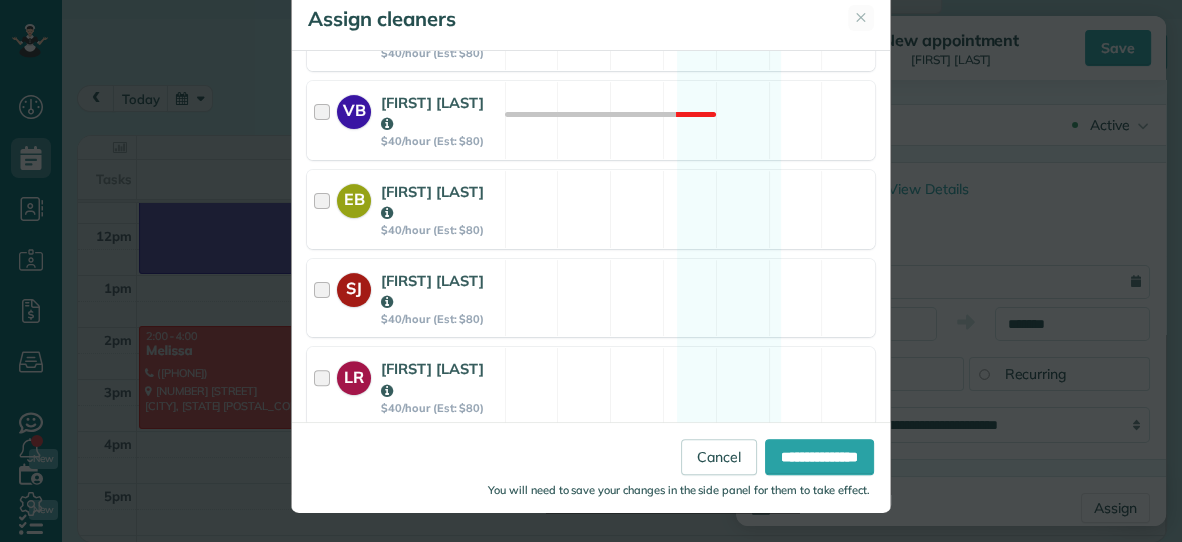 click on "DR
[FIRST] [LAST]
$40/hour (Est: $80)
Available" at bounding box center [591, 475] 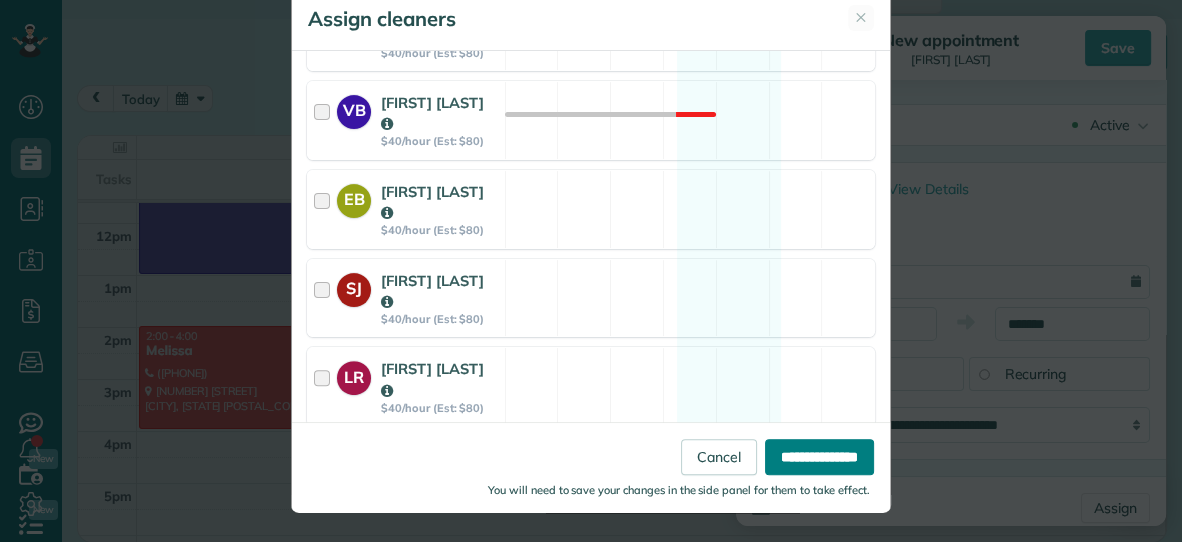 click on "**********" at bounding box center (819, 457) 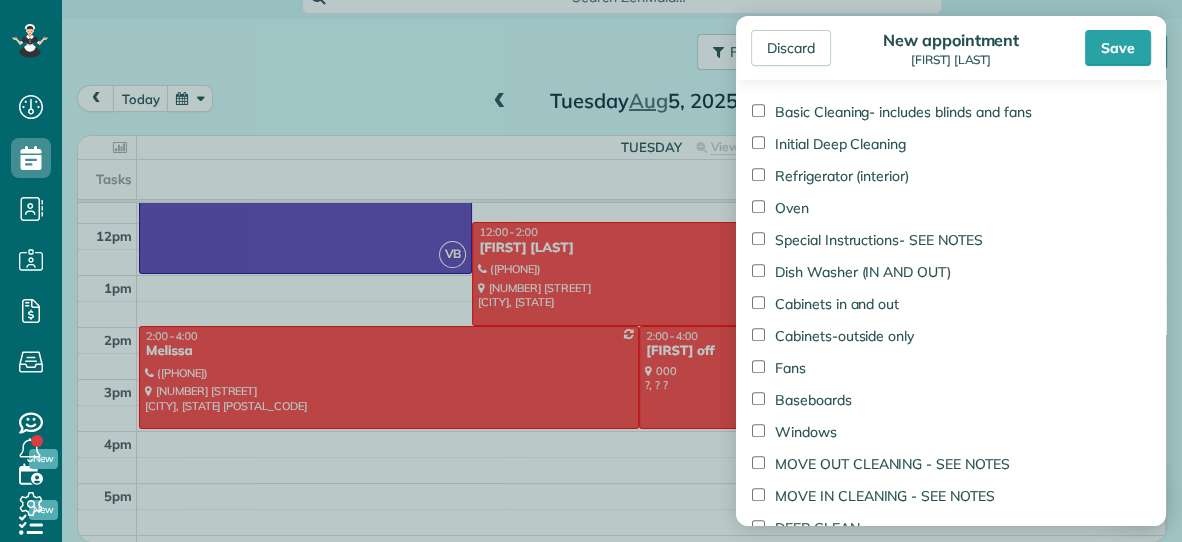 scroll, scrollTop: 1062, scrollLeft: 0, axis: vertical 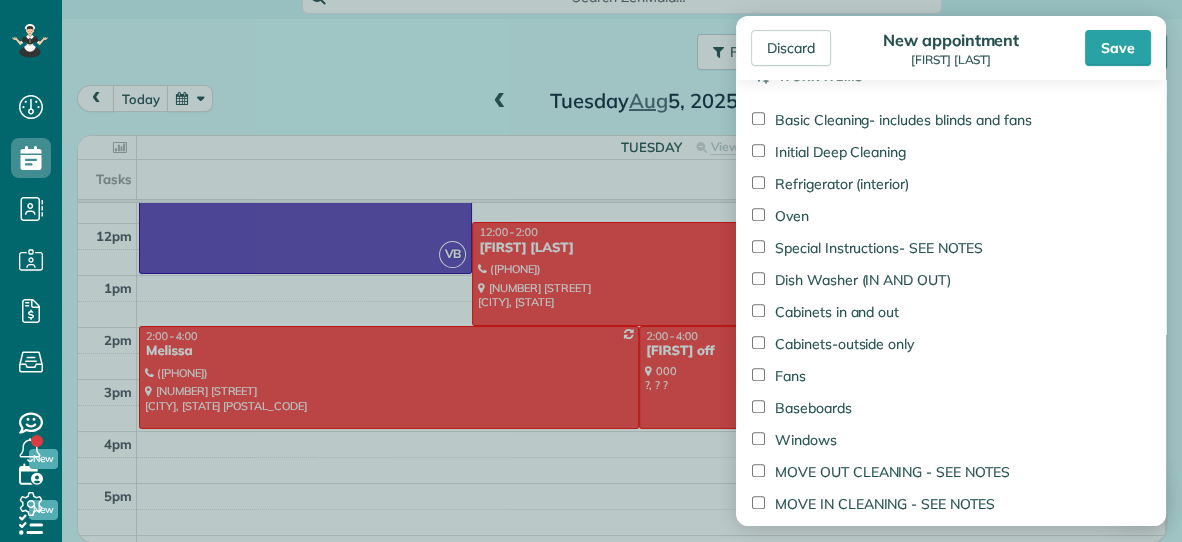 click on "Basic Cleaning- includes blinds and fans" at bounding box center (891, 120) 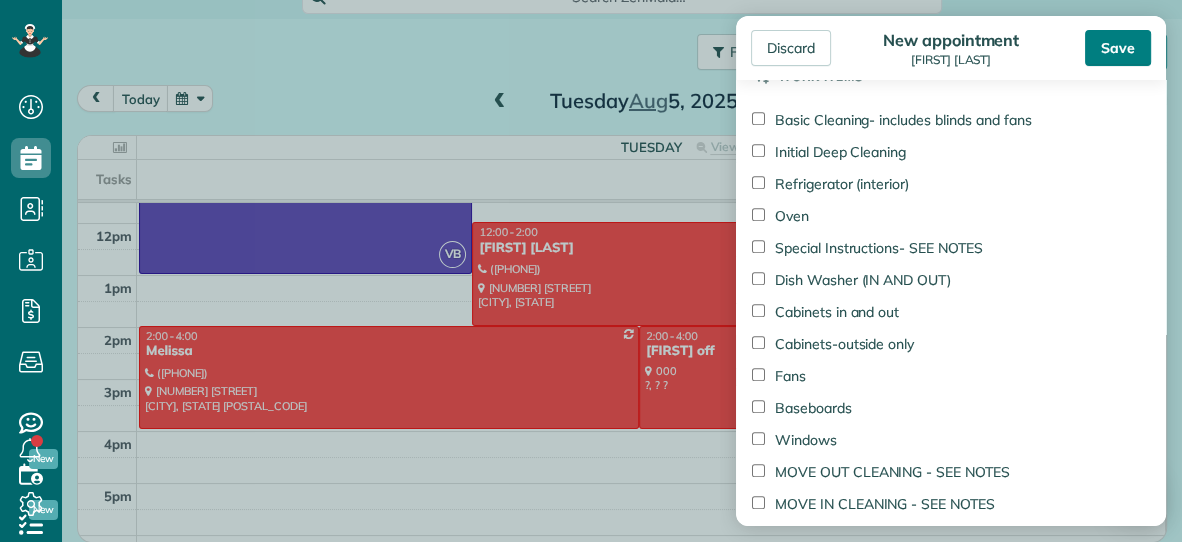 click on "Save" at bounding box center [1118, 48] 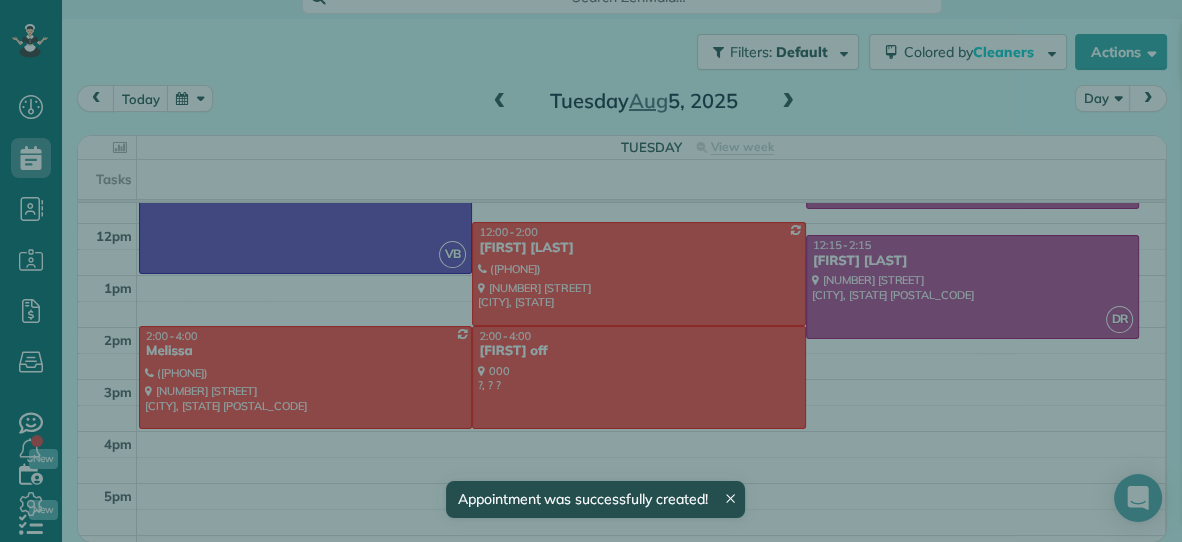 scroll, scrollTop: 96, scrollLeft: 0, axis: vertical 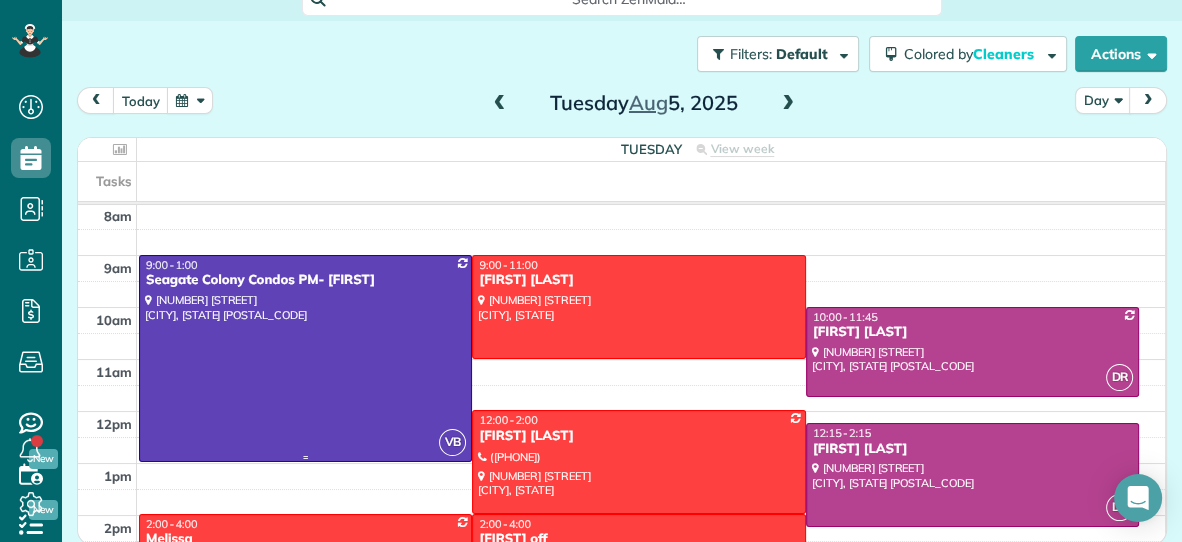 click at bounding box center [305, 358] 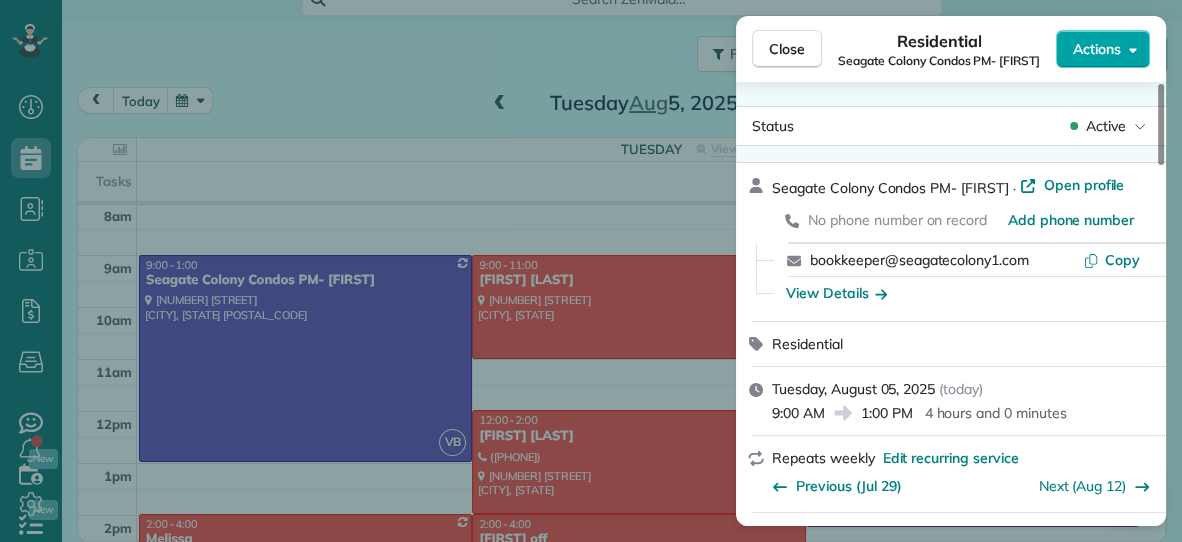 click on "Actions" at bounding box center (1097, 49) 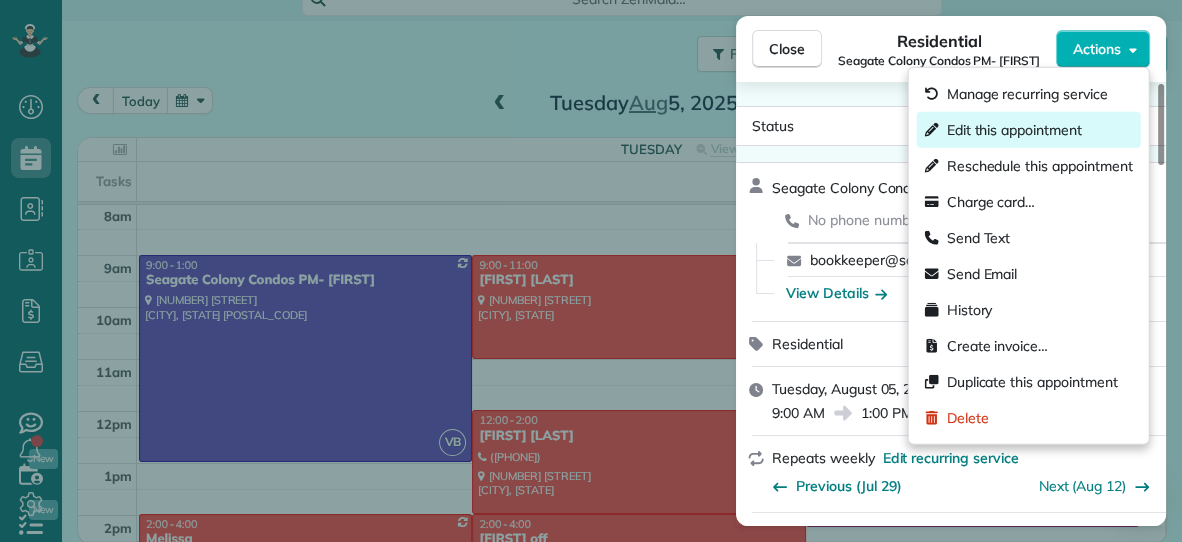 click on "Edit this appointment" at bounding box center [1014, 130] 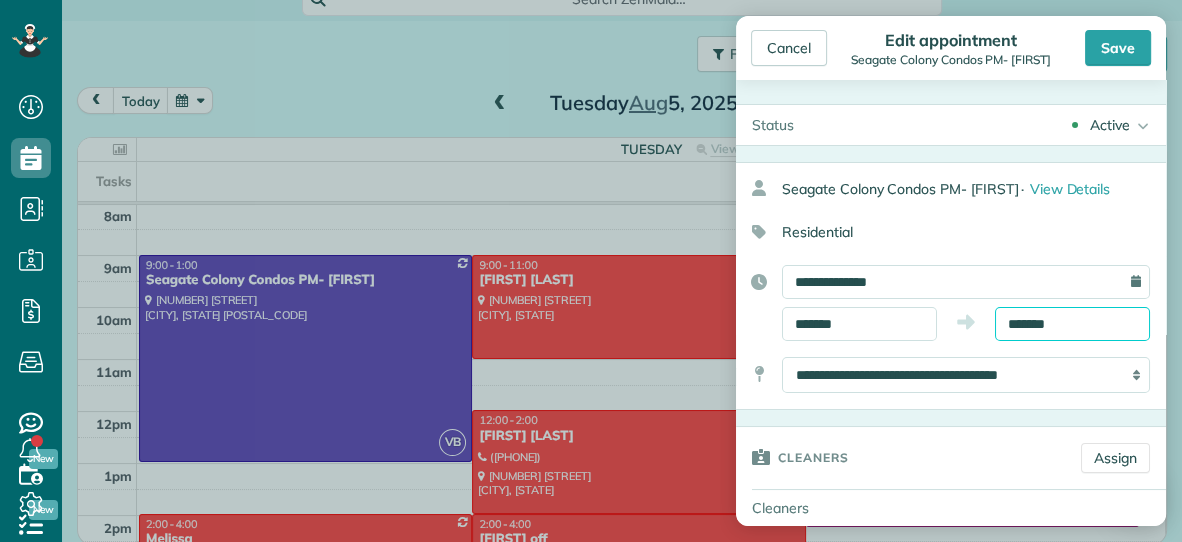 click on "Dashboard
Scheduling
Calendar View
List View
Dispatch View - Weekly scheduling (Beta)" at bounding box center (591, 271) 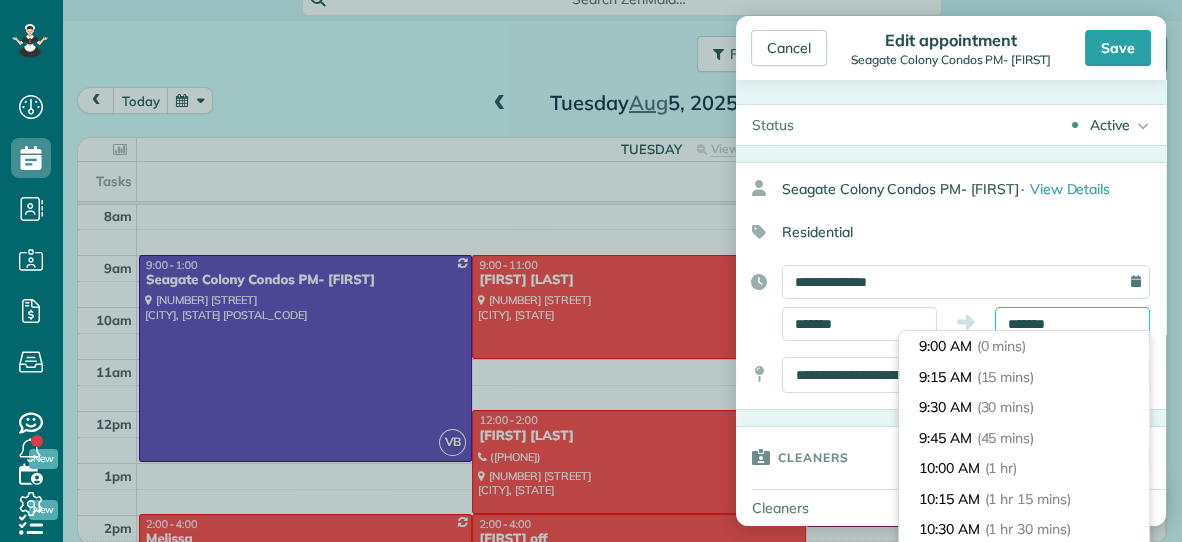 scroll, scrollTop: 456, scrollLeft: 0, axis: vertical 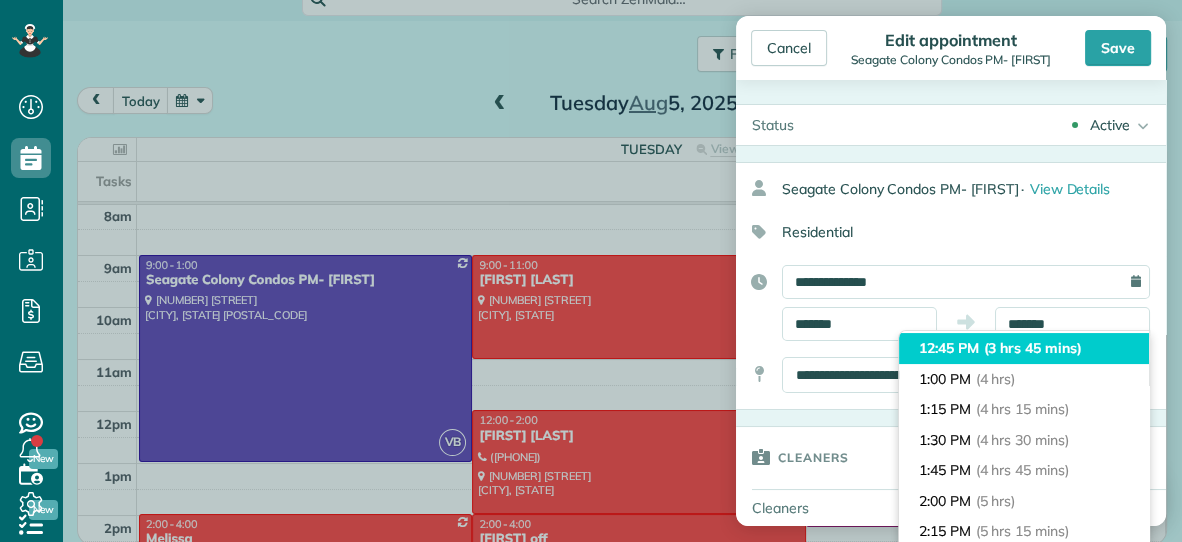 click on "12:45 PM (3 hrs 45 mins)" at bounding box center (1024, 348) 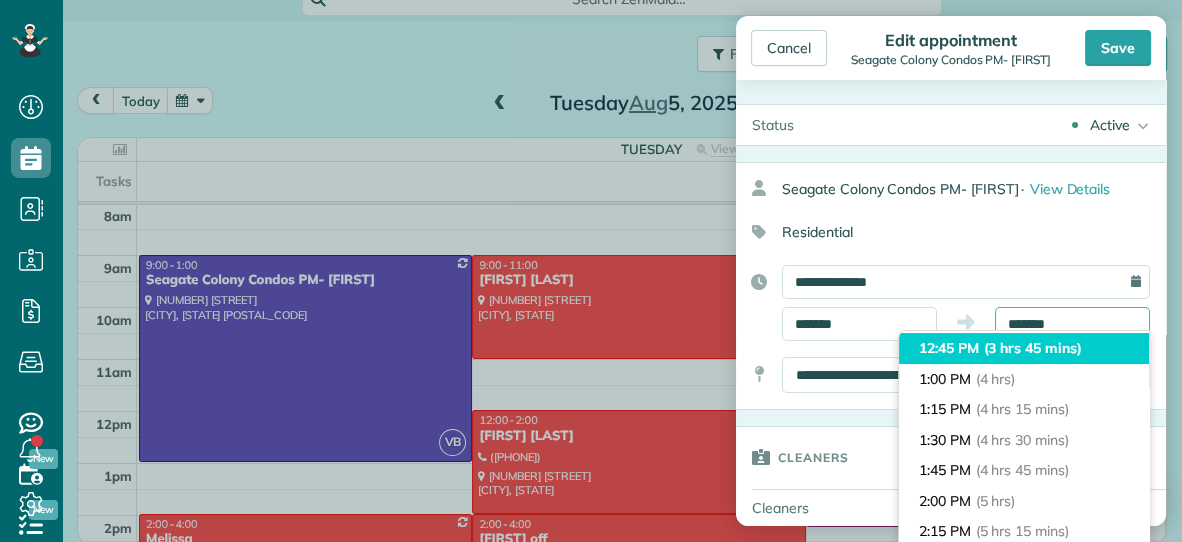 type on "********" 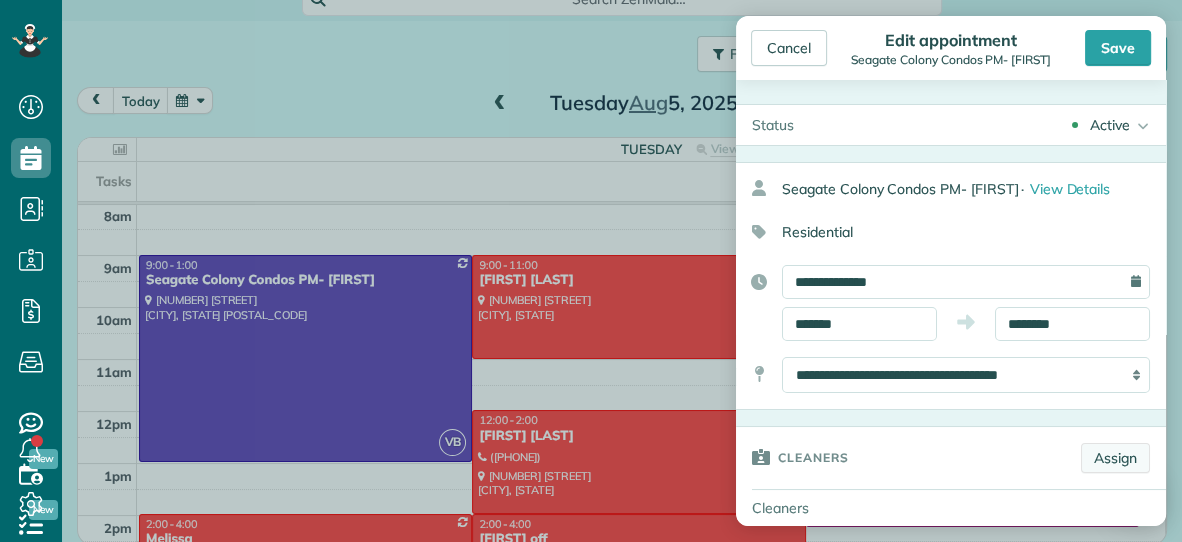 click on "Assign" at bounding box center [1115, 458] 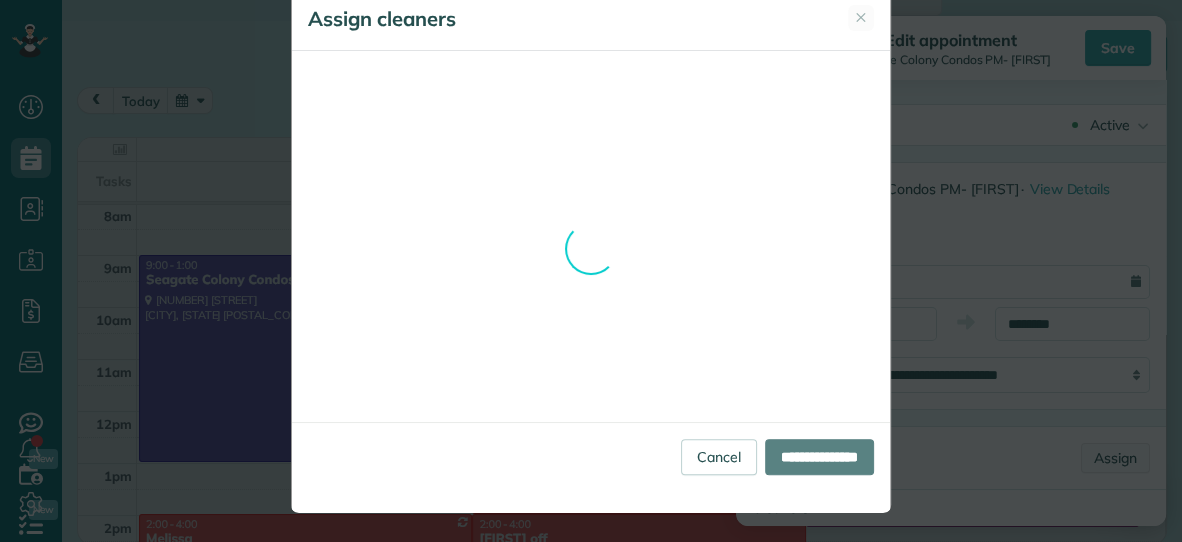 scroll, scrollTop: 0, scrollLeft: 0, axis: both 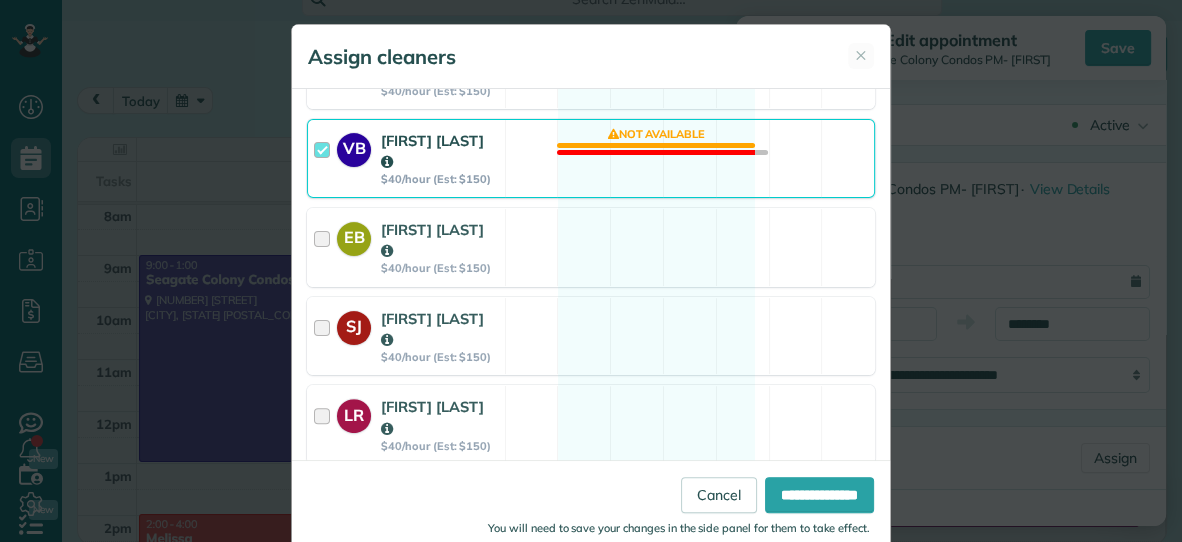 click on "VB
[FIRST] [LAST]
$40/hour (Est: $150)
Not available" at bounding box center (591, 158) 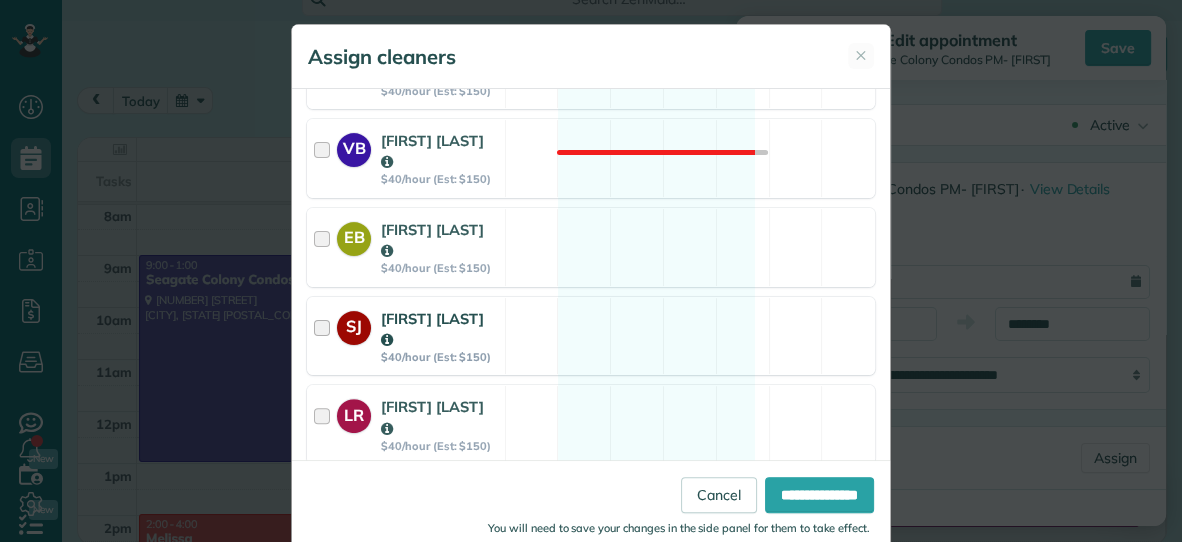 click on "SJ
[FIRST] [LAST]
$40/hour (Est: $150)
Available" at bounding box center (591, 336) 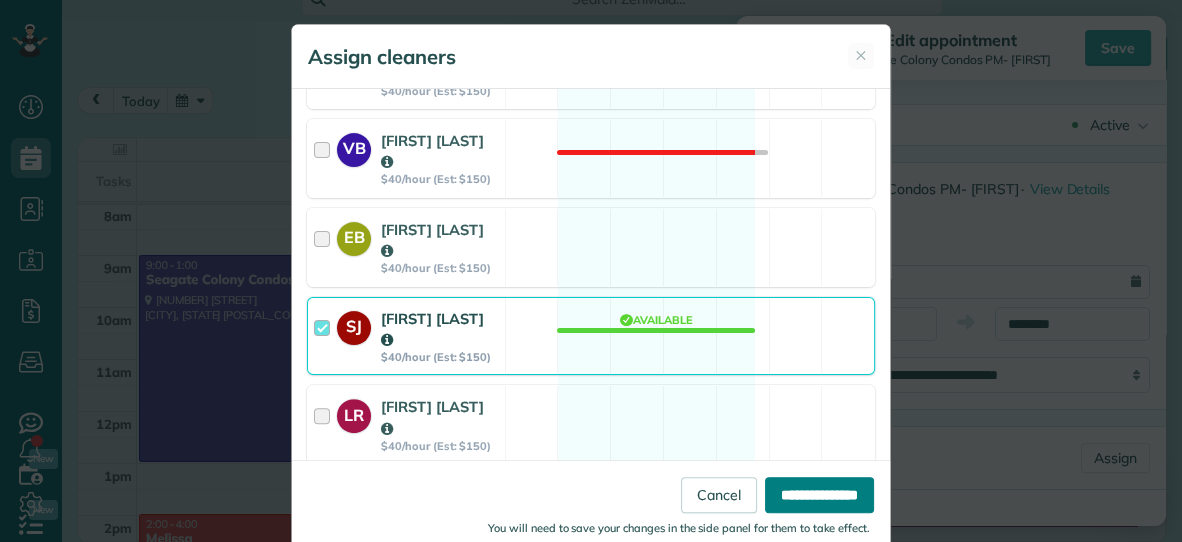 click on "**********" at bounding box center [819, 495] 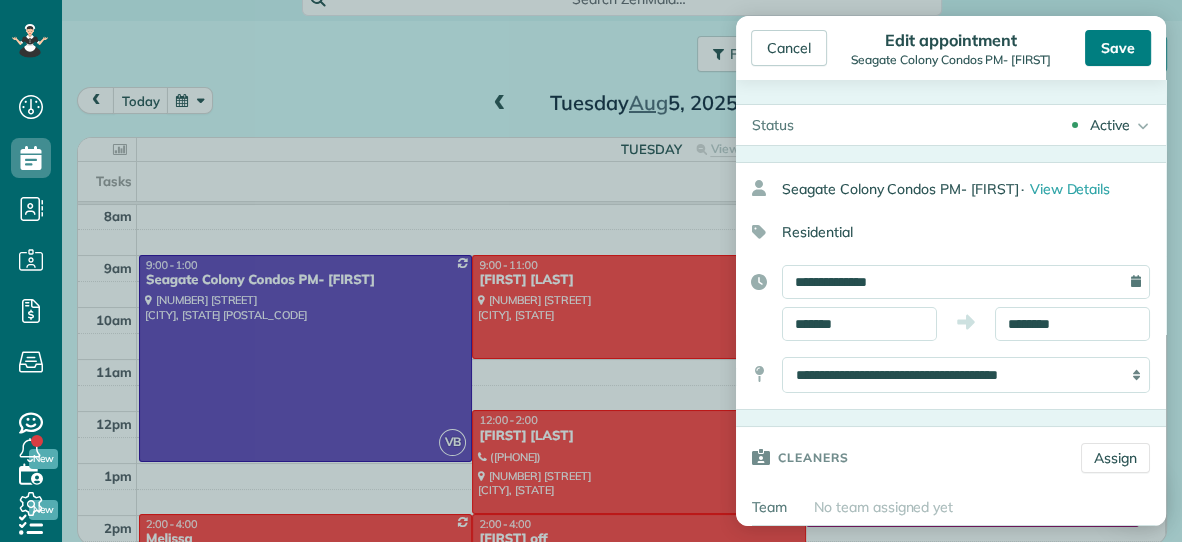 click on "Save" at bounding box center (1118, 48) 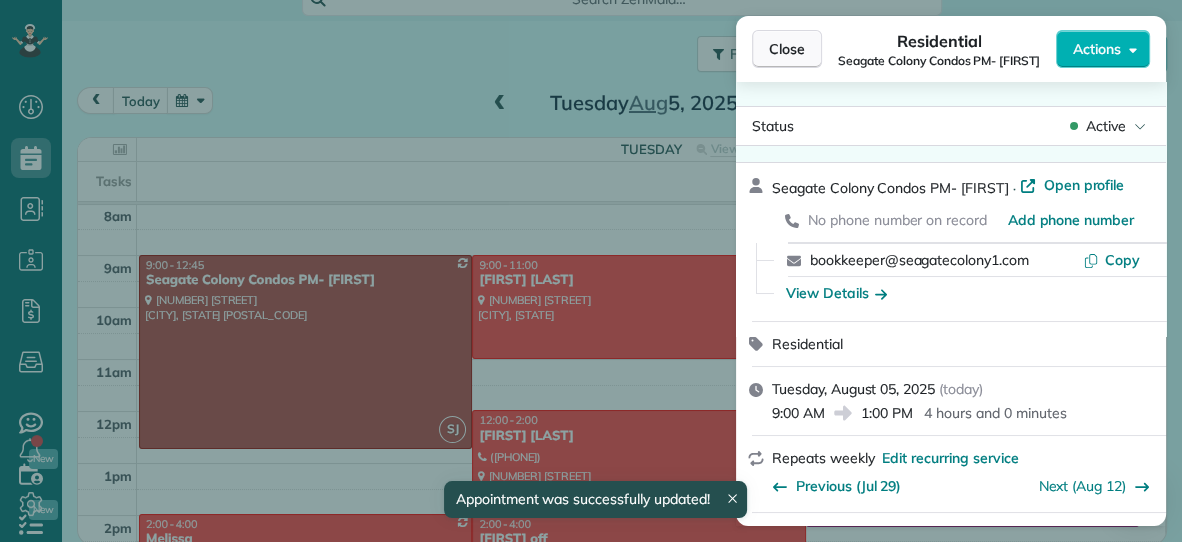 click on "Close" at bounding box center [787, 49] 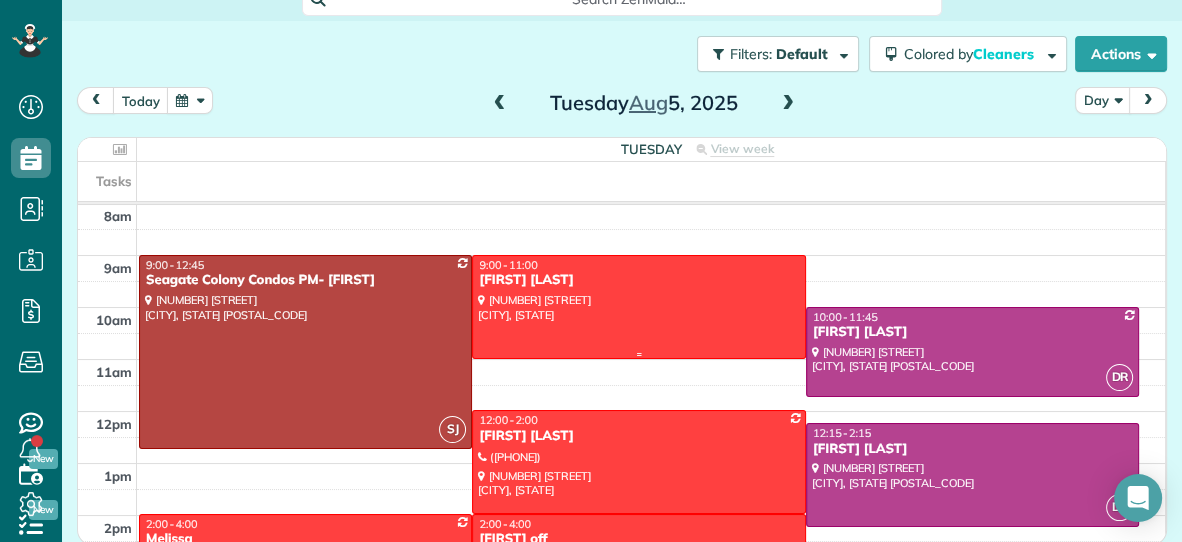 click at bounding box center [638, 306] 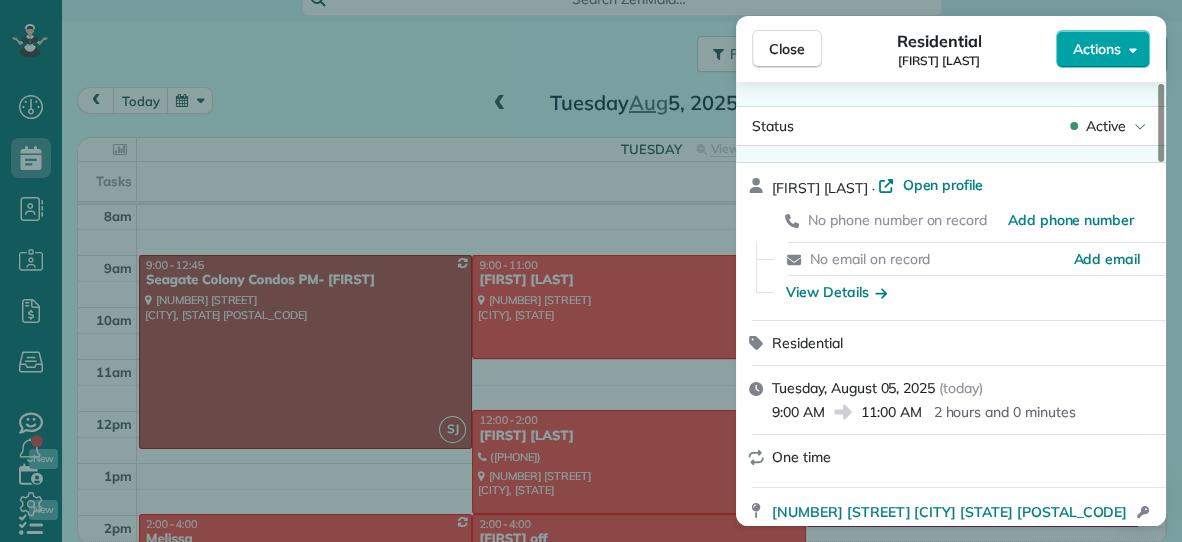 click on "Actions" at bounding box center (1097, 49) 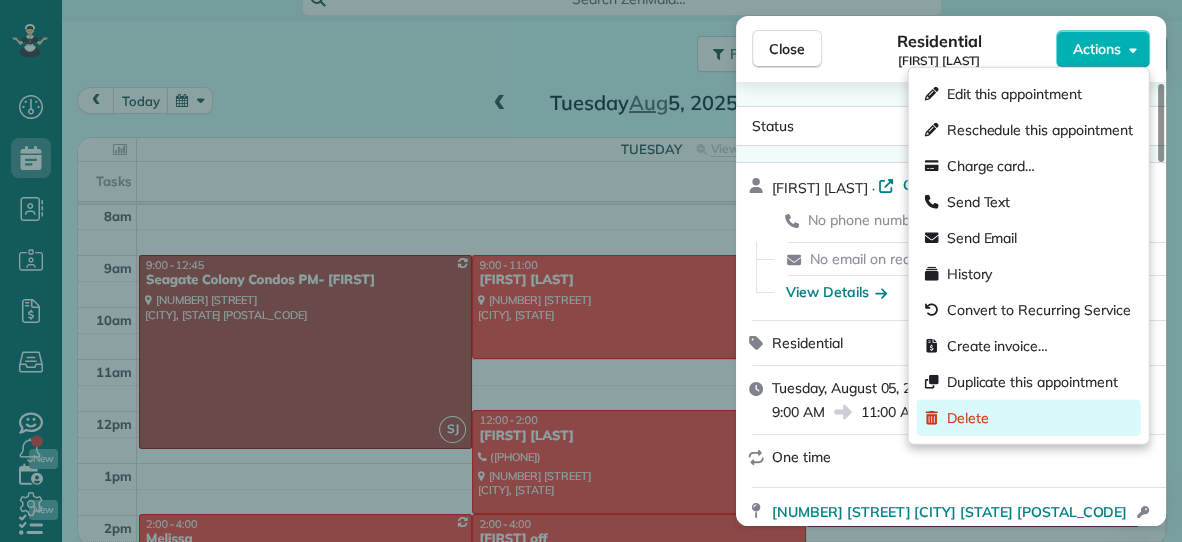 click on "Delete" at bounding box center (968, 418) 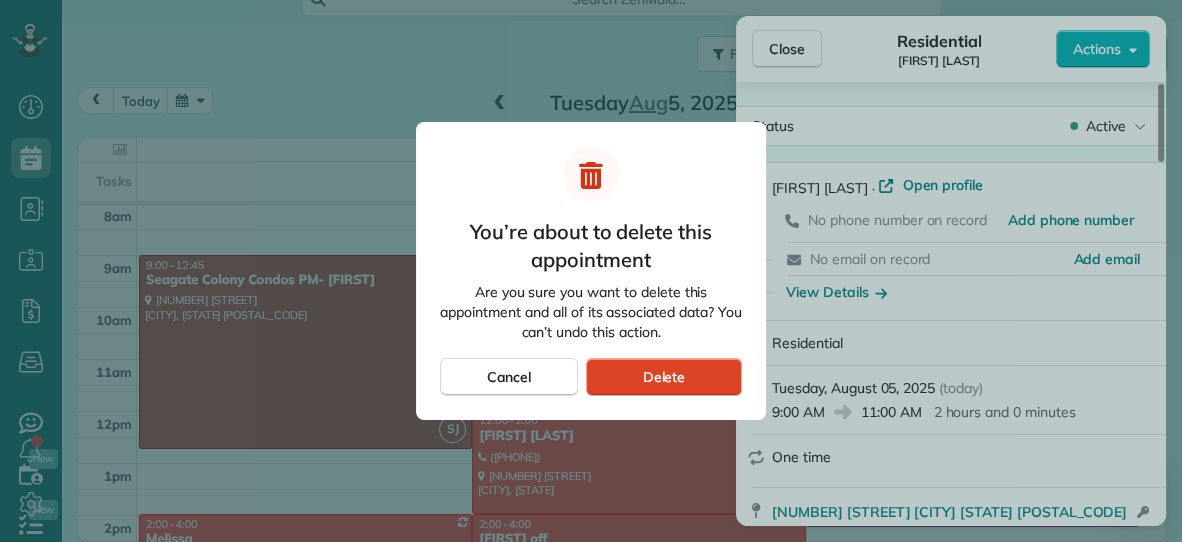 click on "Delete" at bounding box center (664, 377) 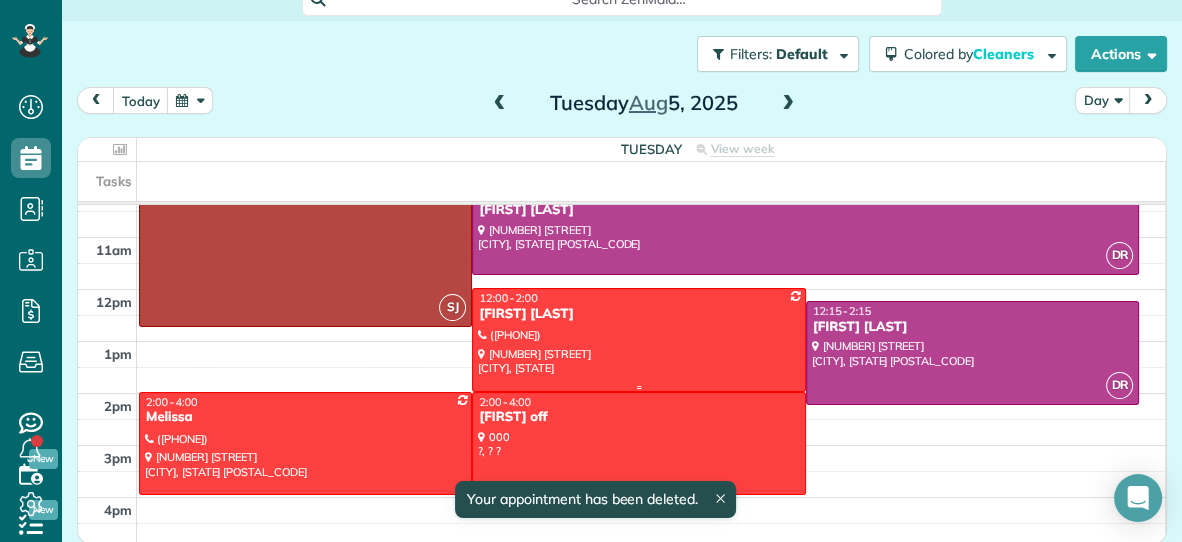 scroll, scrollTop: 183, scrollLeft: 0, axis: vertical 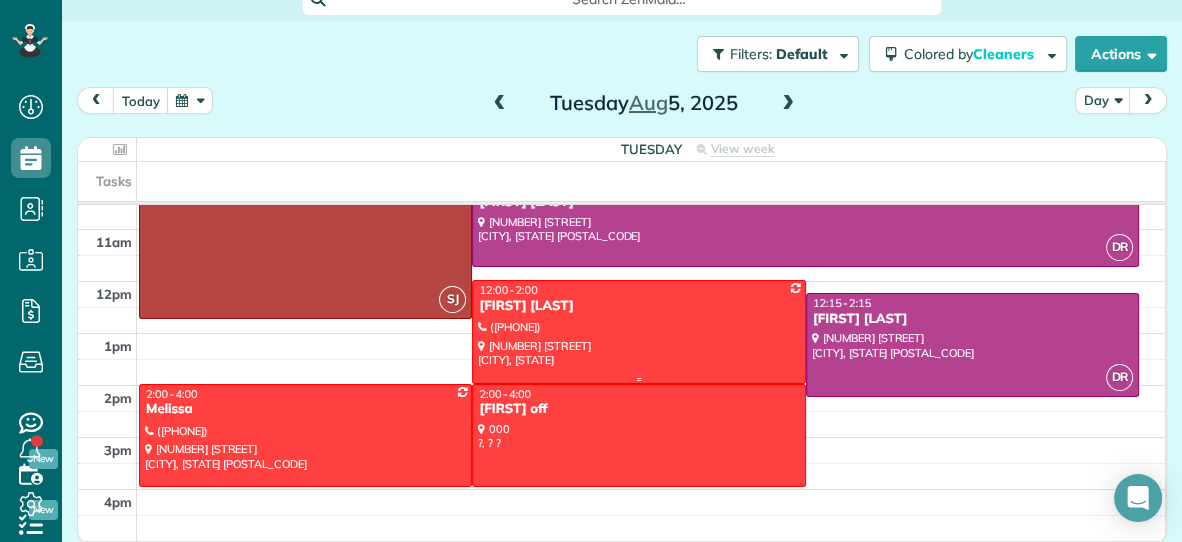 click at bounding box center [638, 331] 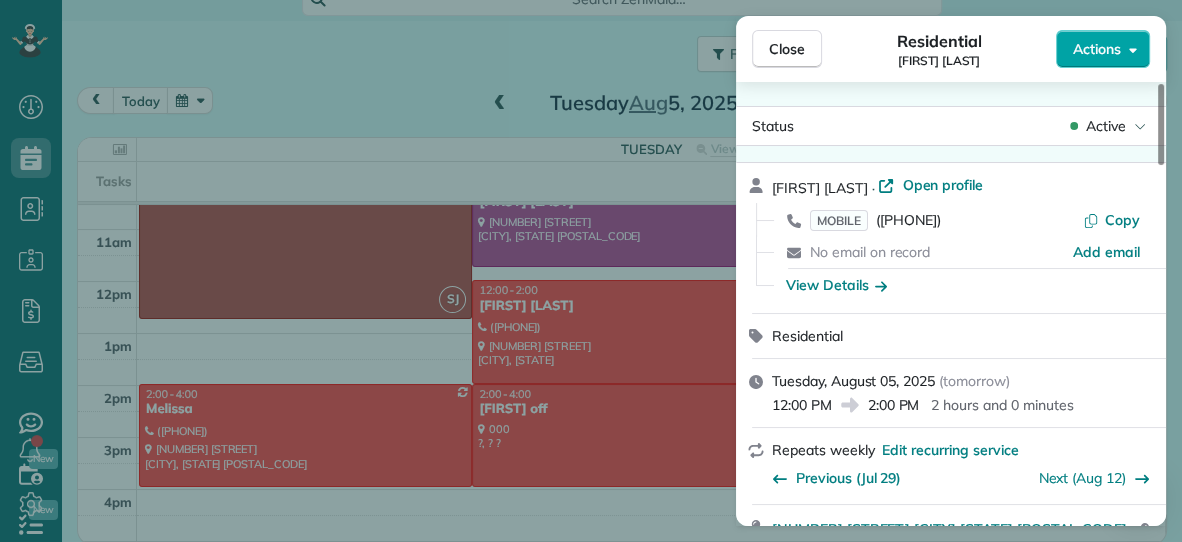 click on "Actions" at bounding box center (1097, 49) 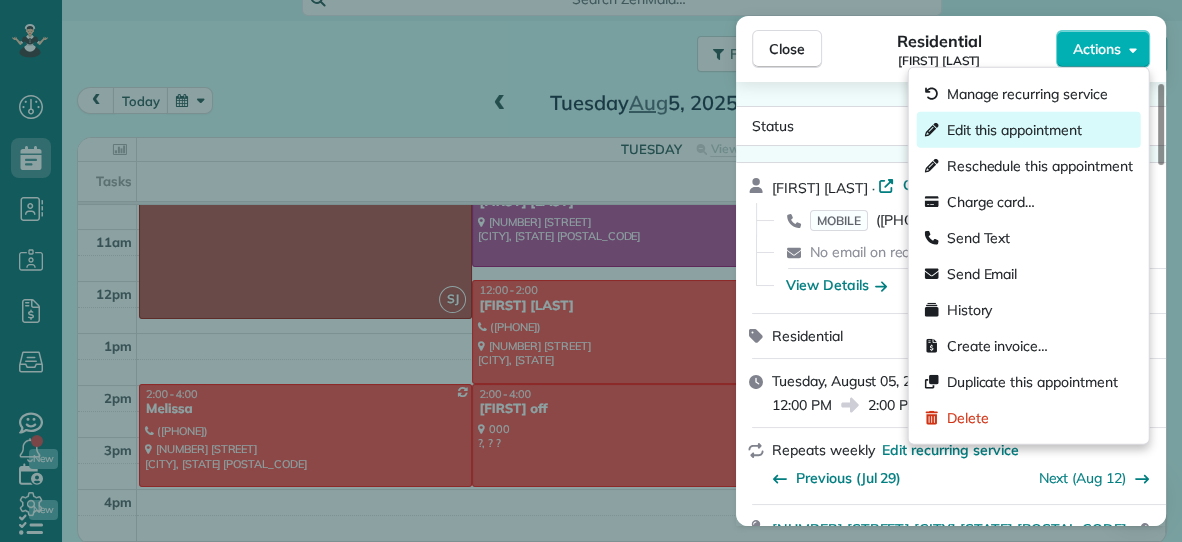 click on "Edit this appointment" at bounding box center [1014, 130] 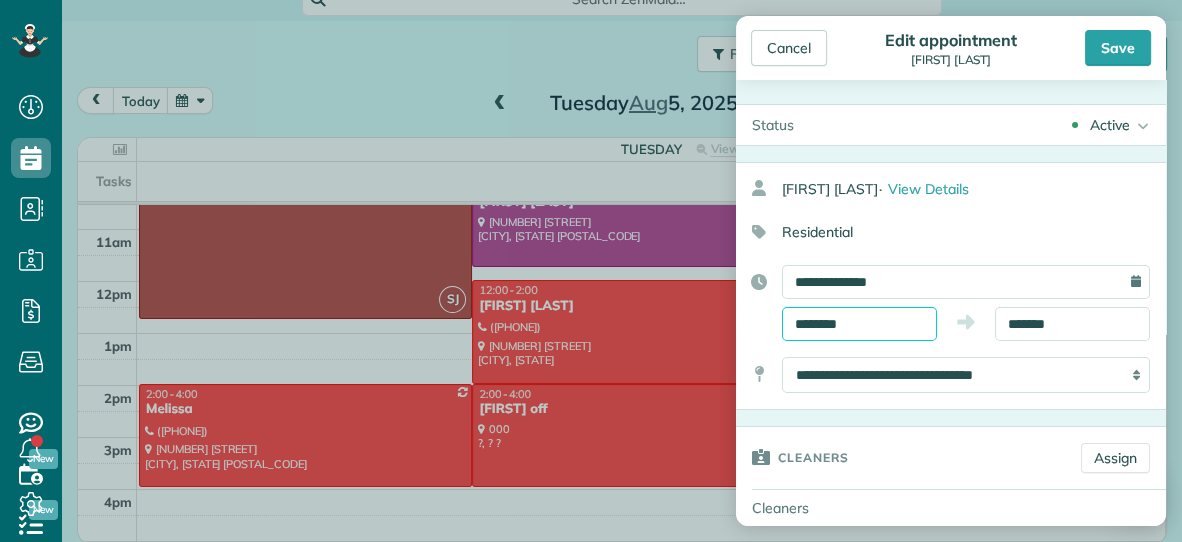 click on "********" at bounding box center (859, 324) 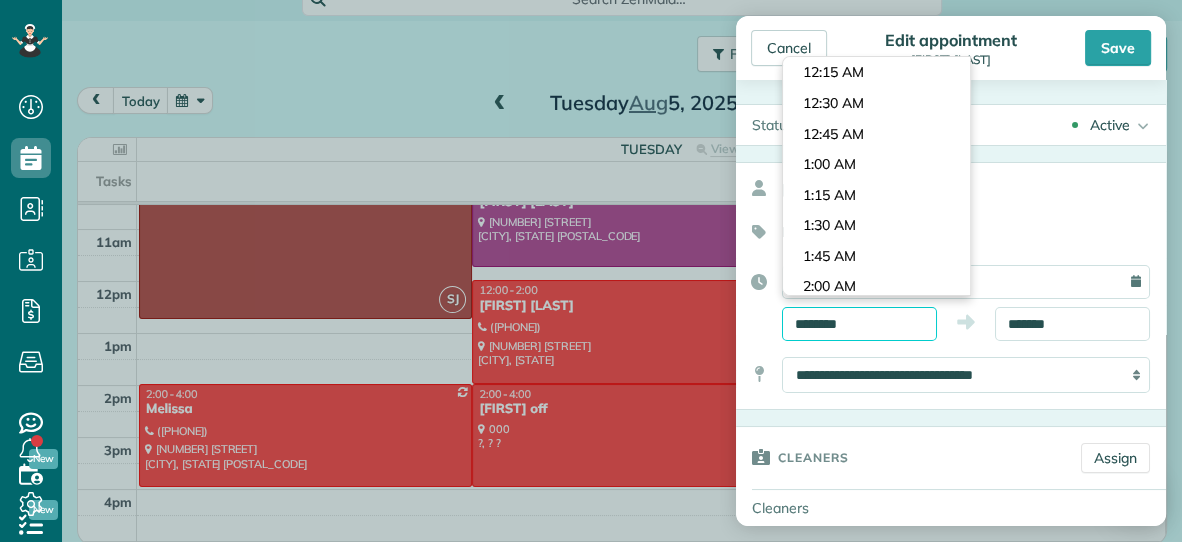 scroll, scrollTop: 1403, scrollLeft: 0, axis: vertical 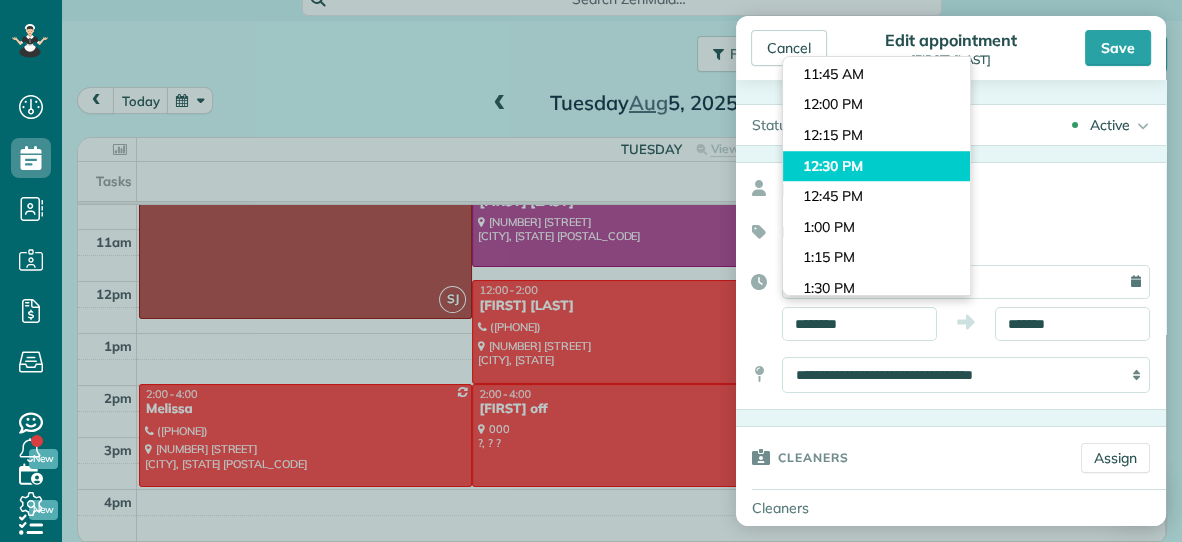 click on "Dashboard
Scheduling
Calendar View
List View
Dispatch View - Weekly scheduling (Beta)" at bounding box center (591, 271) 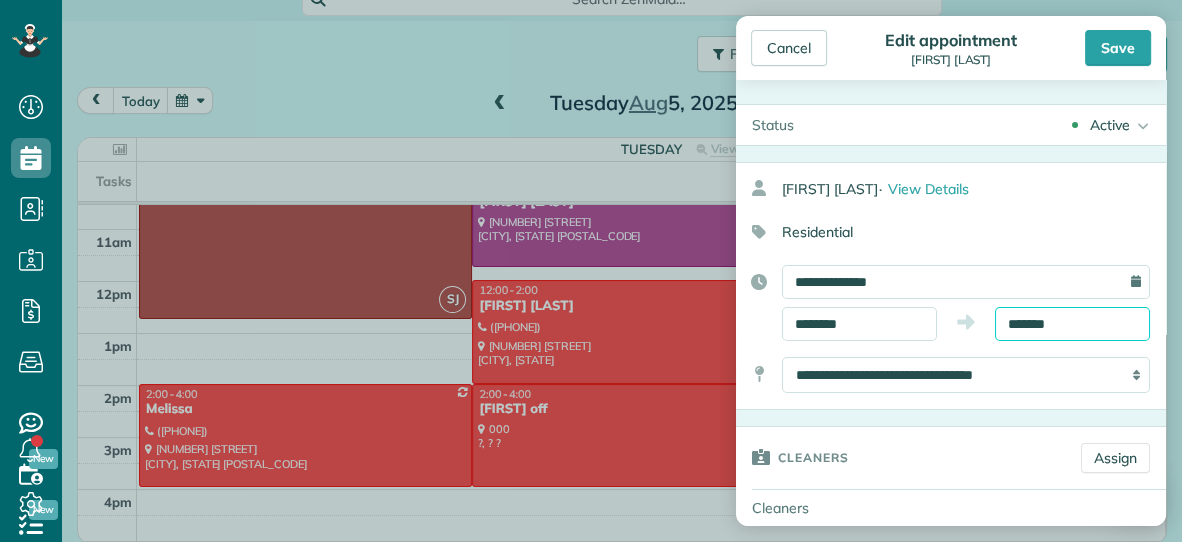 click on "*******" at bounding box center [1072, 324] 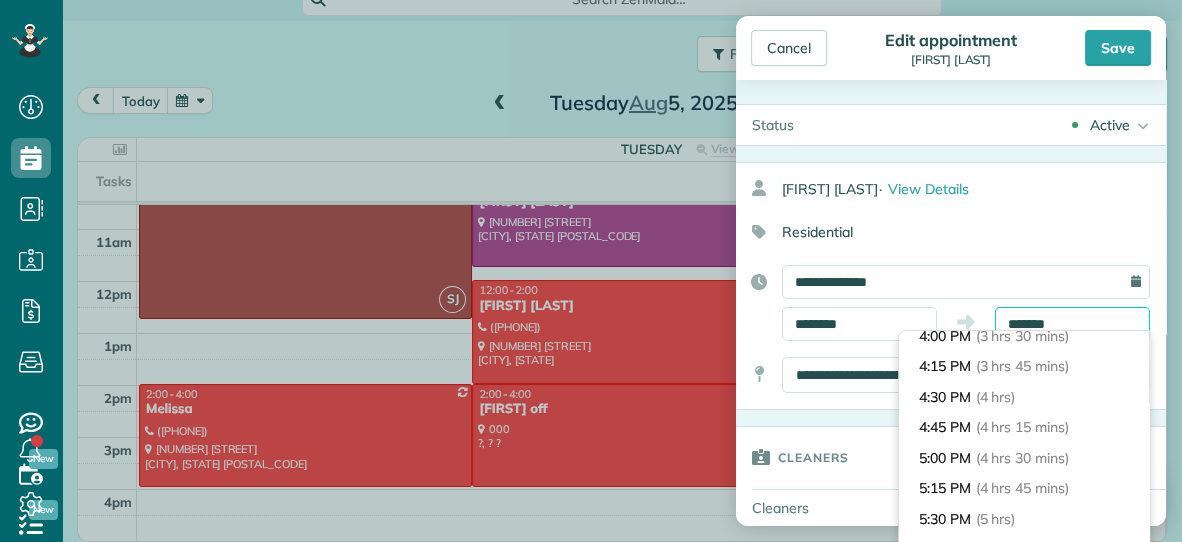 scroll, scrollTop: 442, scrollLeft: 0, axis: vertical 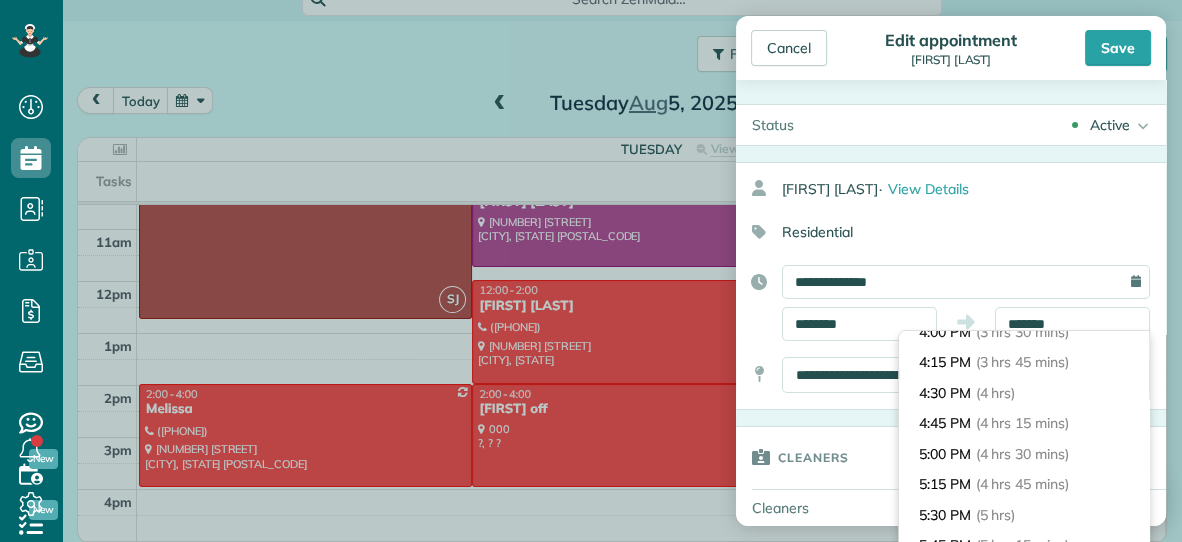click on "4:30 PM (4 hrs)" at bounding box center [1024, 393] 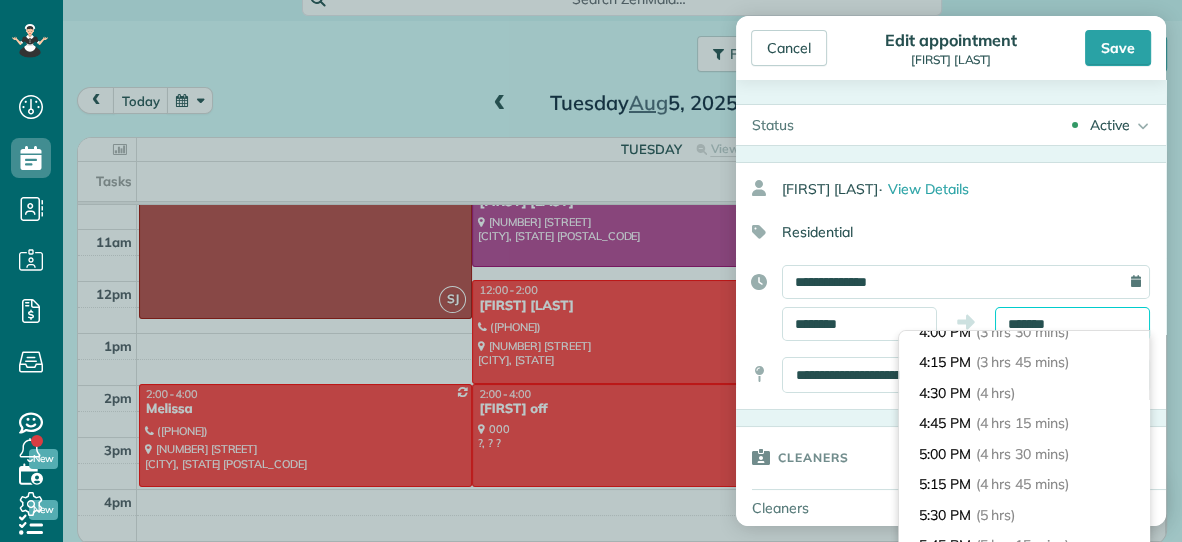 type on "*******" 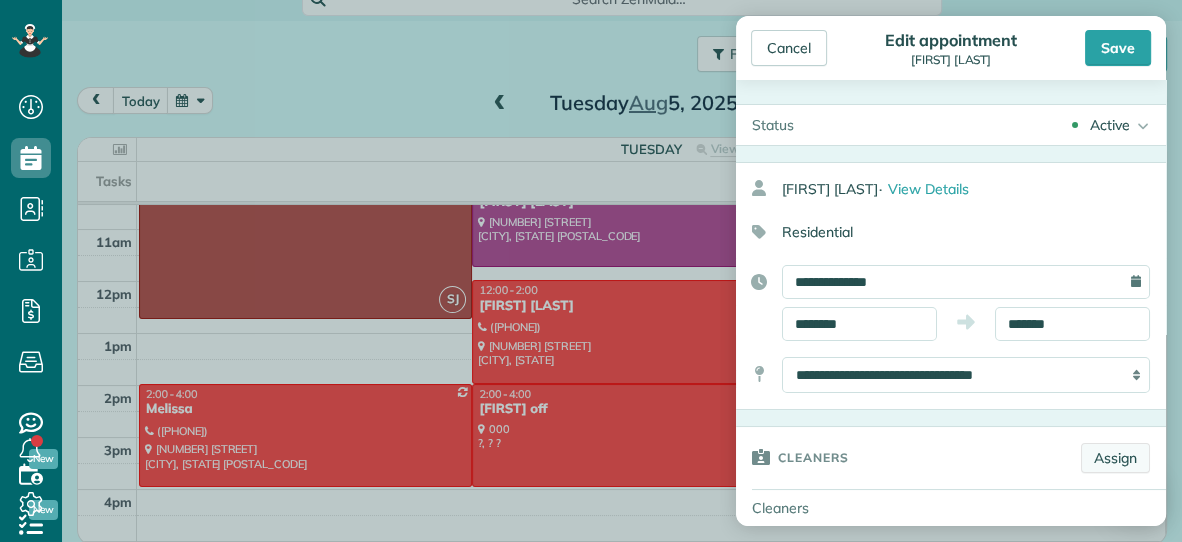 click on "Assign" at bounding box center (1115, 458) 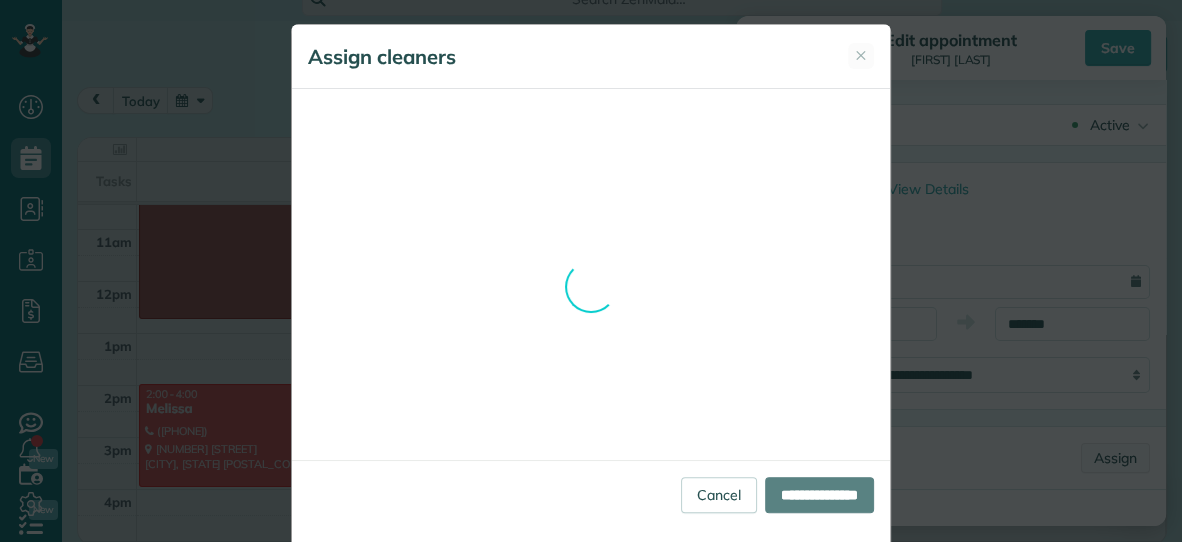 scroll, scrollTop: 0, scrollLeft: 0, axis: both 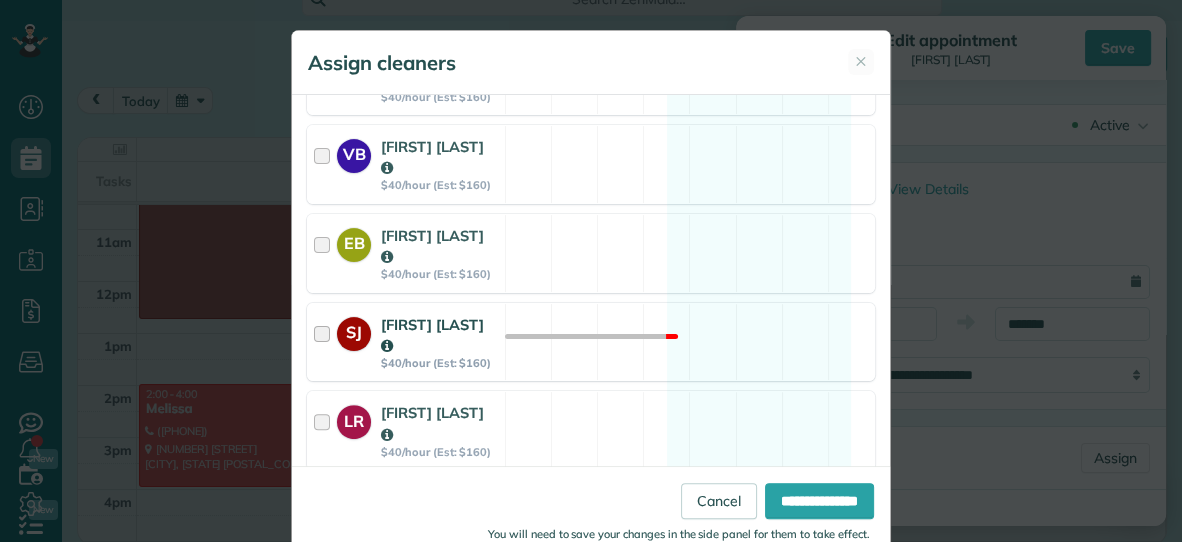 click on "SJ
[FIRST] [LAST]
$40/hour (Est: $160)
Not available" at bounding box center (591, 342) 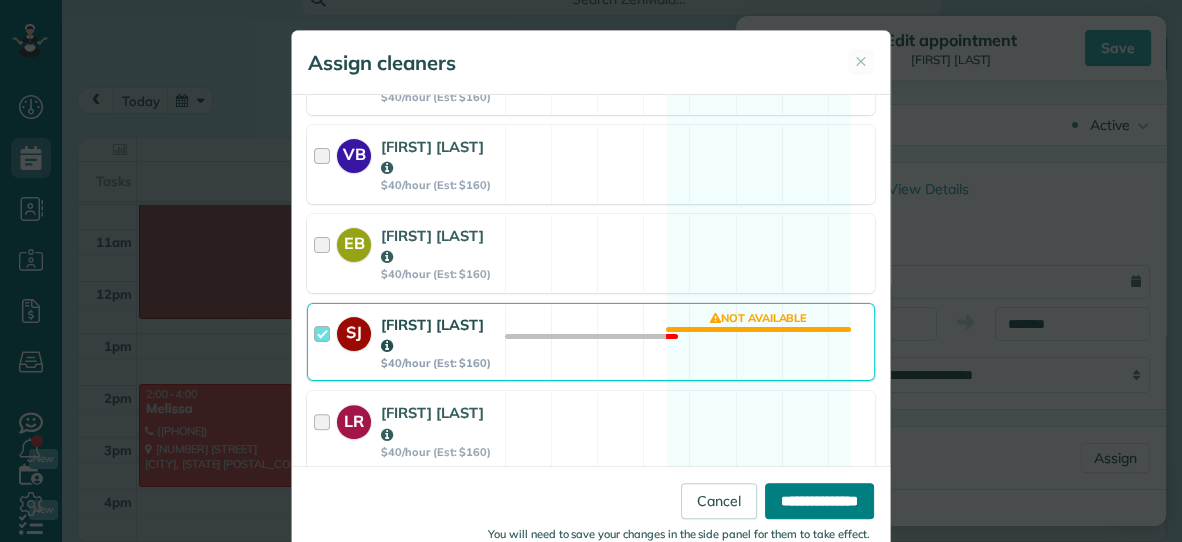 click on "**********" at bounding box center [819, 501] 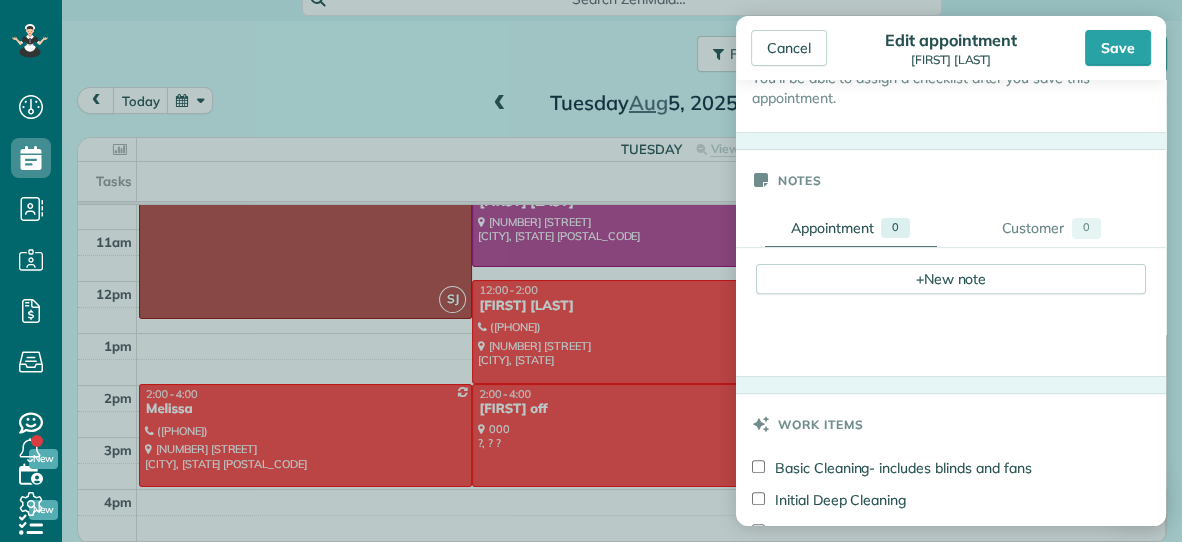scroll, scrollTop: 628, scrollLeft: 0, axis: vertical 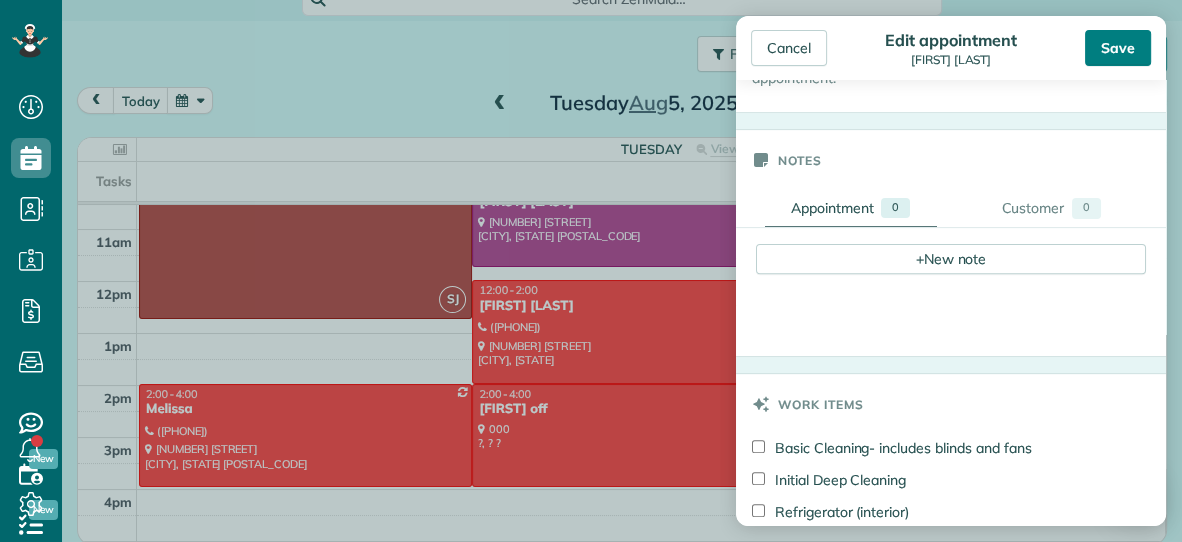 click on "Save" at bounding box center (1118, 48) 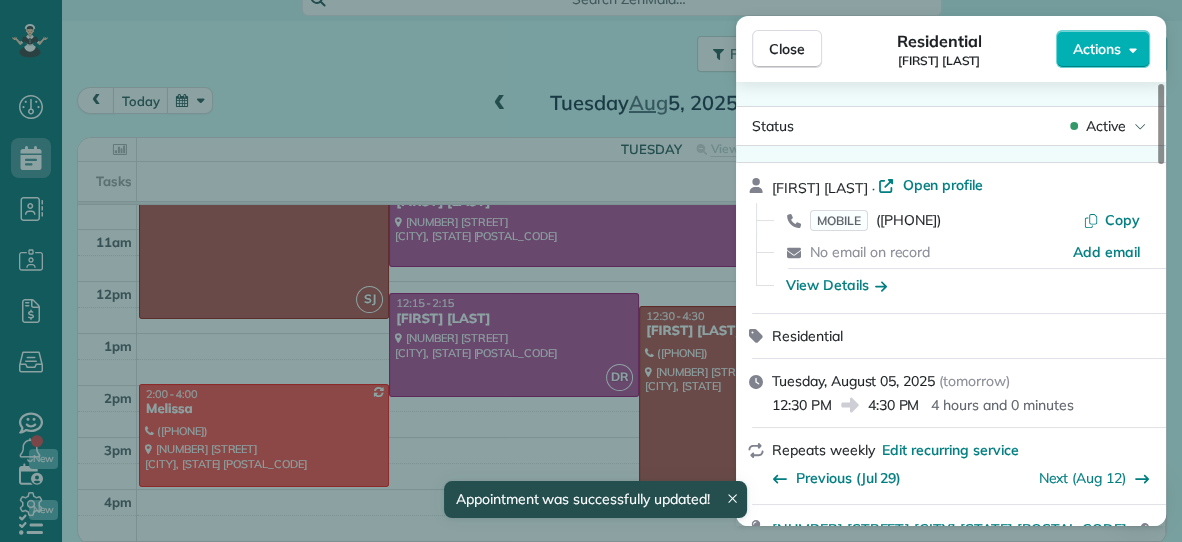 click on "Close Residential [FIRST] [LAST] Actions" at bounding box center [951, 49] 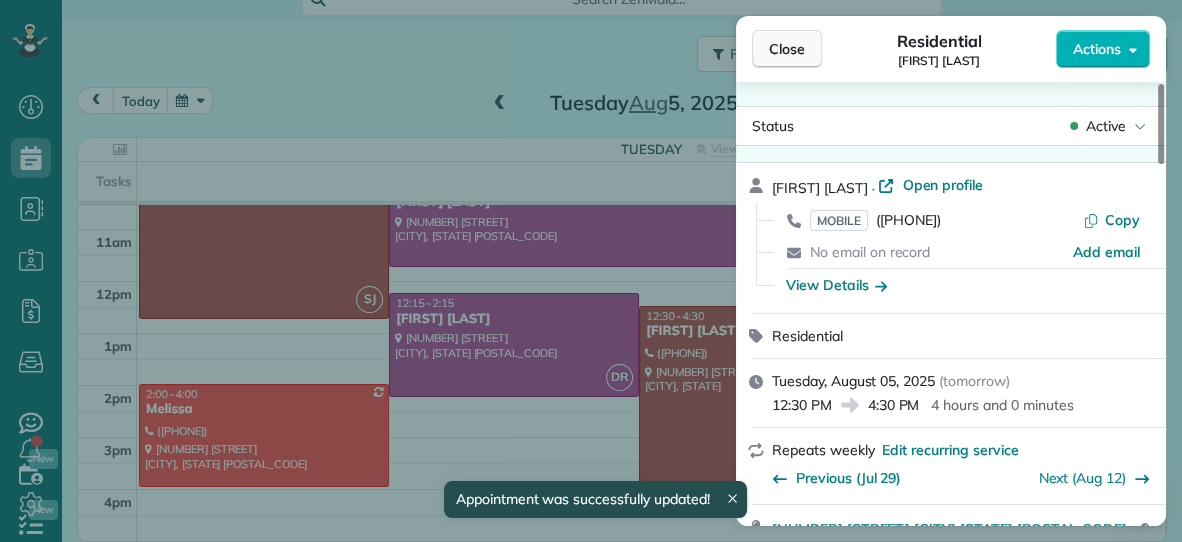 click on "Close" at bounding box center (787, 49) 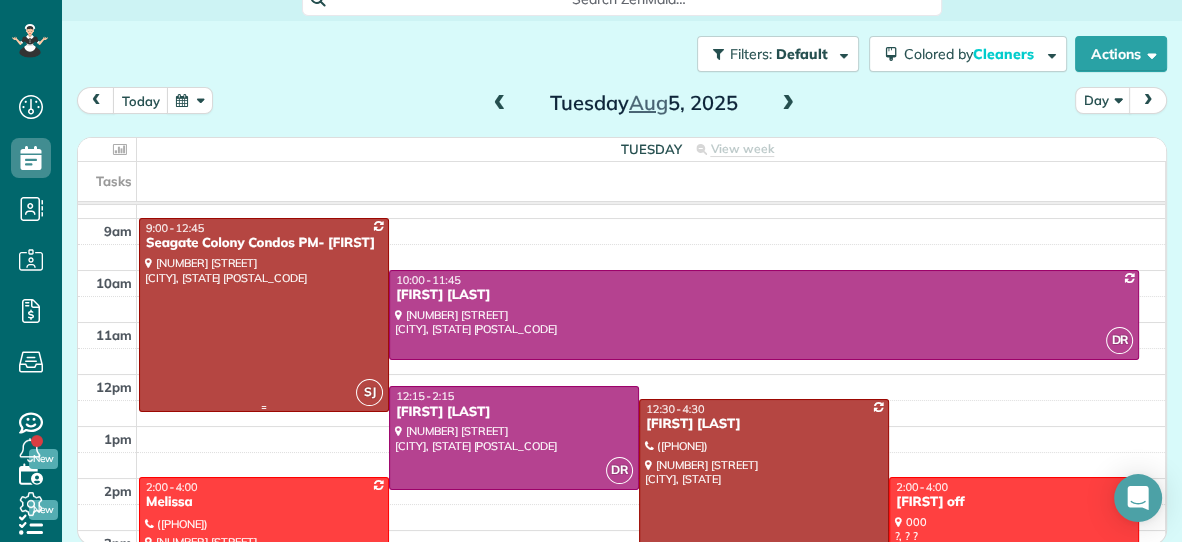 scroll, scrollTop: 102, scrollLeft: 0, axis: vertical 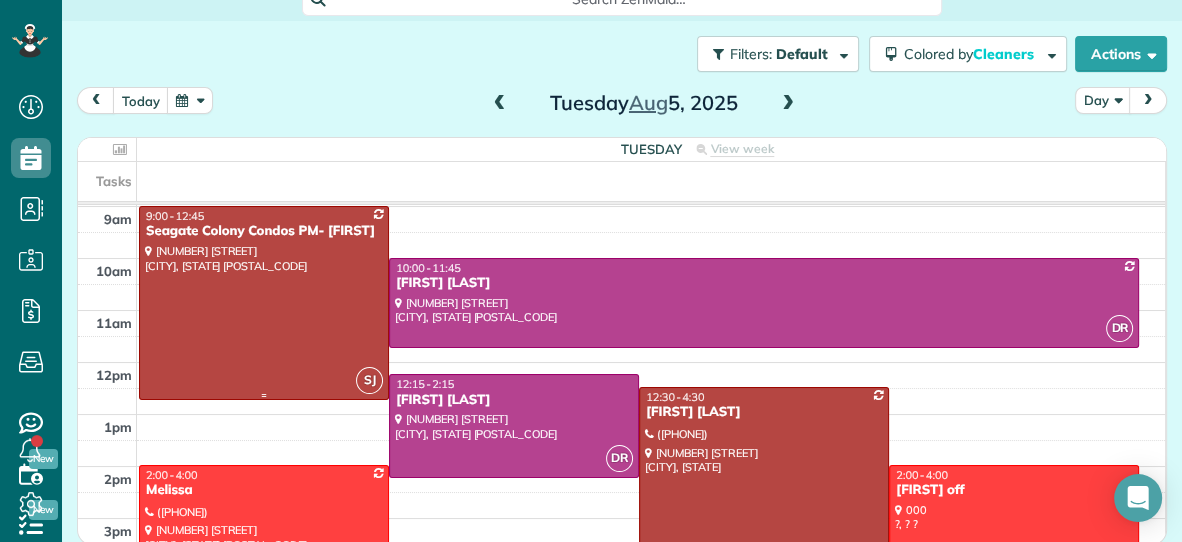 click at bounding box center [264, 395] 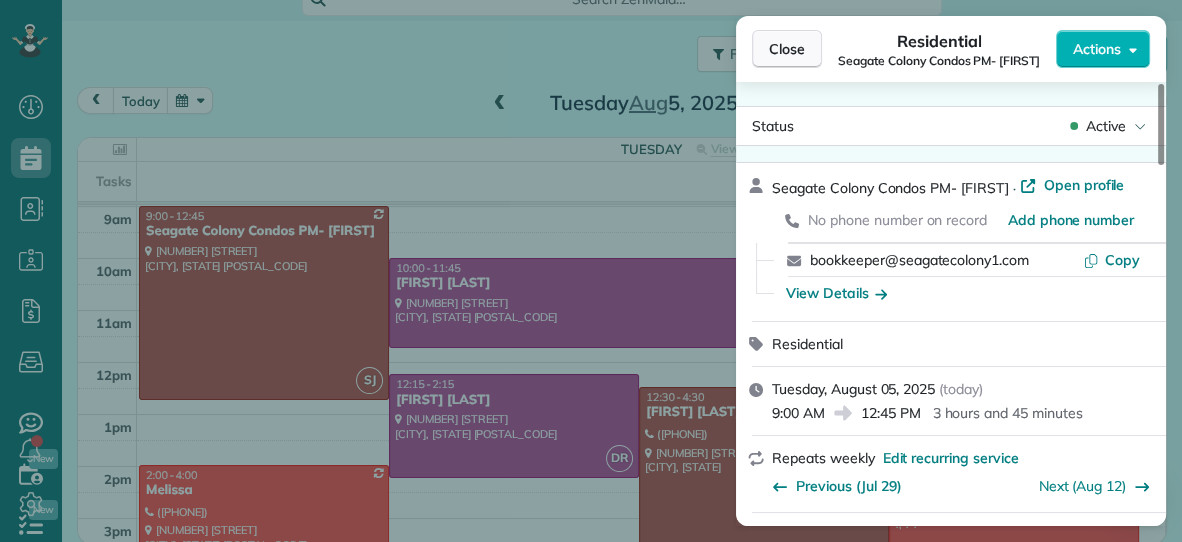 click on "Close" at bounding box center (787, 49) 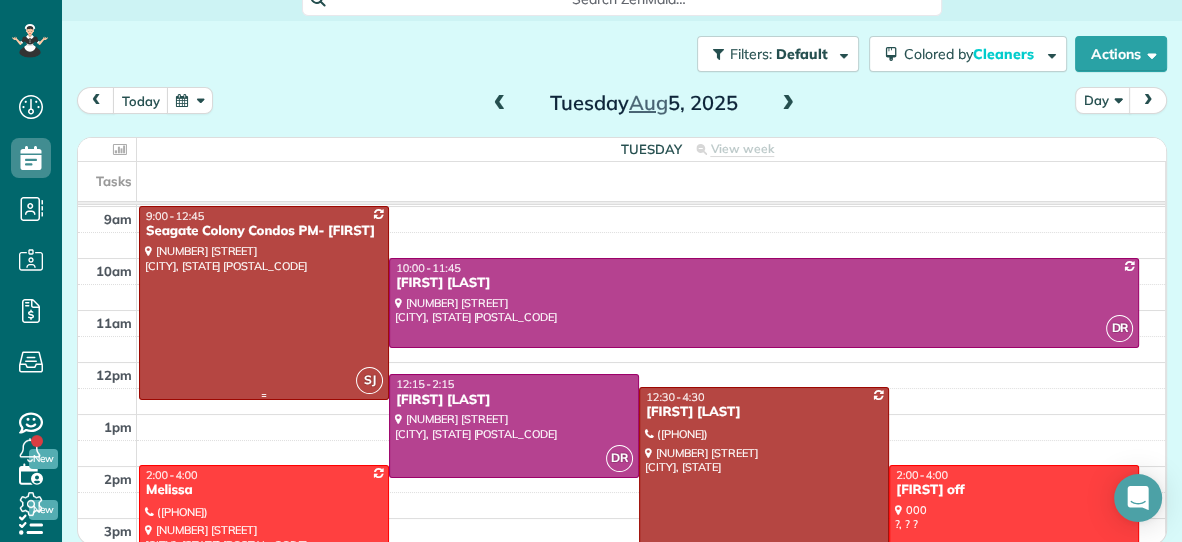 click at bounding box center (264, 303) 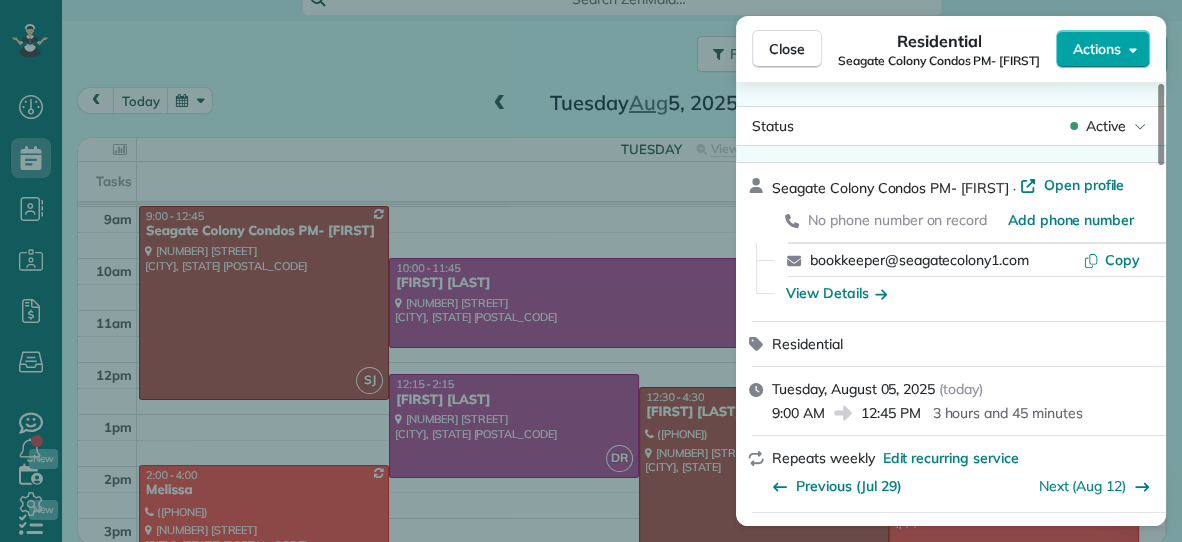 click on "Actions" at bounding box center (1097, 49) 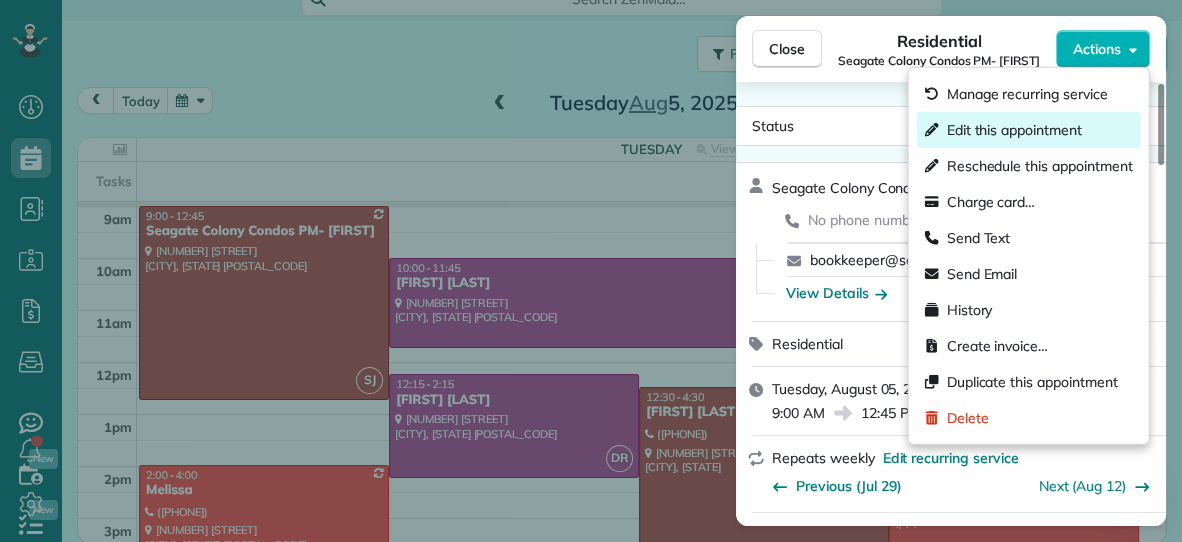 click on "Edit this appointment" at bounding box center [1029, 130] 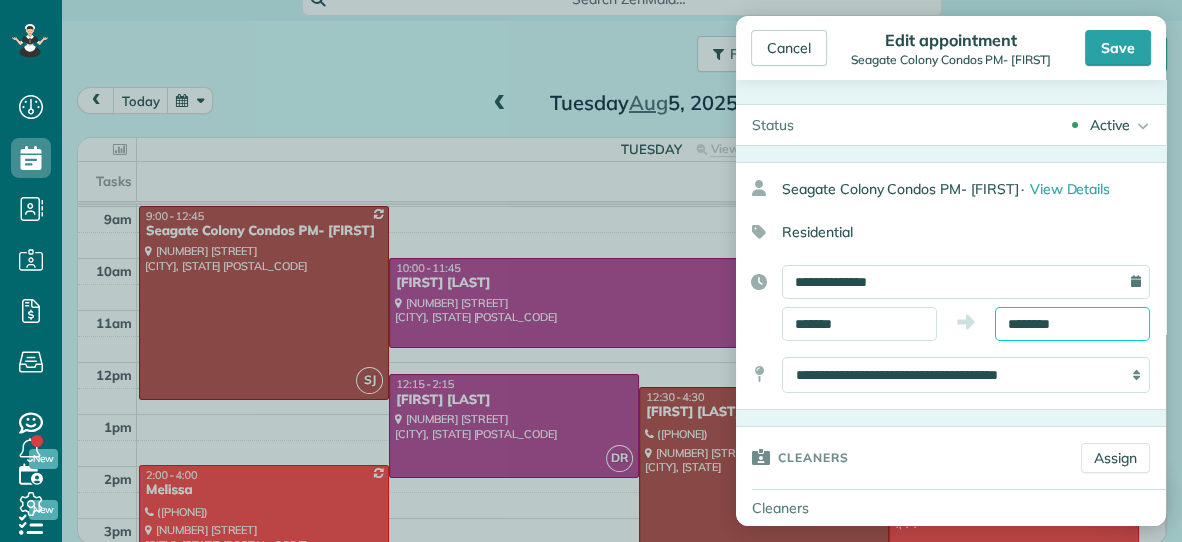 click on "********" at bounding box center (1072, 324) 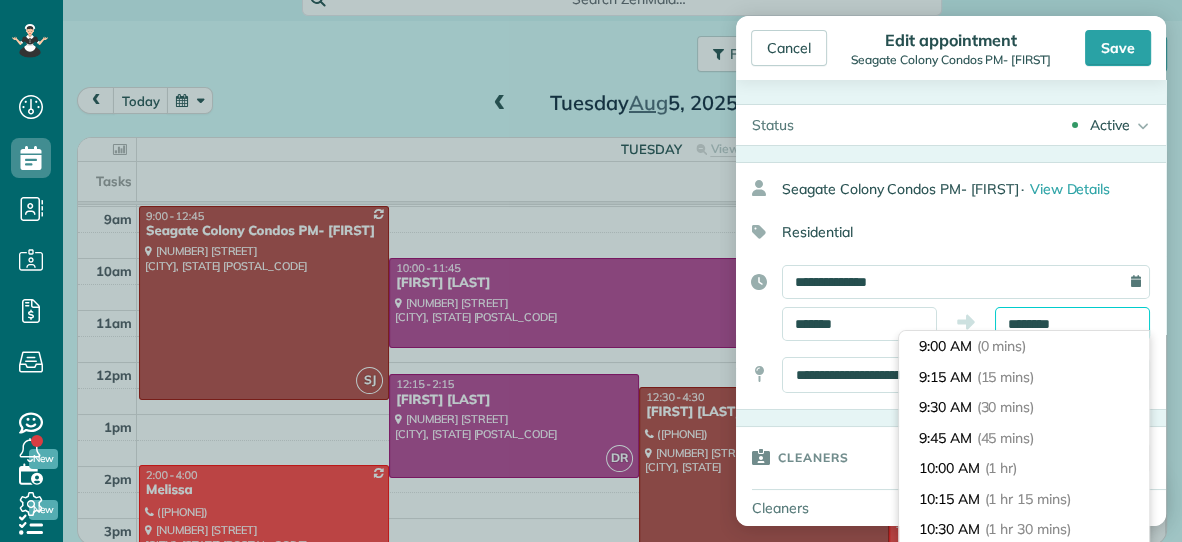 scroll, scrollTop: 426, scrollLeft: 0, axis: vertical 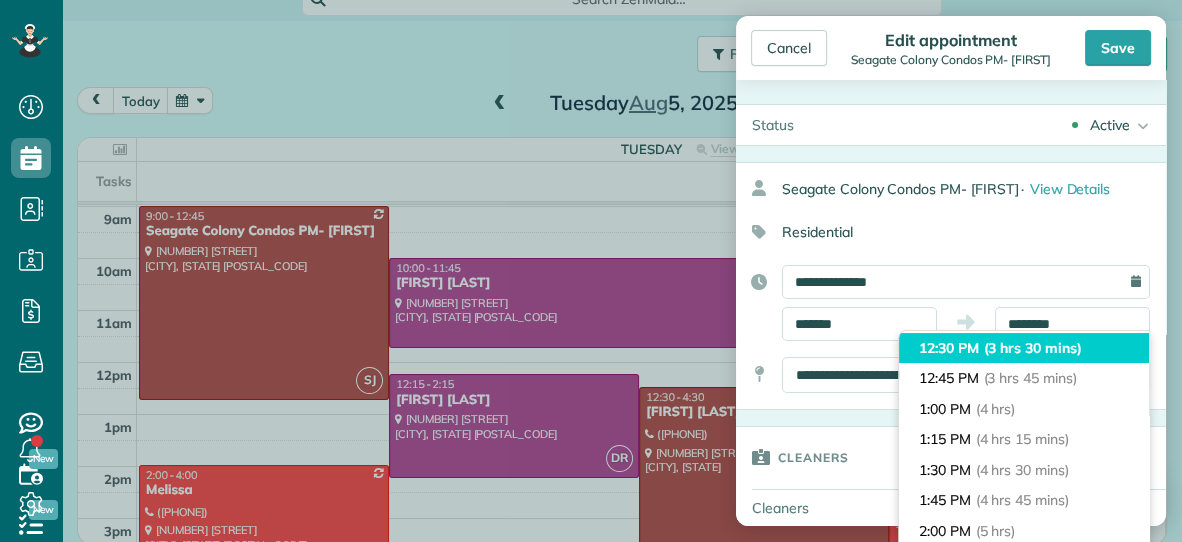 click on "(3 hrs 30 mins)" at bounding box center [1033, 348] 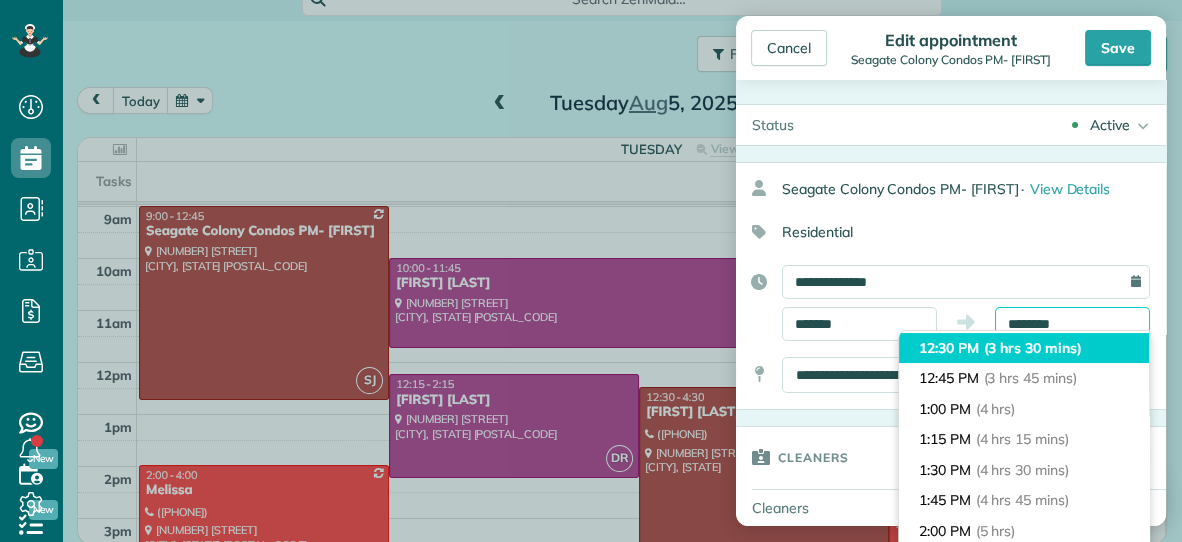 type on "********" 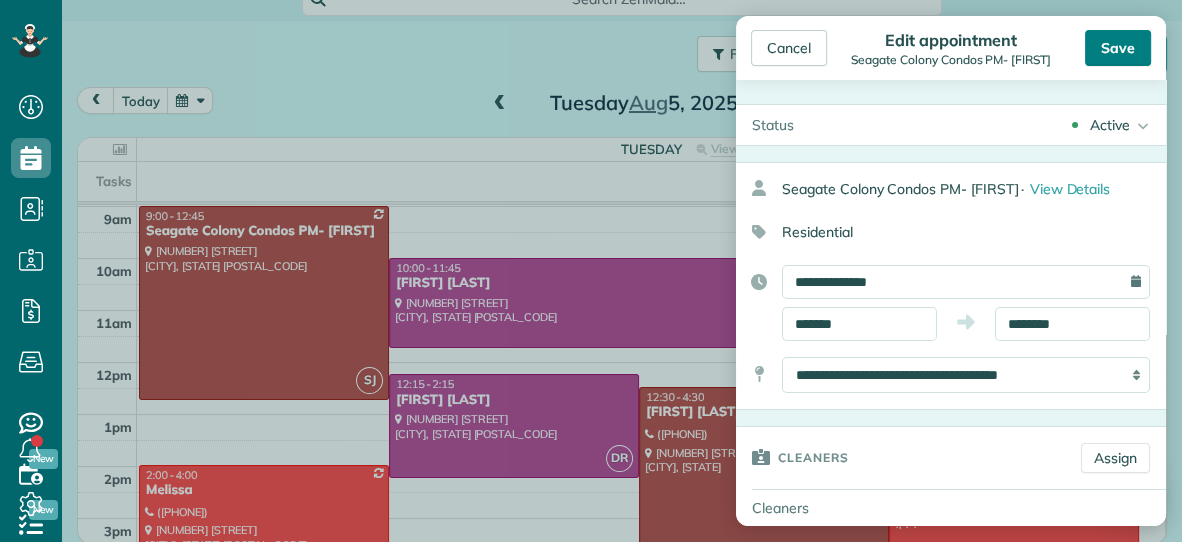 click on "Save" at bounding box center [1118, 48] 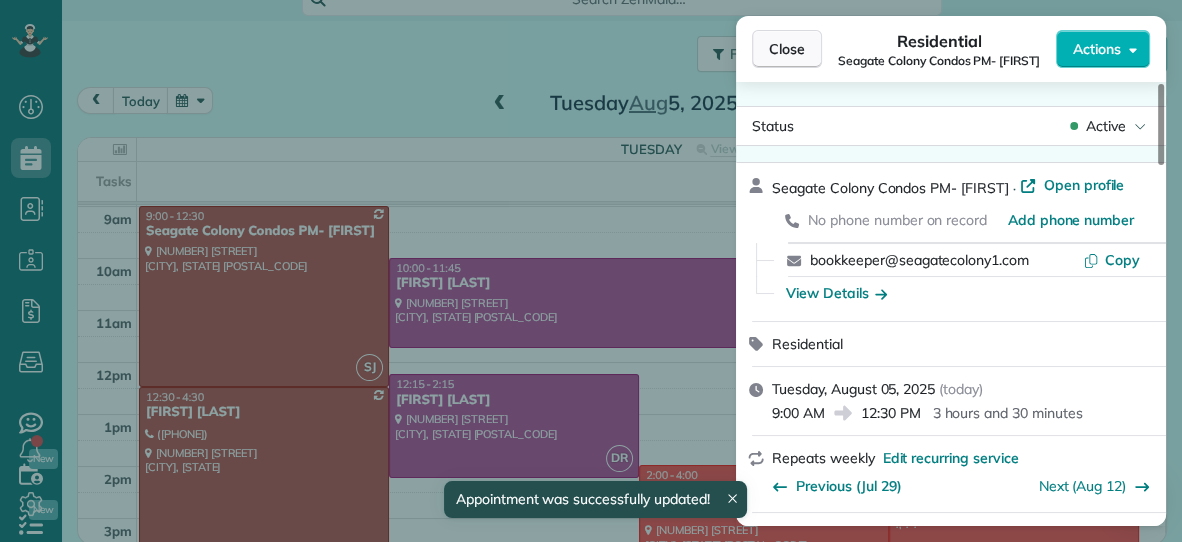 click on "Close" at bounding box center [787, 49] 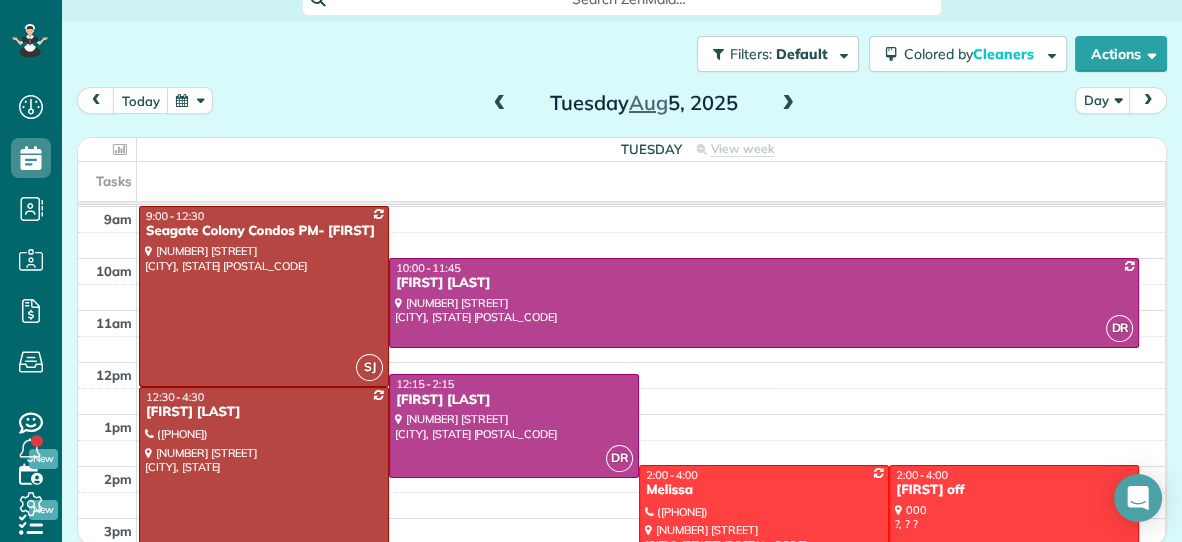click on "[FIRST] [LAST]" at bounding box center (264, 412) 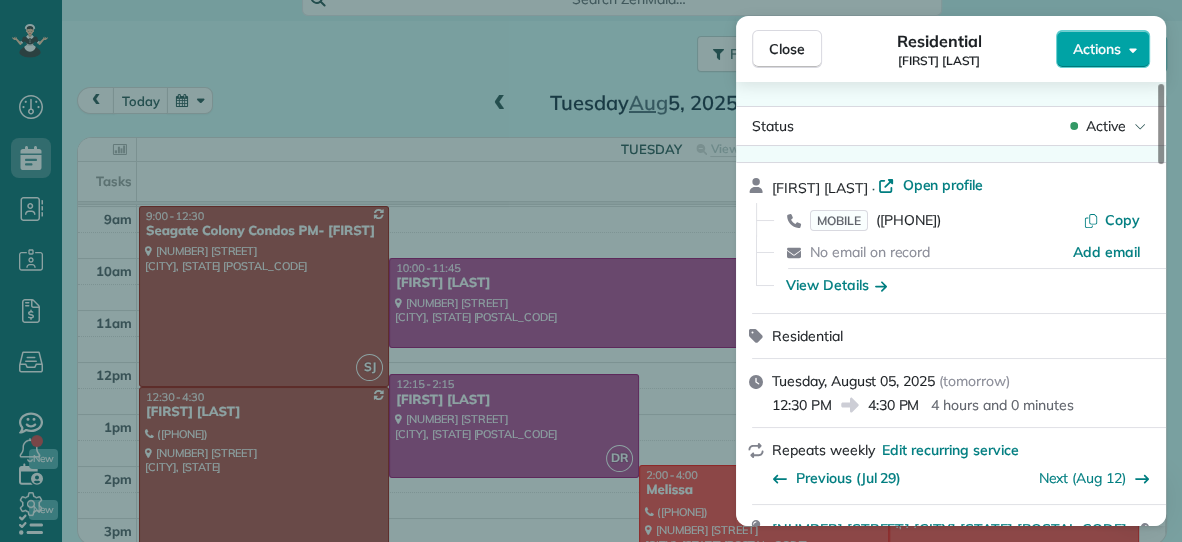 click on "Actions" at bounding box center [1097, 49] 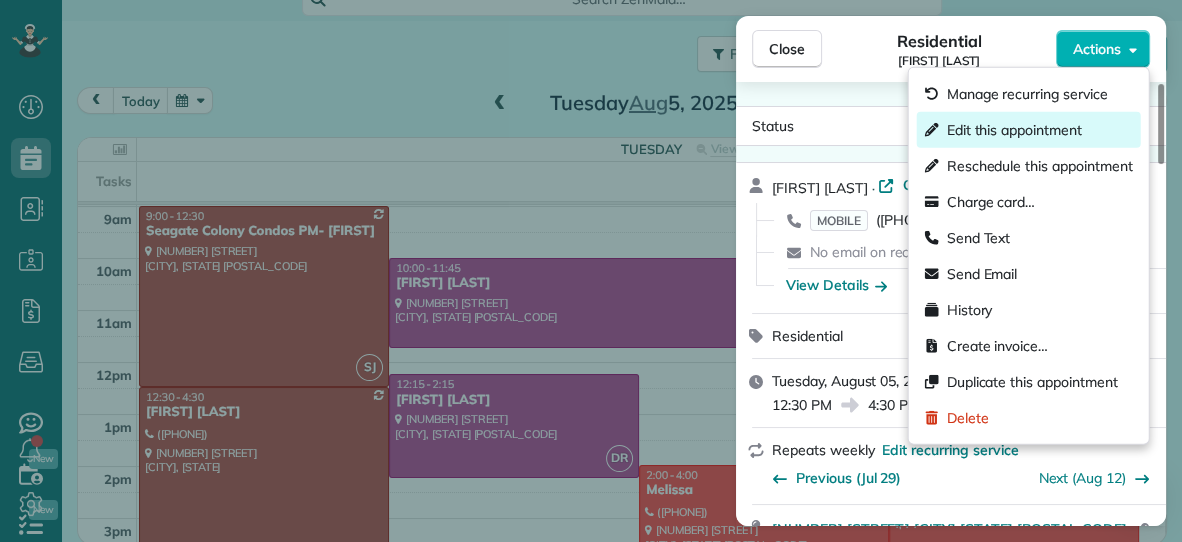 click on "Edit this appointment" at bounding box center [1014, 130] 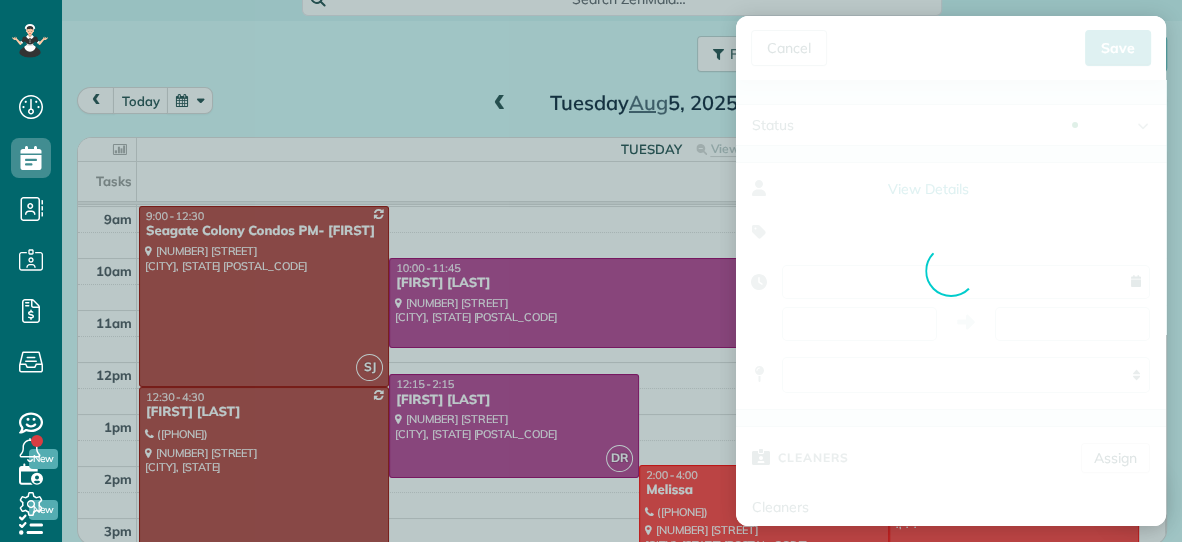 type on "**********" 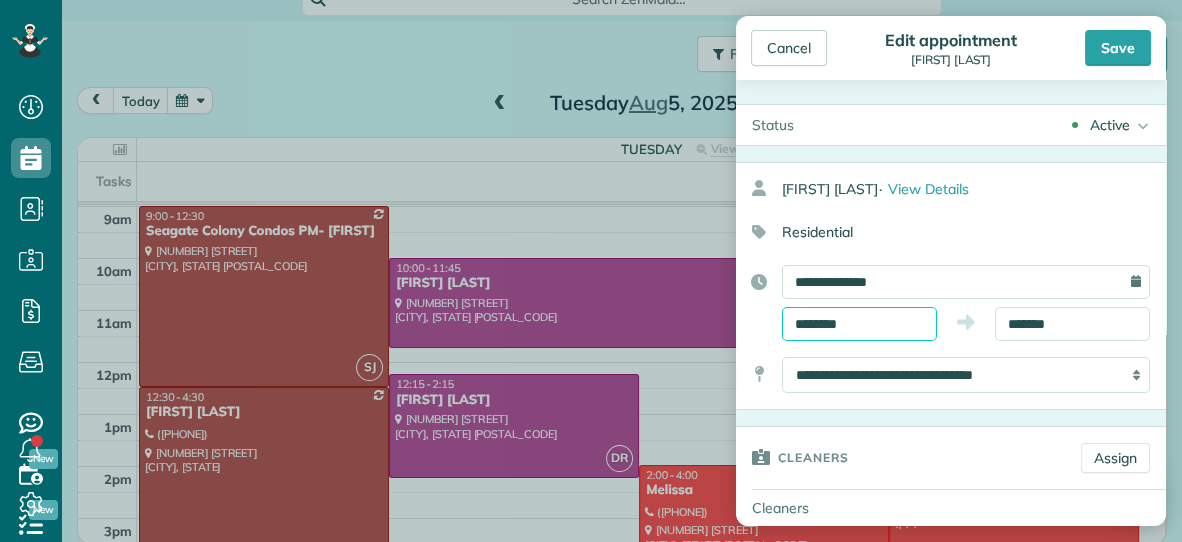 click on "********" at bounding box center (859, 324) 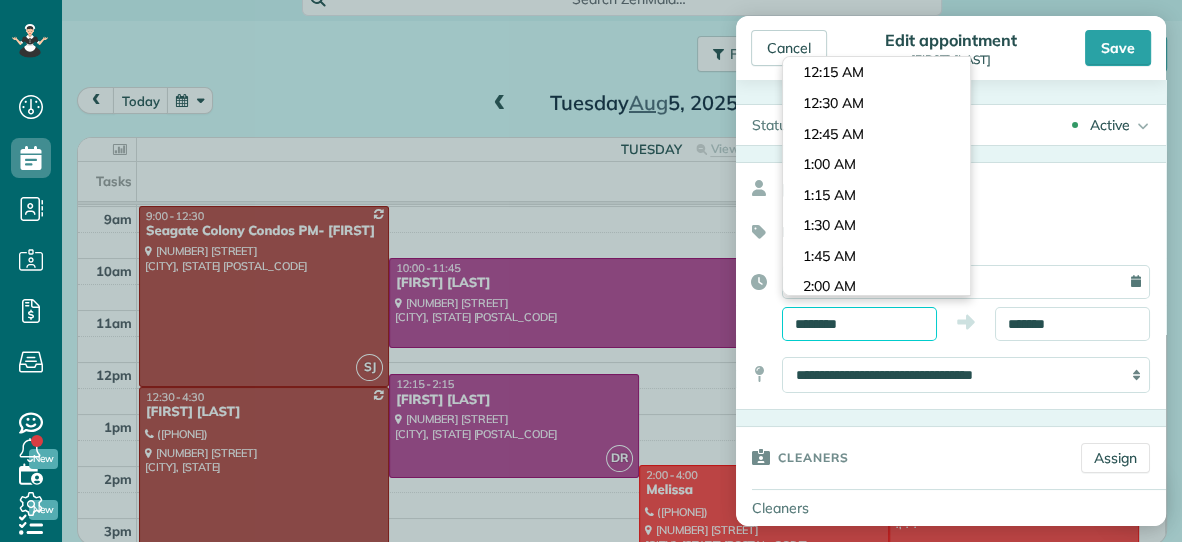 scroll, scrollTop: 1463, scrollLeft: 0, axis: vertical 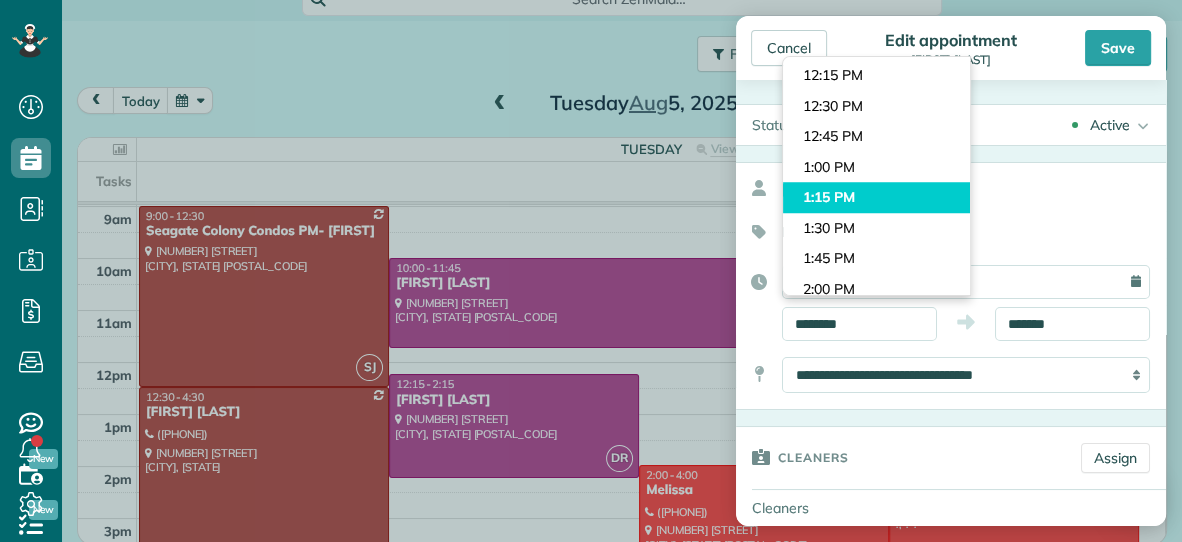 click on "Dashboard
Scheduling
Calendar View
List View
Dispatch View - Weekly scheduling (Beta)" at bounding box center (591, 271) 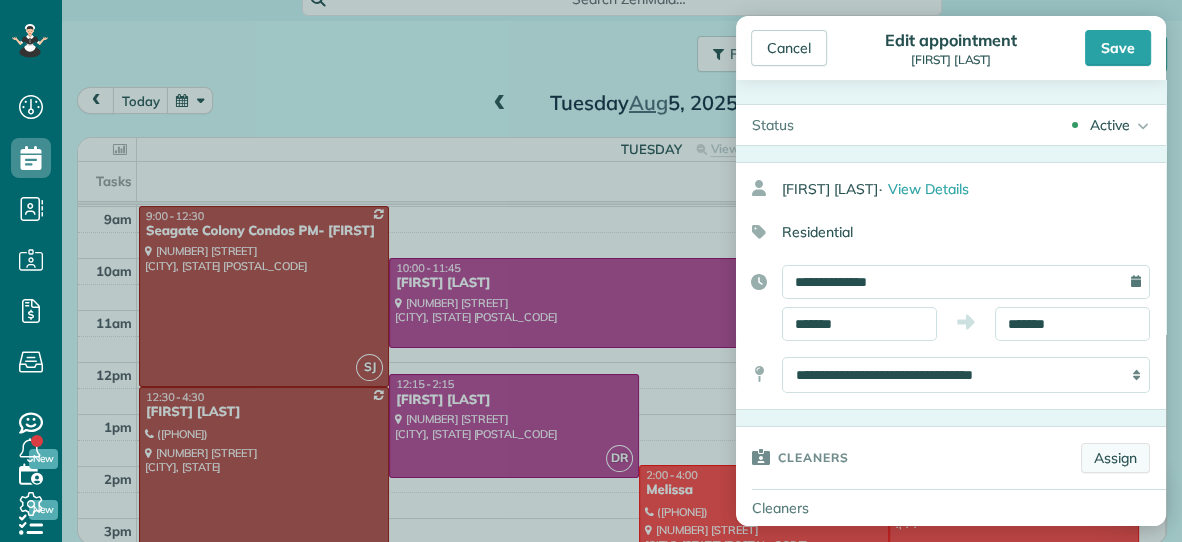 click on "Assign" at bounding box center (1115, 458) 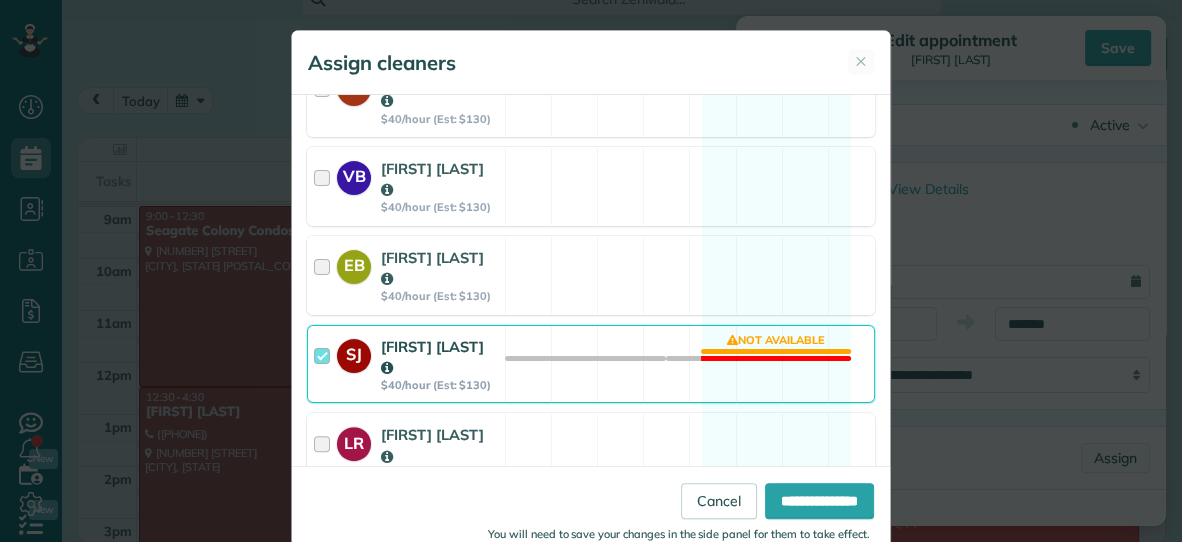 scroll, scrollTop: 503, scrollLeft: 0, axis: vertical 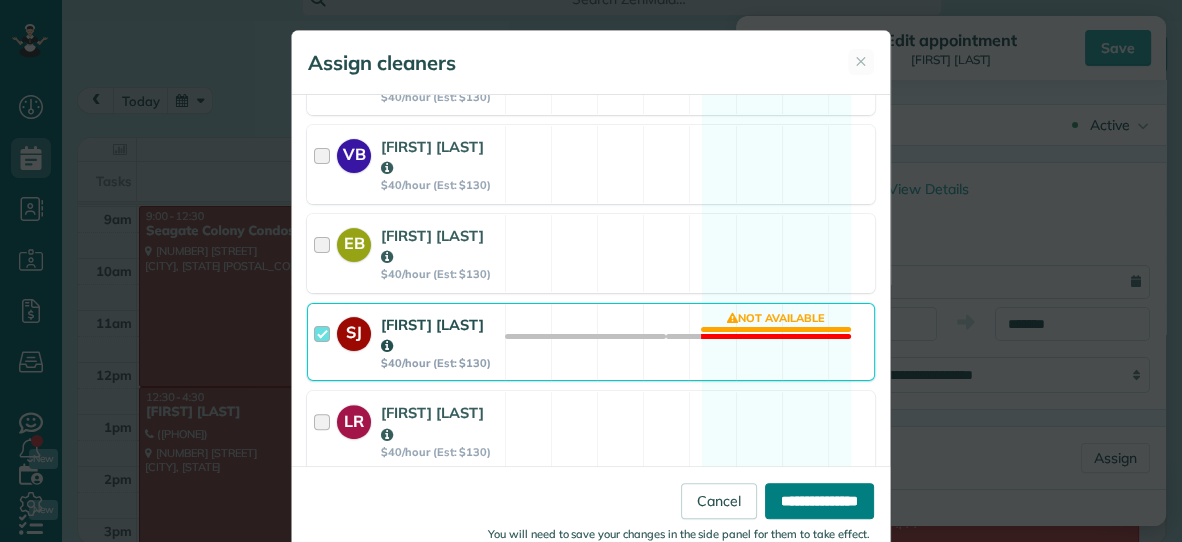 click on "**********" at bounding box center [819, 501] 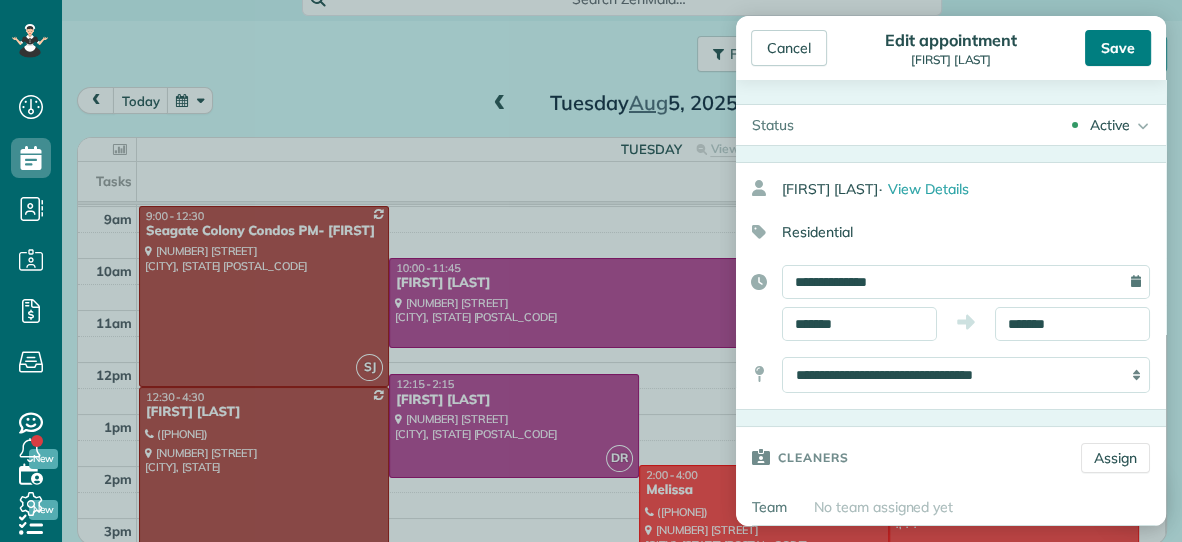 click on "Save" at bounding box center [1118, 48] 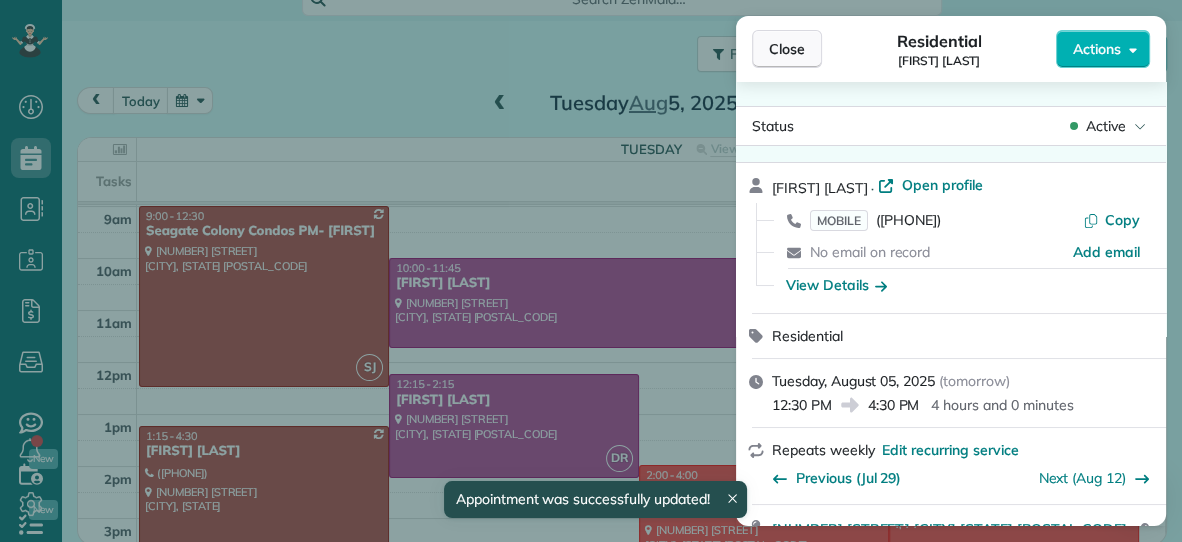 click on "Close" at bounding box center [787, 49] 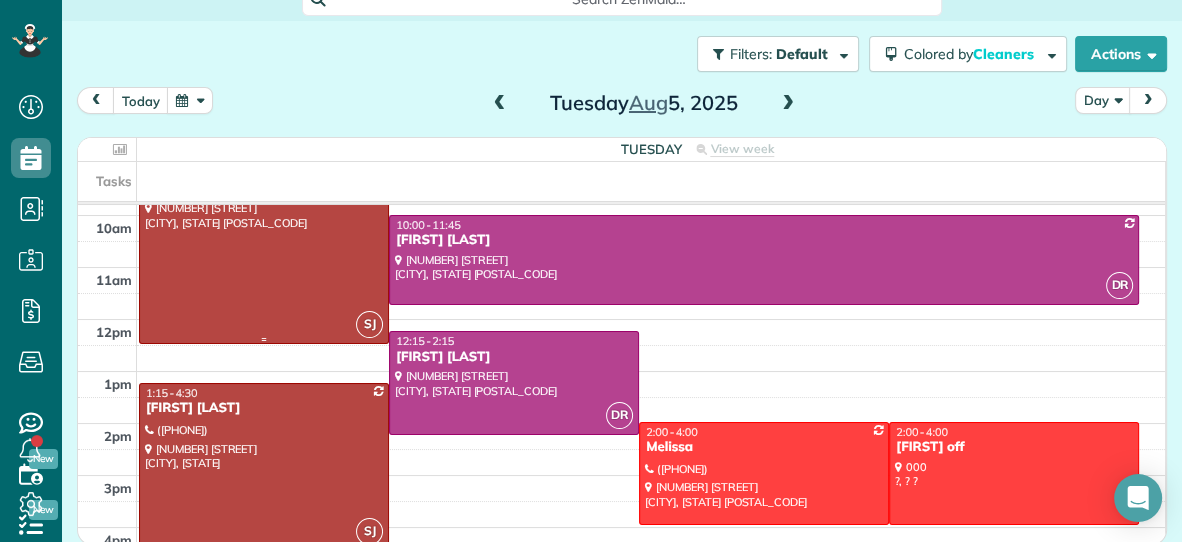 scroll, scrollTop: 149, scrollLeft: 0, axis: vertical 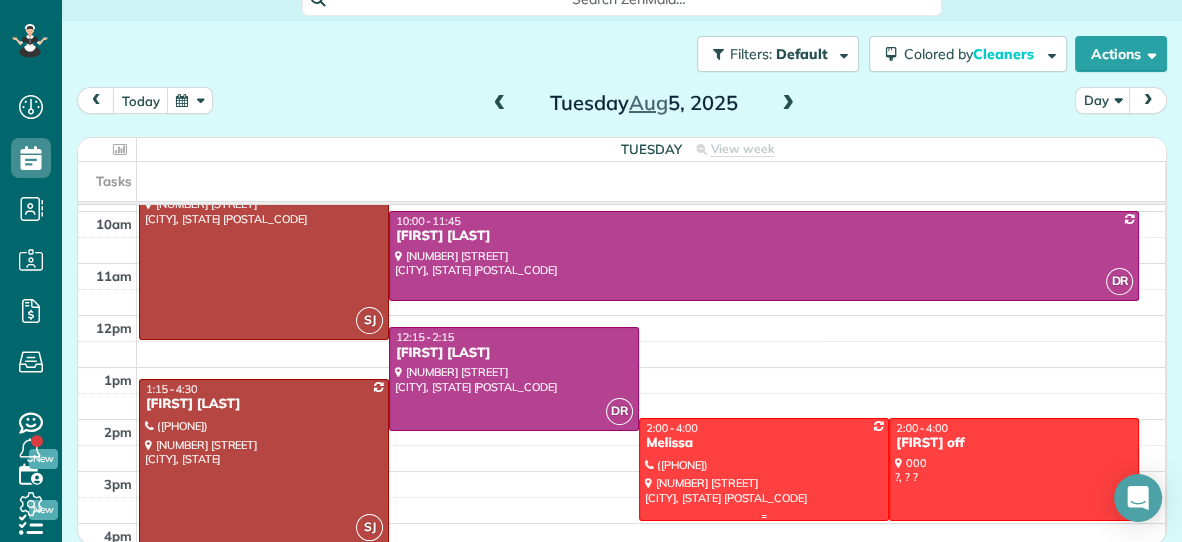 click at bounding box center (764, 469) 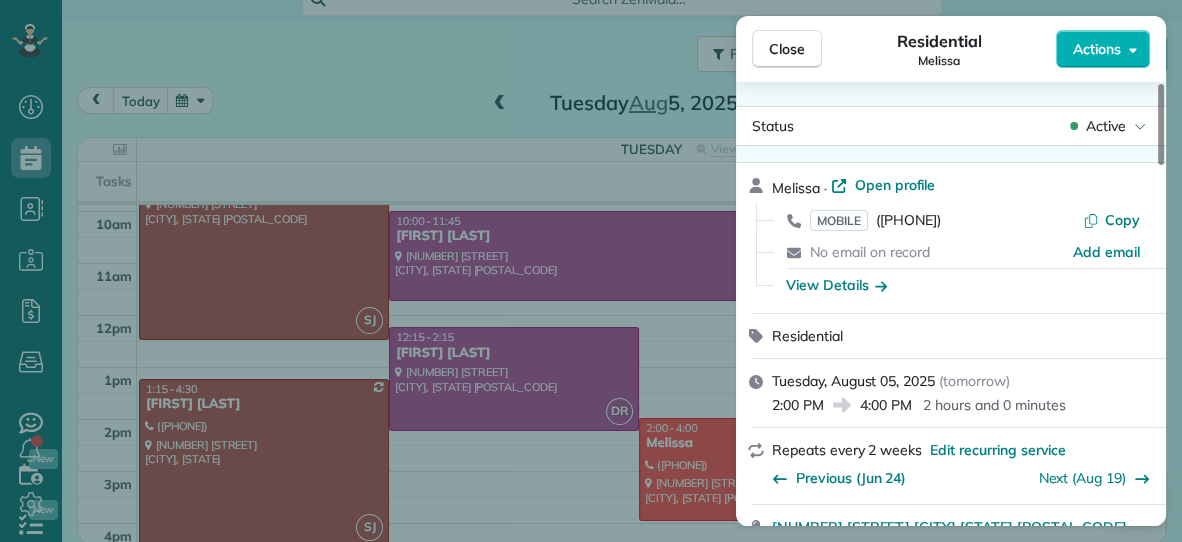 click on "Actions" at bounding box center [1097, 49] 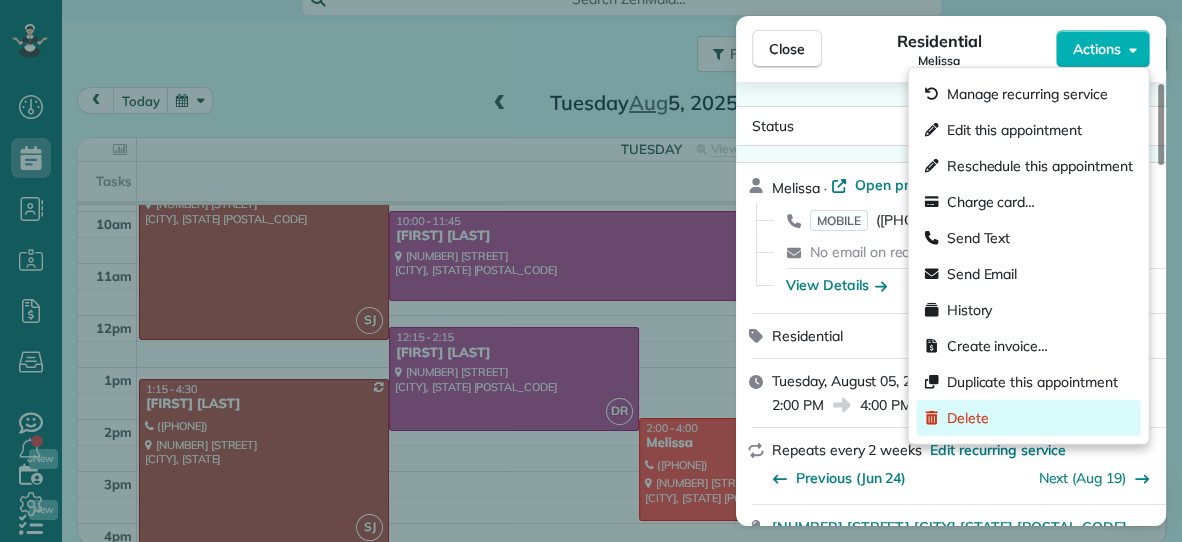 click on "Delete" at bounding box center (968, 418) 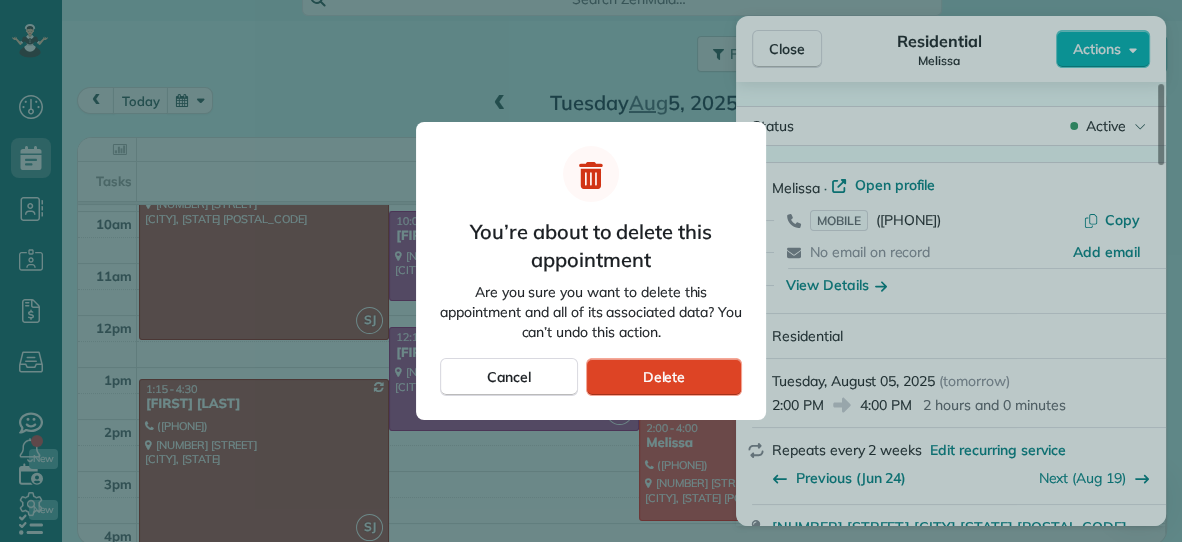 click on "Delete" at bounding box center (664, 377) 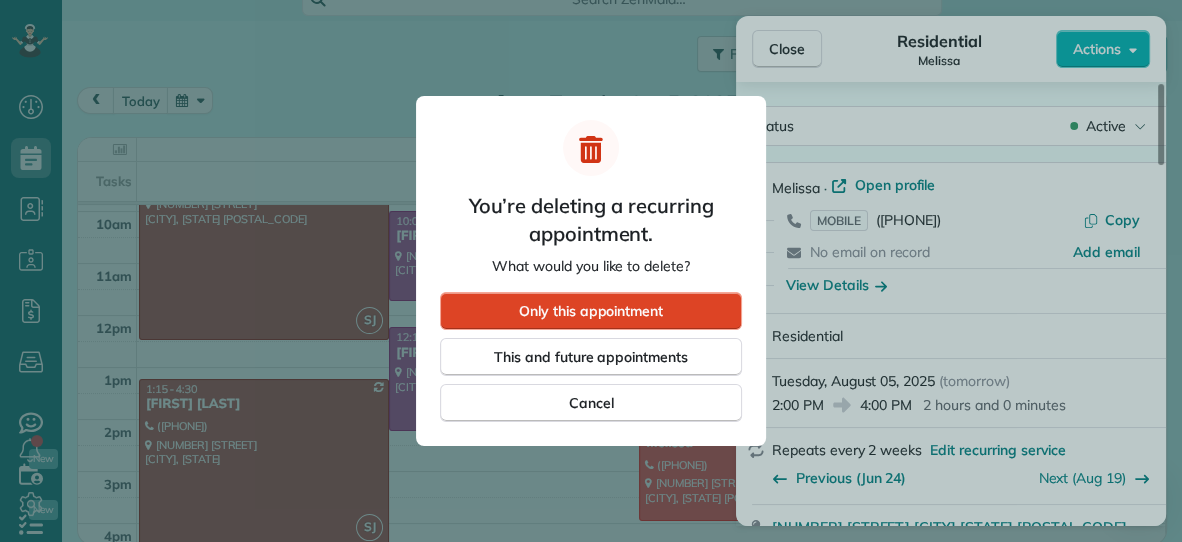 click on "Only this appointment" at bounding box center (591, 311) 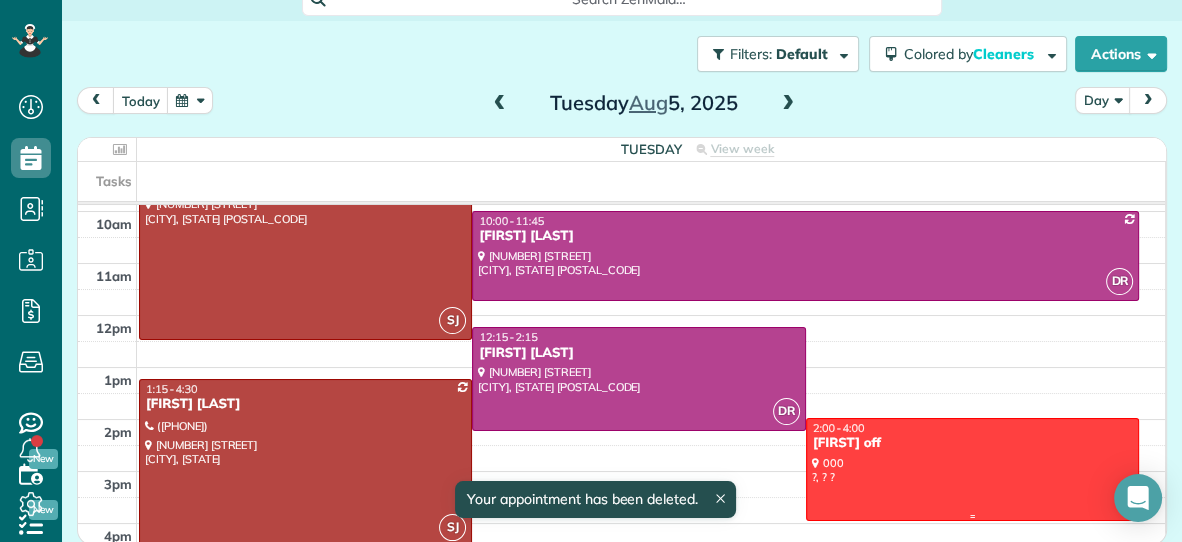click on "2:00 - 4:00" at bounding box center (972, 428) 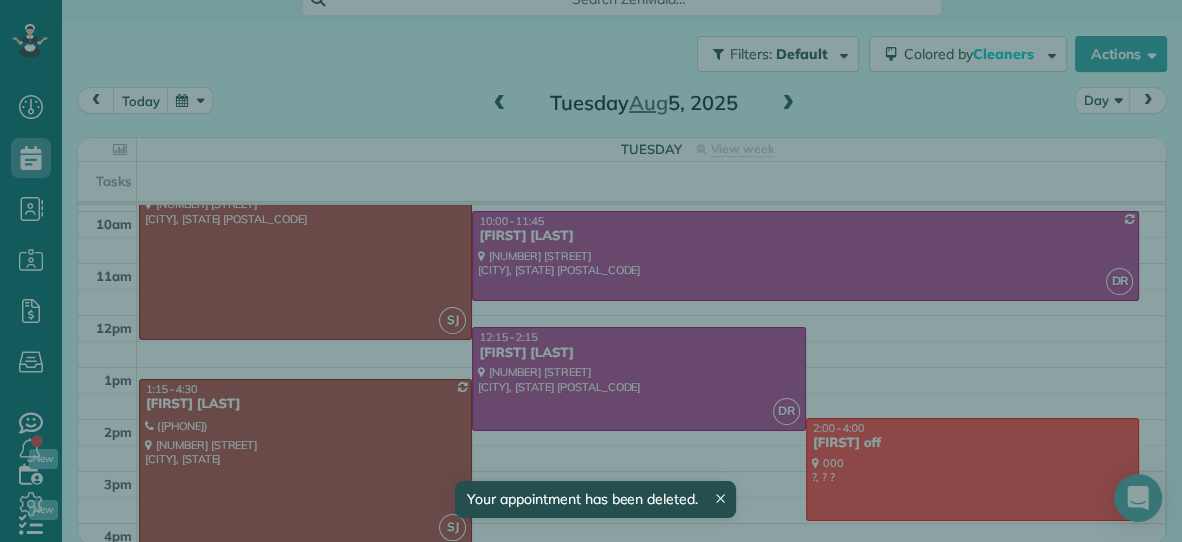 click on "Cleaners" at bounding box center (951, 349) 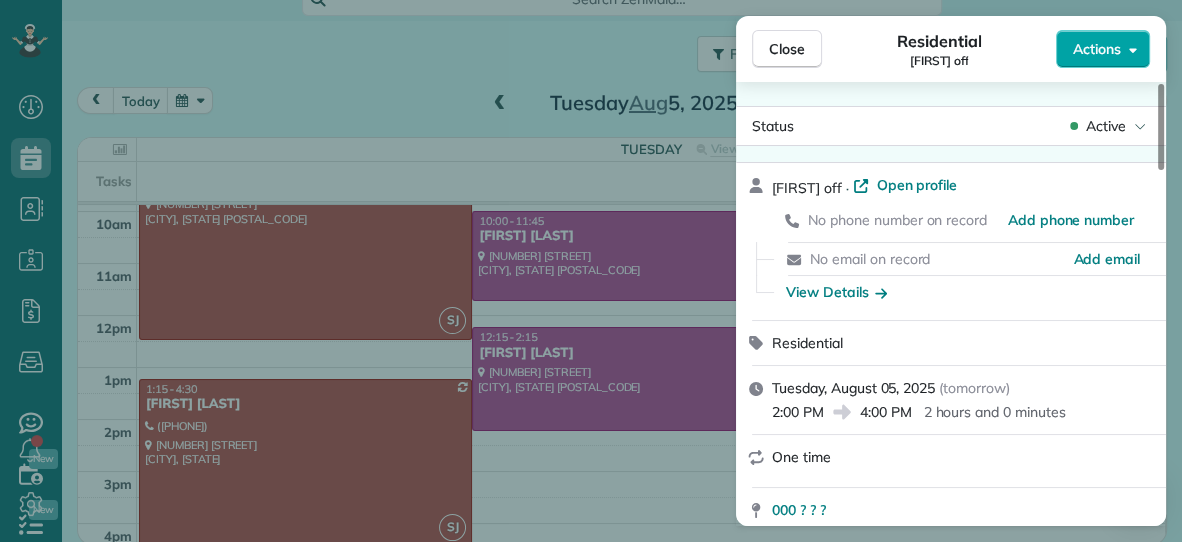 click on "Actions" at bounding box center [1103, 49] 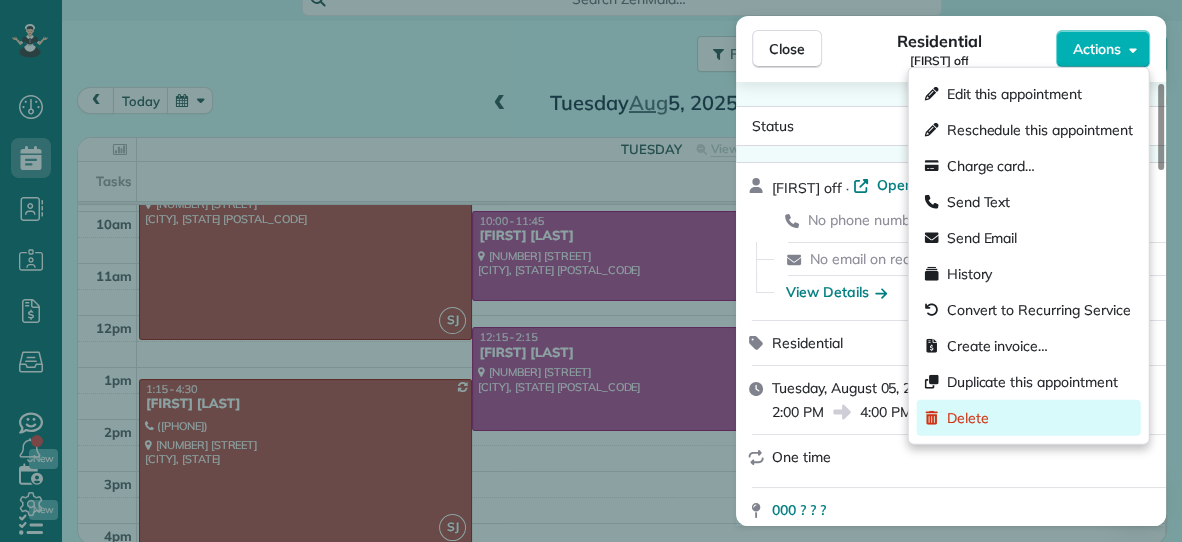 click on "Delete" at bounding box center (968, 418) 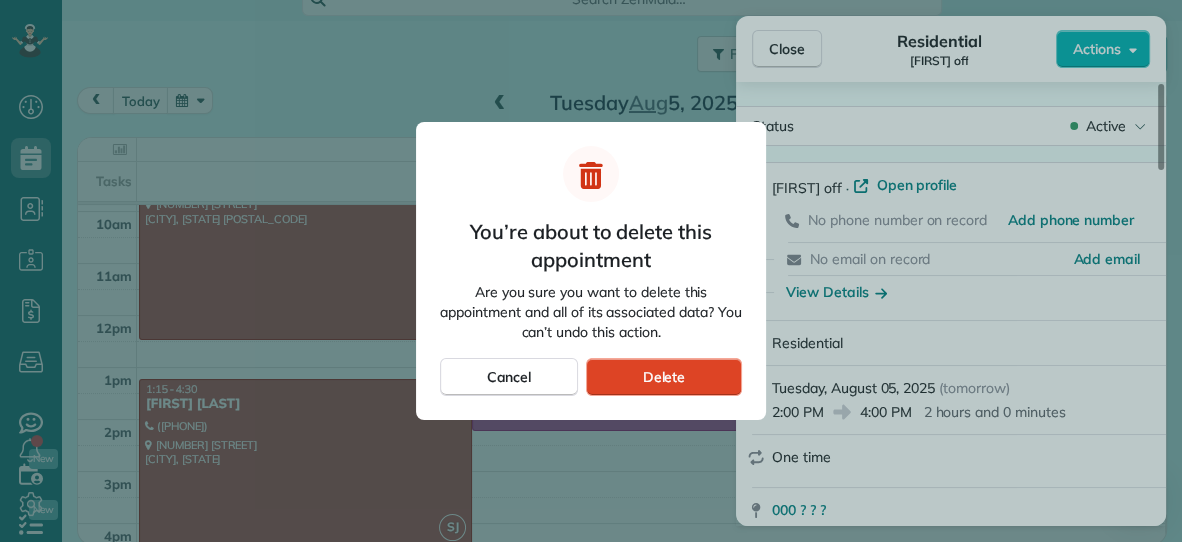 click on "Delete" at bounding box center [664, 377] 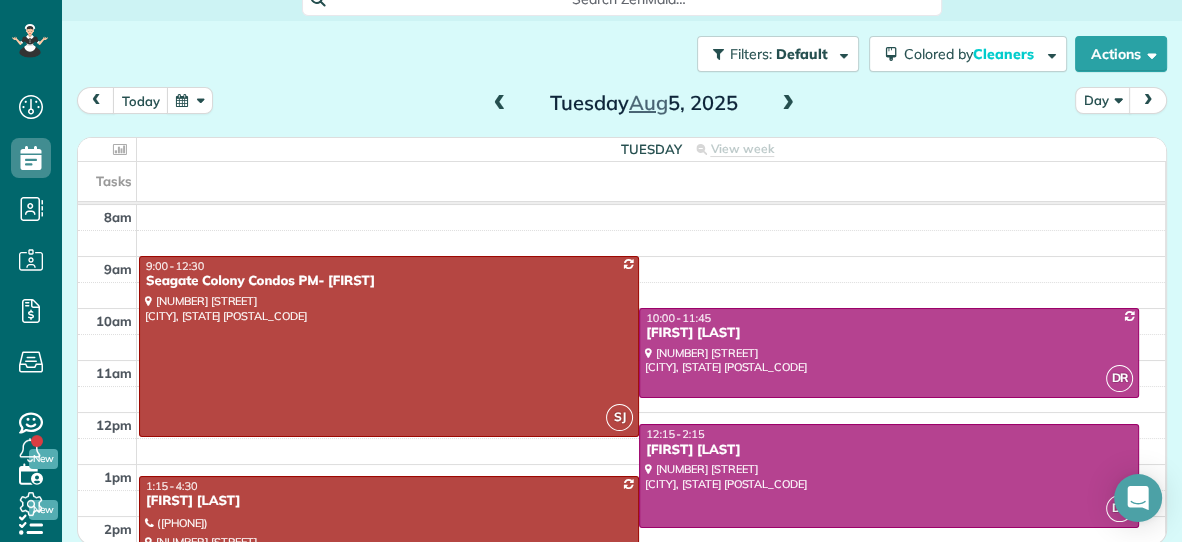 scroll, scrollTop: 82, scrollLeft: 0, axis: vertical 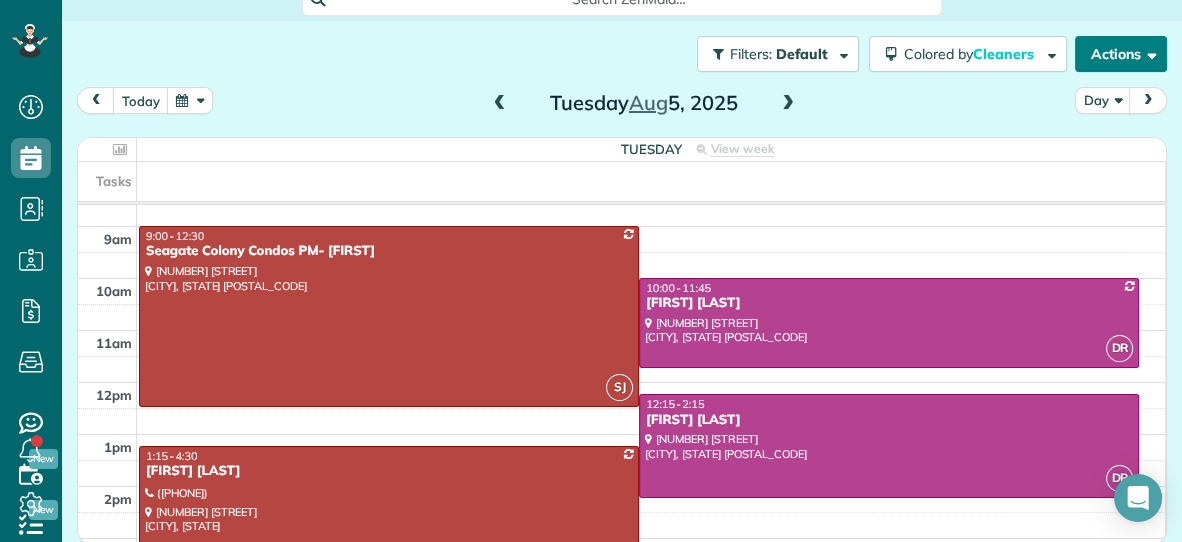 click on "Actions" at bounding box center [1121, 54] 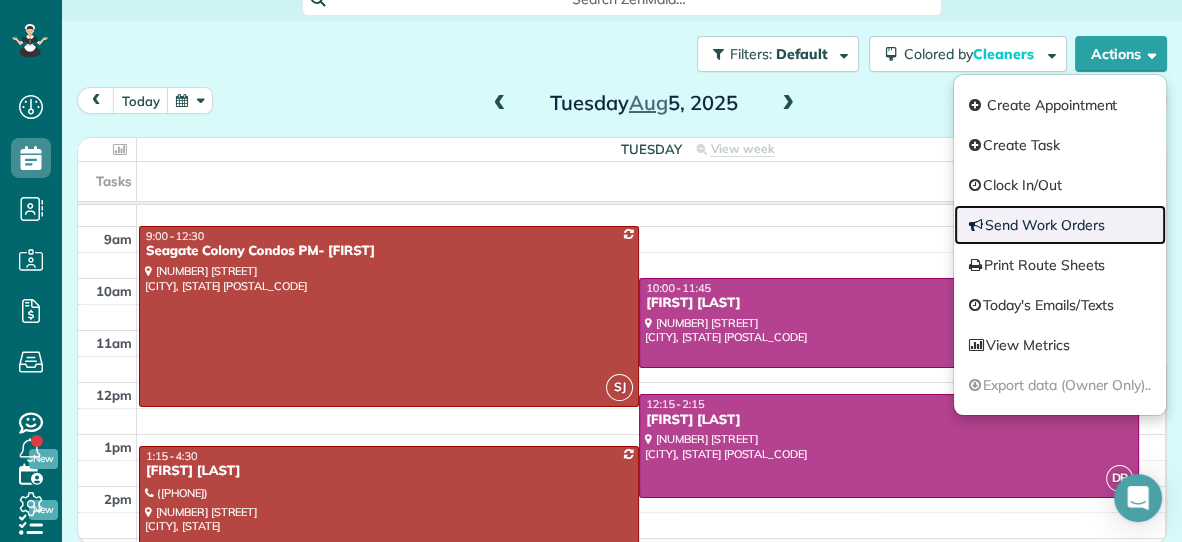 click on "Send Work Orders" at bounding box center (1060, 225) 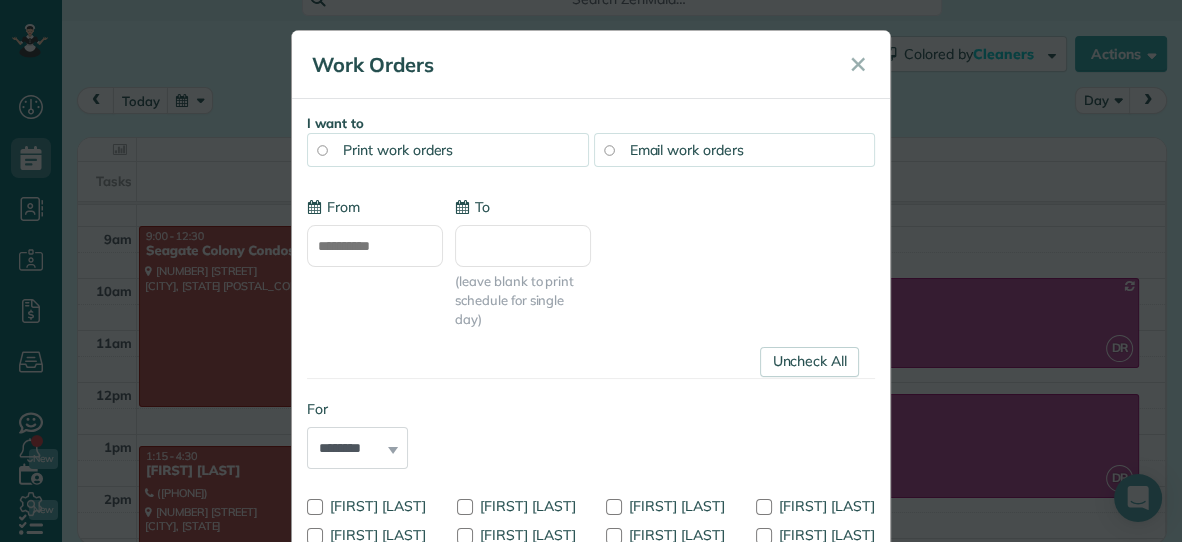 type on "**********" 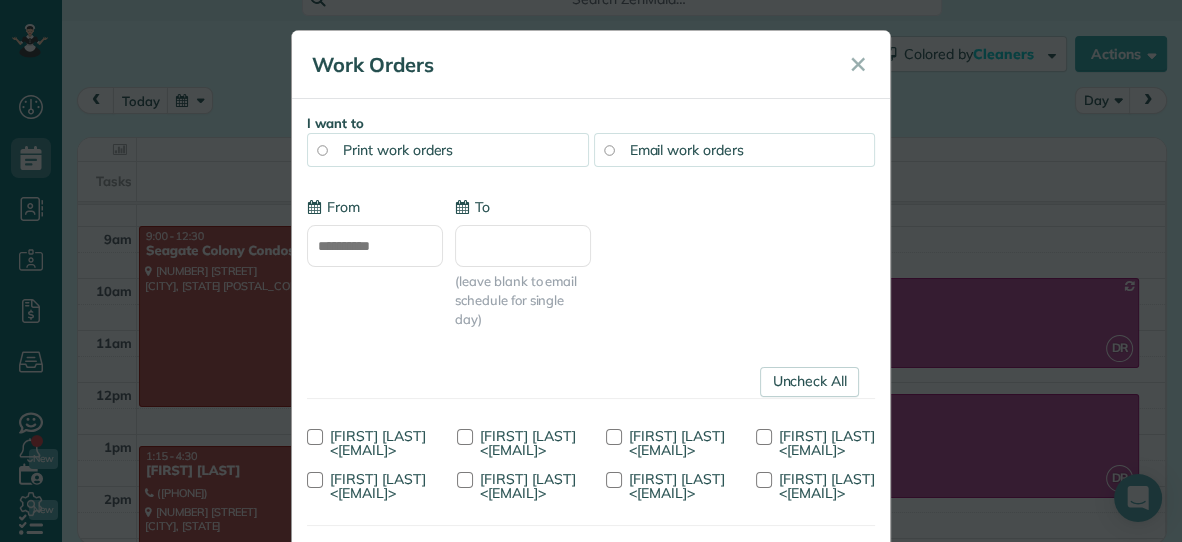 click on "To" at bounding box center (523, 246) 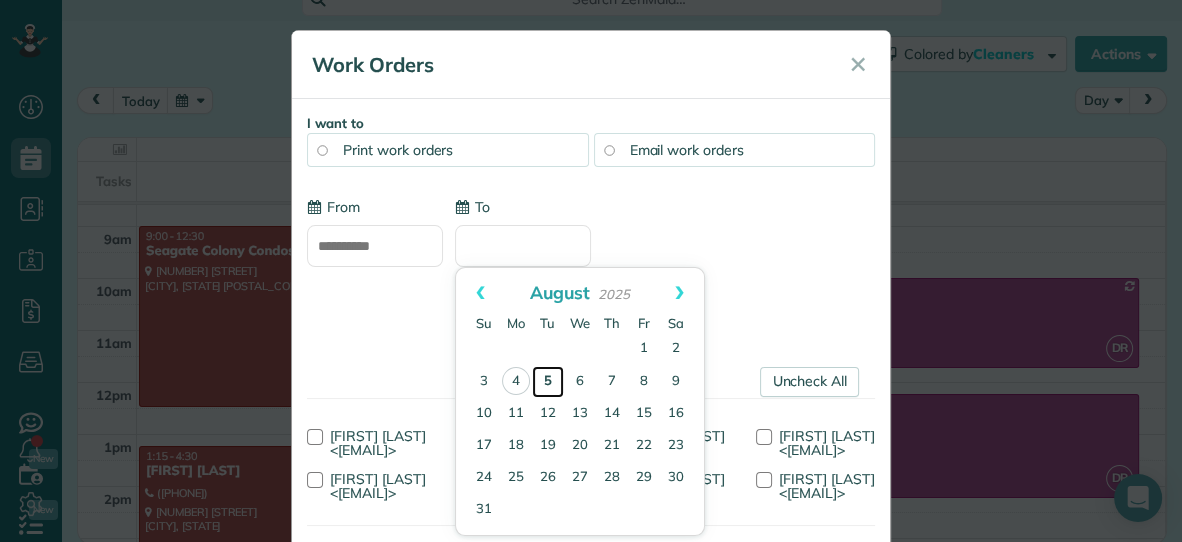 click on "5" at bounding box center (548, 382) 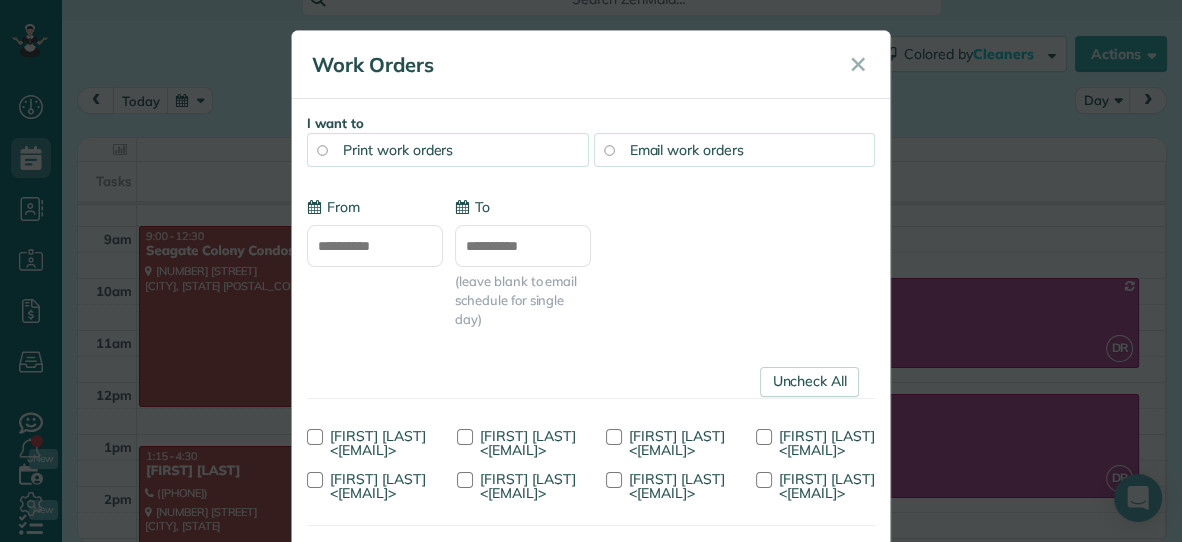 scroll, scrollTop: 255, scrollLeft: 0, axis: vertical 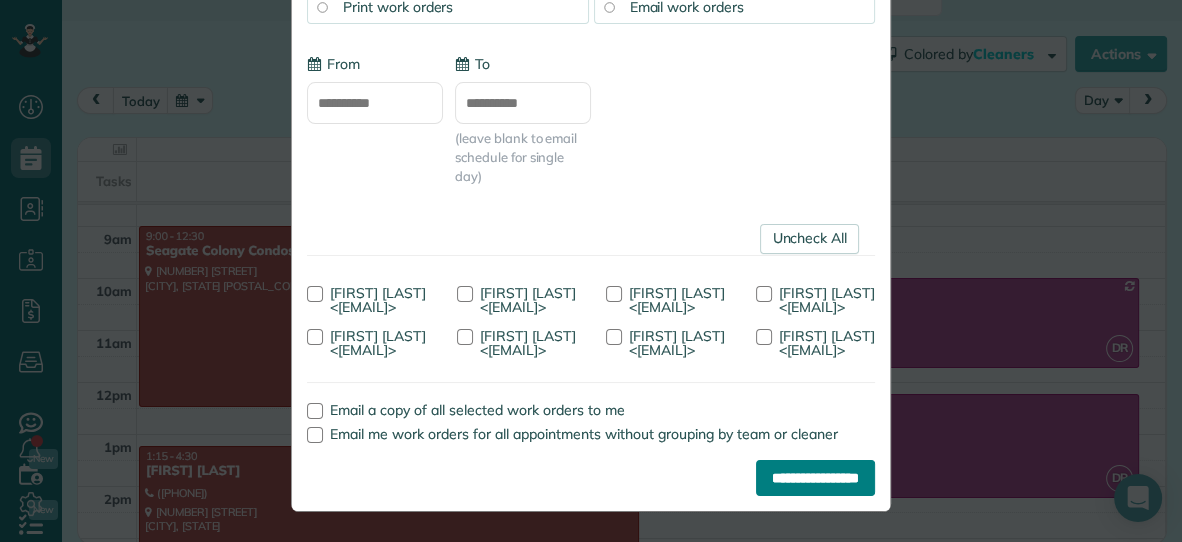 click on "**********" at bounding box center [815, 478] 